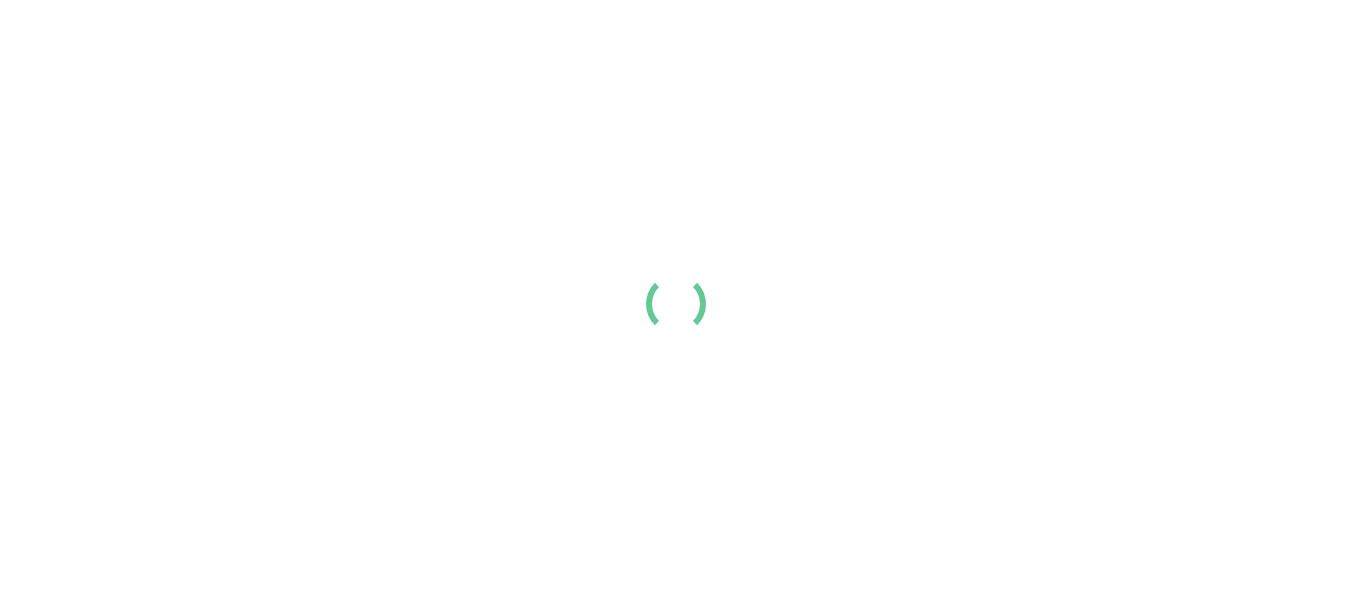 scroll, scrollTop: 0, scrollLeft: 0, axis: both 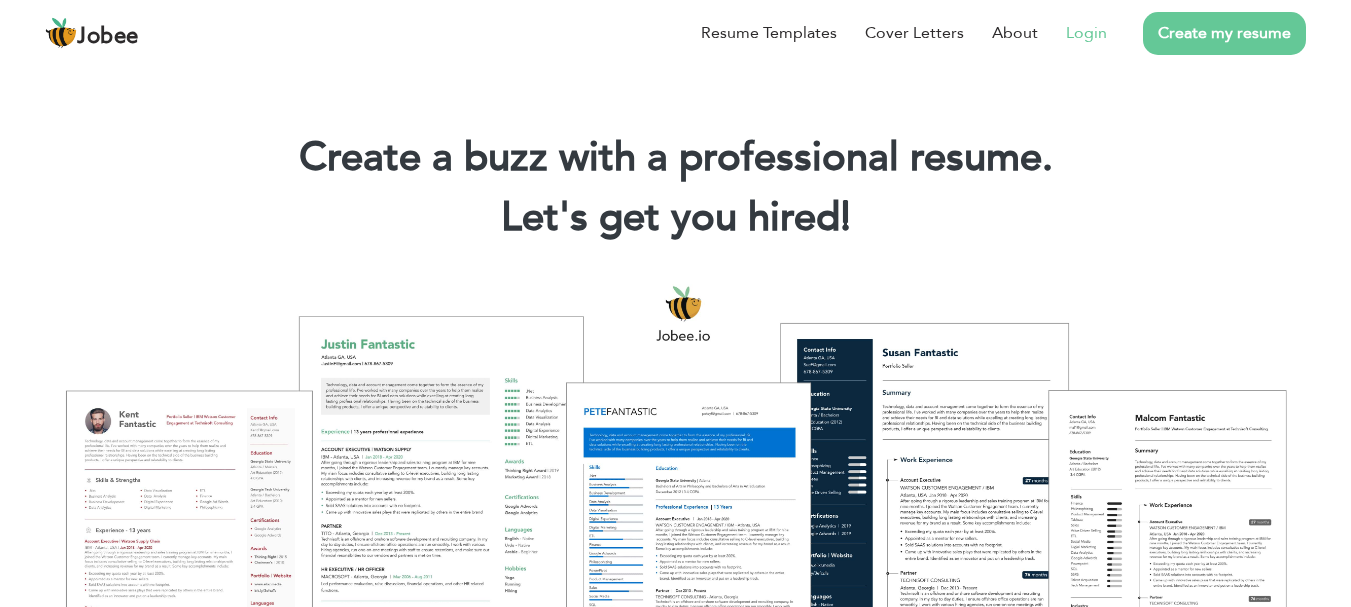 click on "Login" at bounding box center (1086, 33) 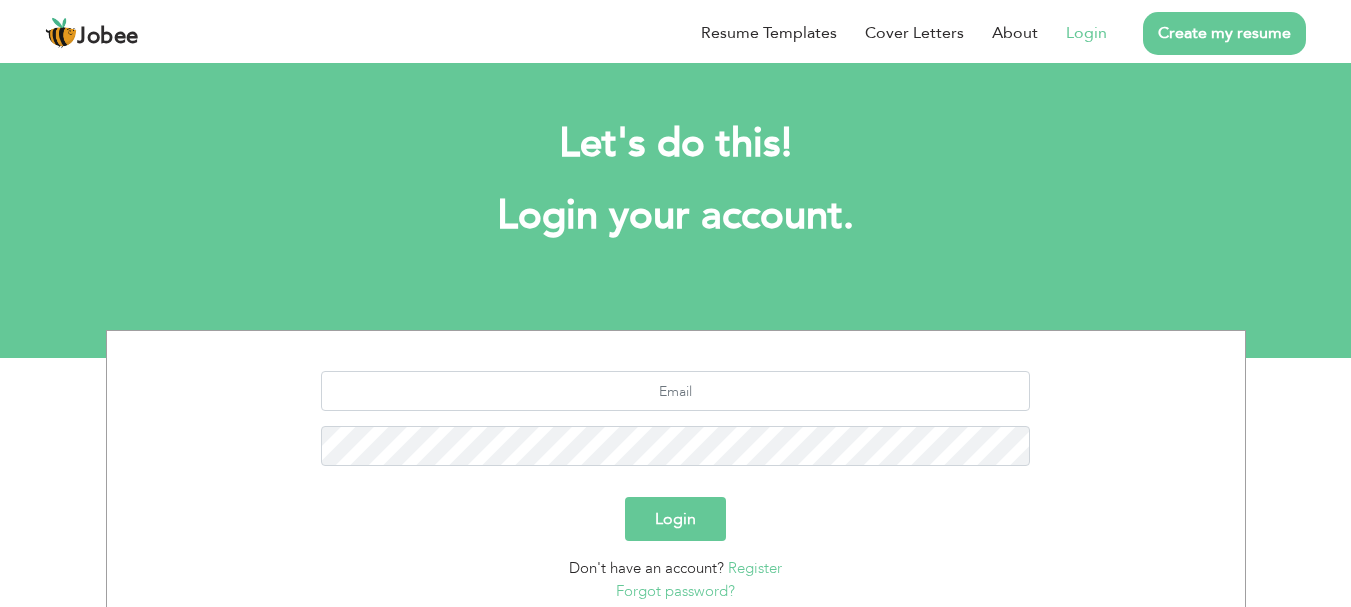 scroll, scrollTop: 0, scrollLeft: 0, axis: both 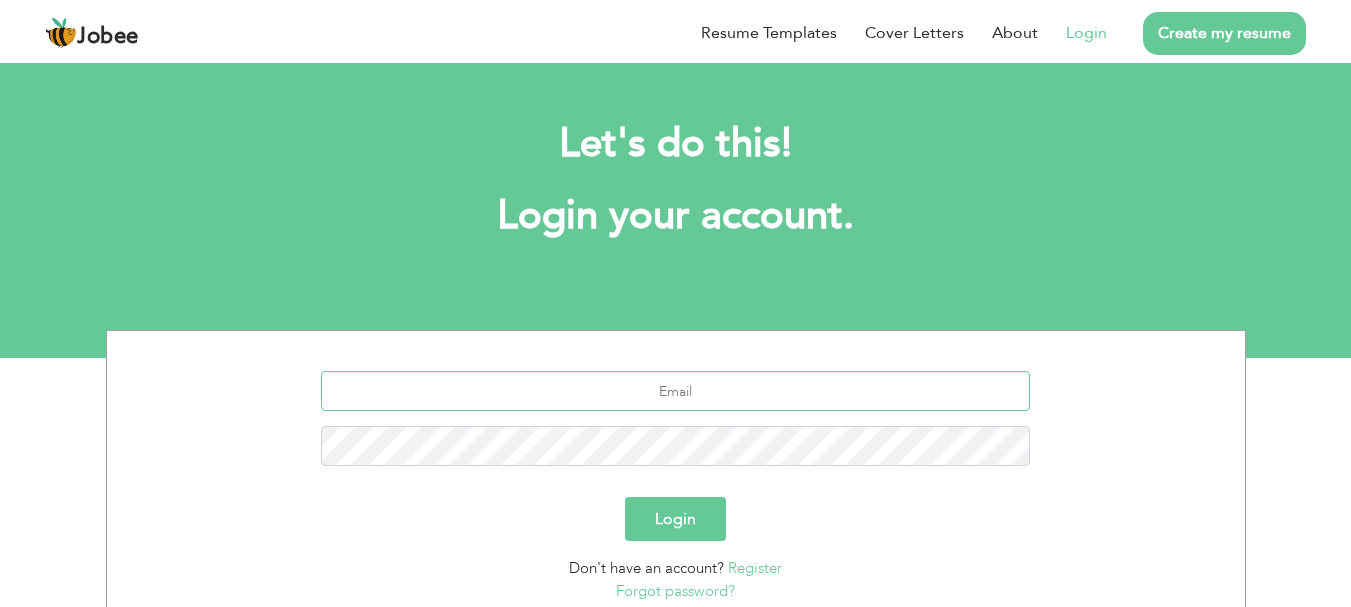click at bounding box center (675, 391) 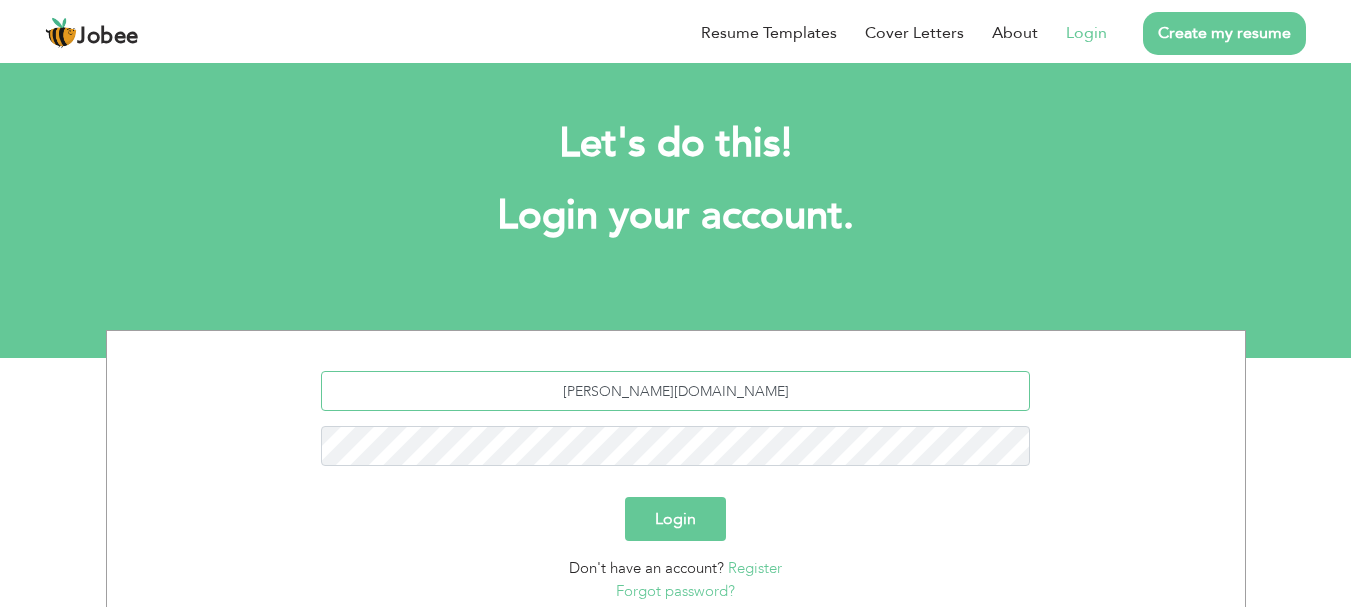 type on "[PERSON_NAME][DOMAIN_NAME]" 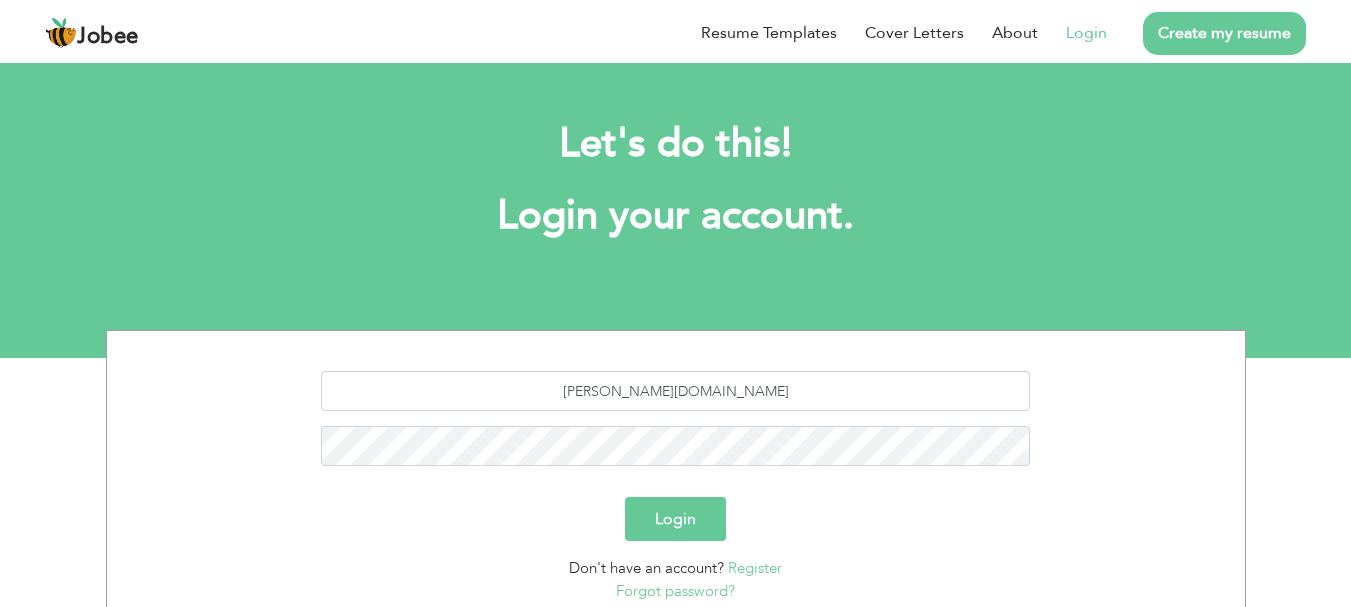 click on "Login" at bounding box center (675, 519) 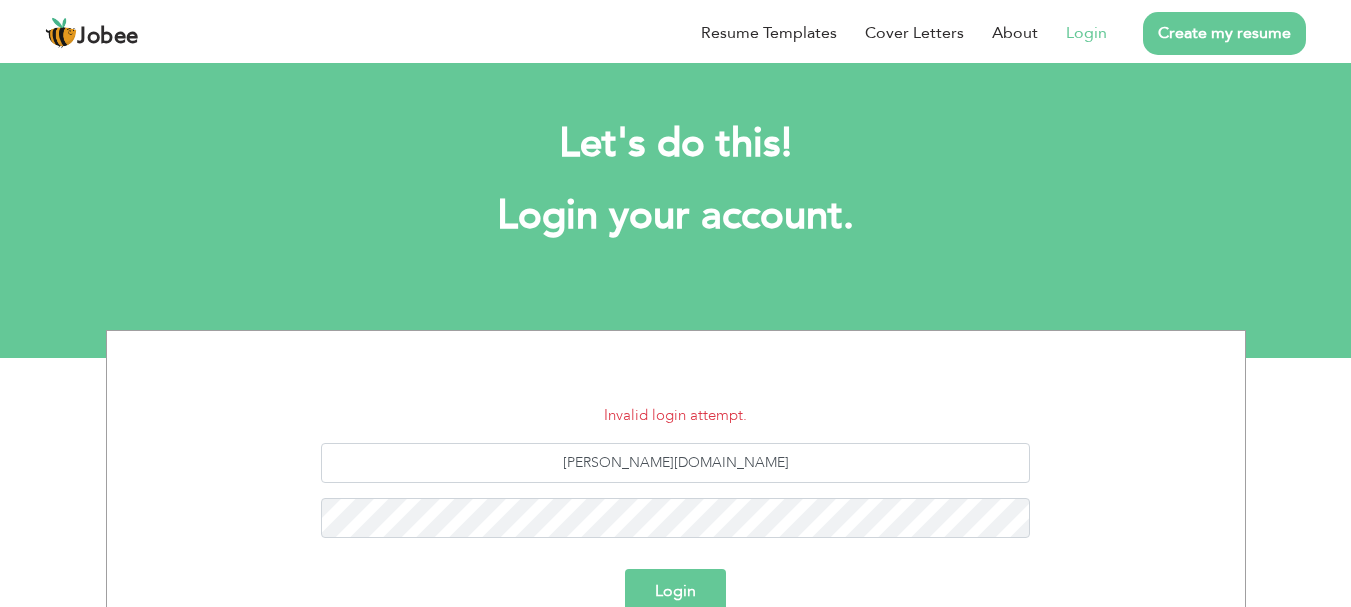 scroll, scrollTop: 0, scrollLeft: 0, axis: both 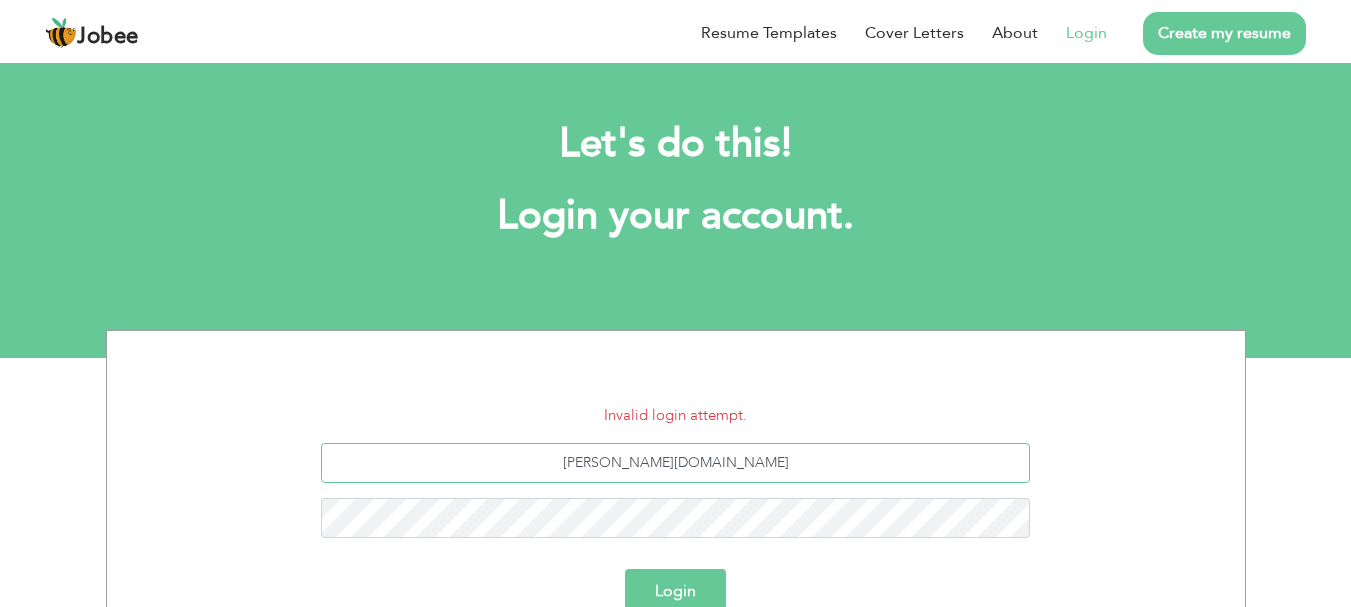 drag, startPoint x: 802, startPoint y: 451, endPoint x: 653, endPoint y: 458, distance: 149.16434 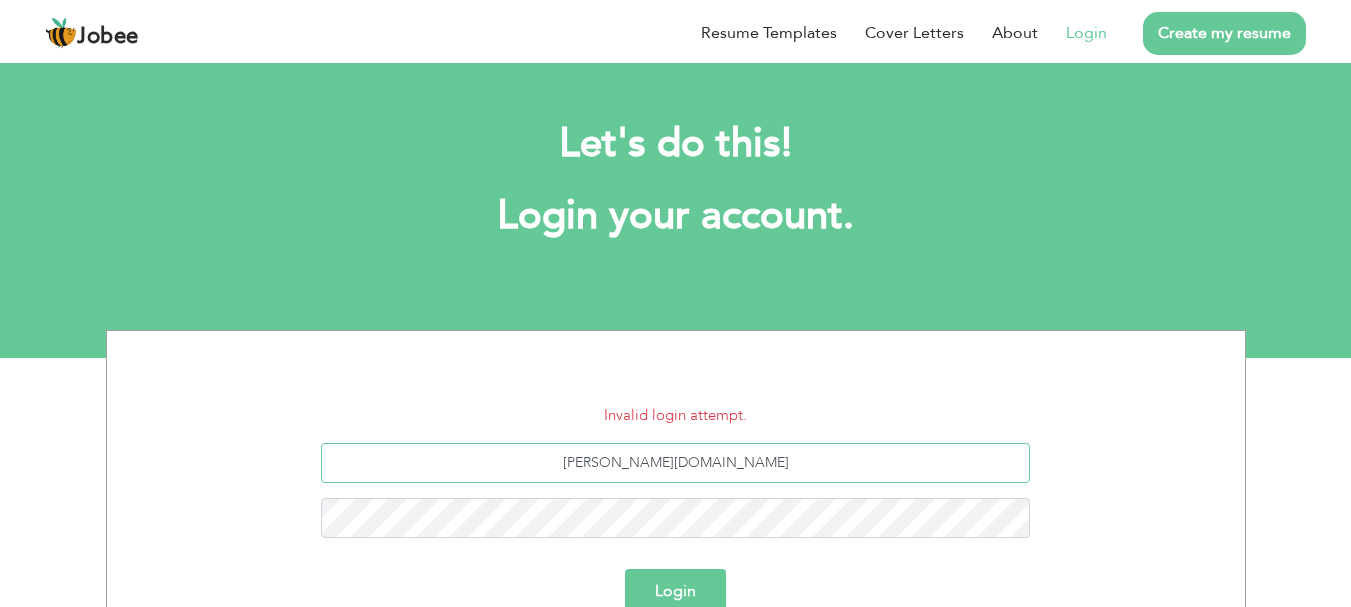 drag, startPoint x: 780, startPoint y: 467, endPoint x: 583, endPoint y: 479, distance: 197.36514 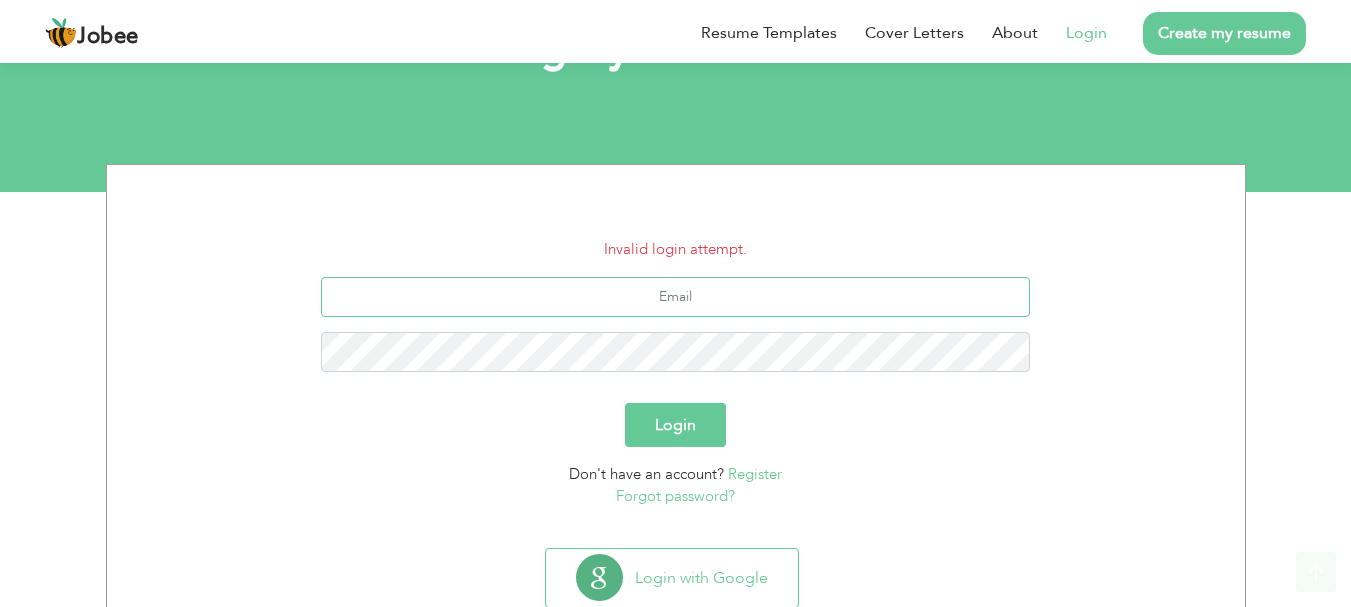 scroll, scrollTop: 224, scrollLeft: 0, axis: vertical 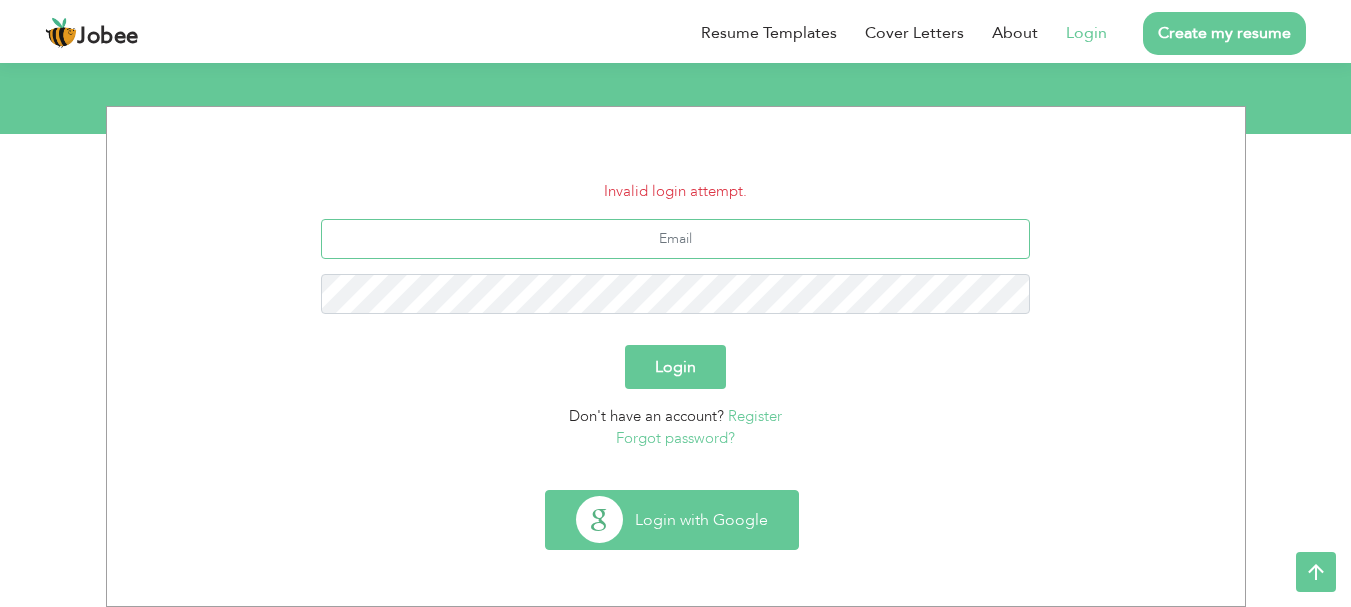 type 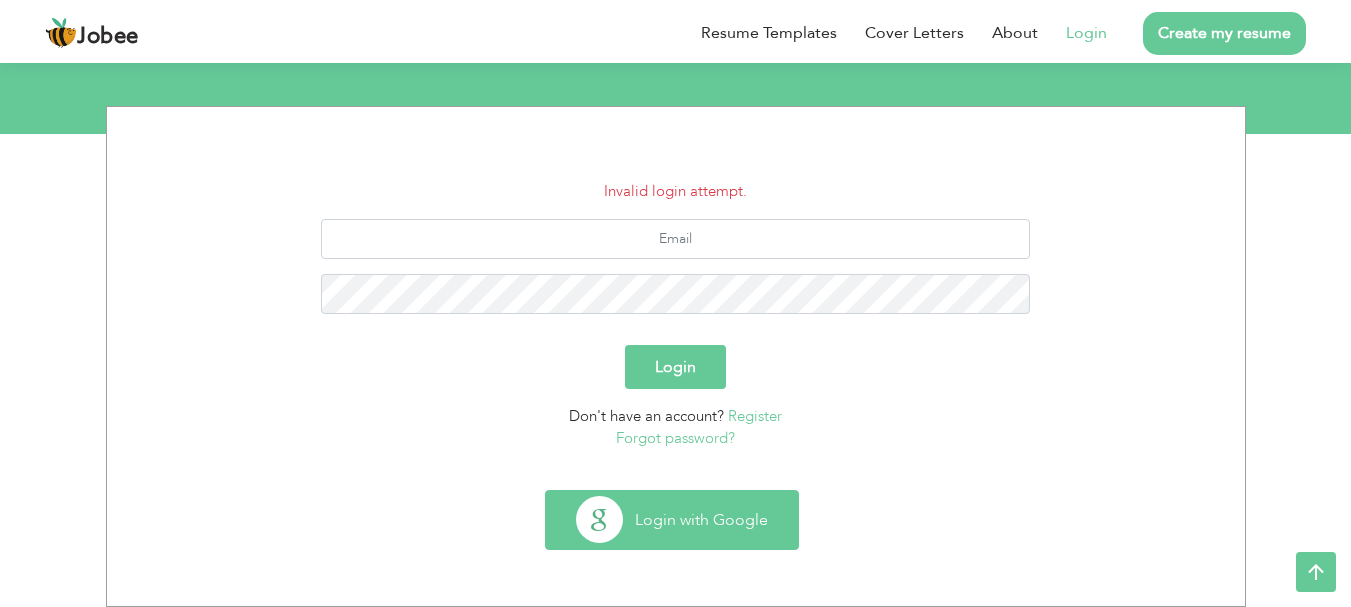 click on "Login with Google" at bounding box center (672, 520) 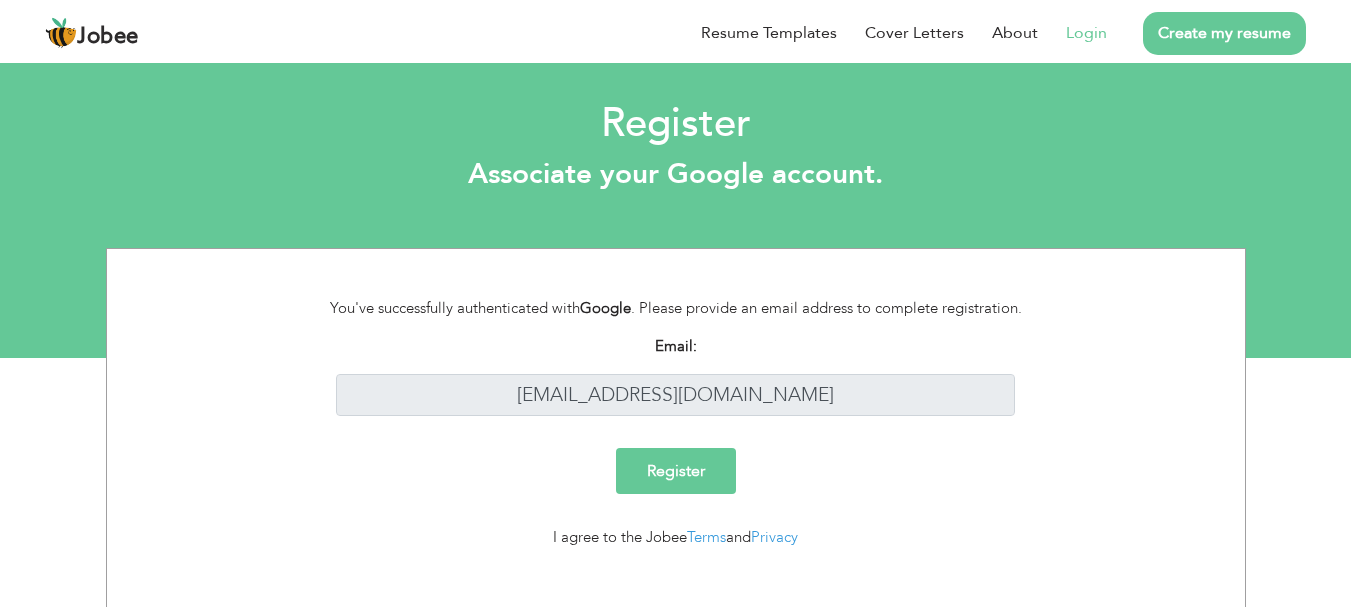 scroll, scrollTop: 0, scrollLeft: 0, axis: both 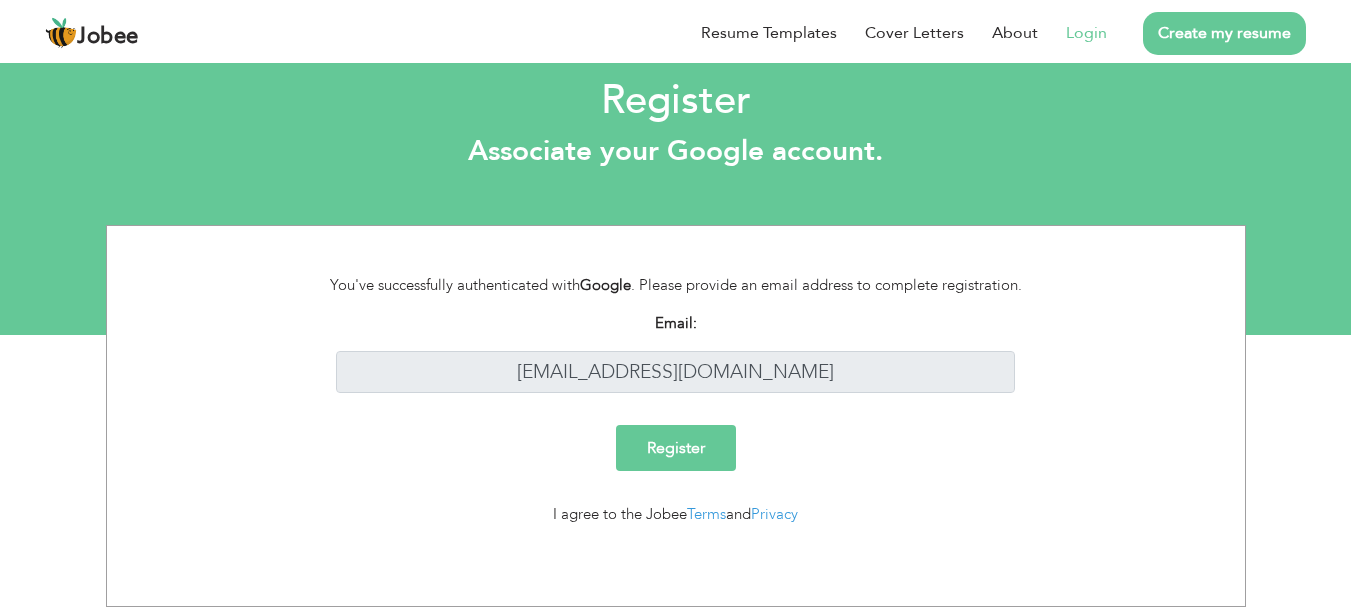 click on "Register" at bounding box center (676, 448) 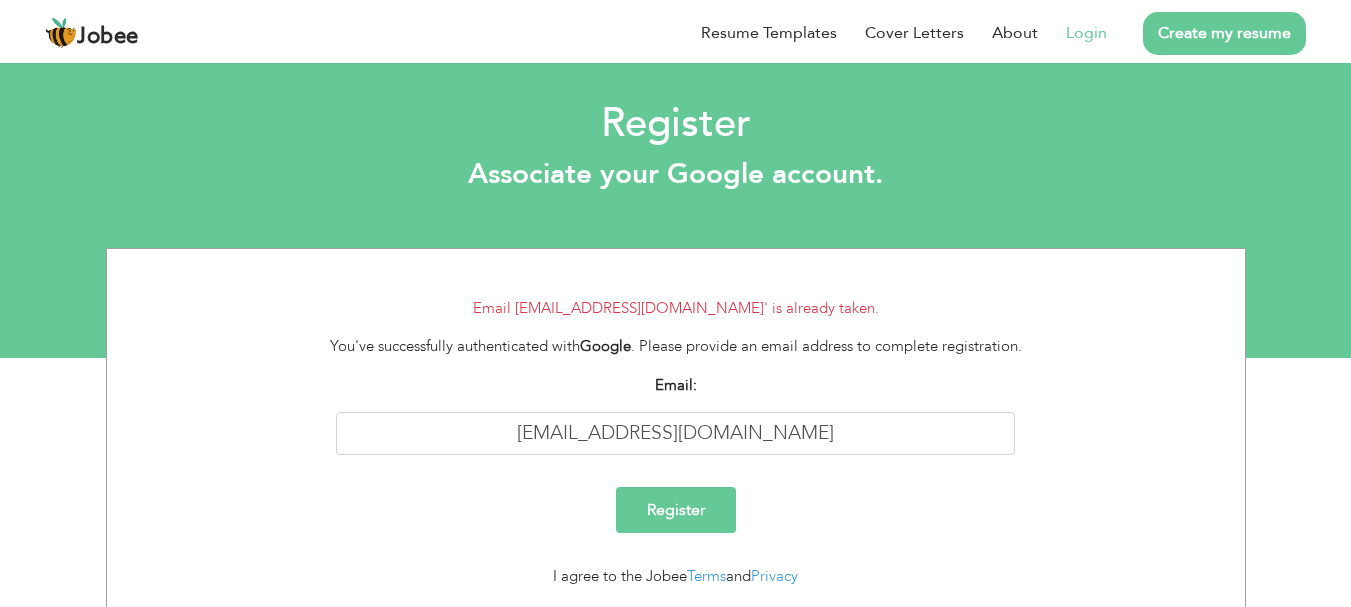 scroll, scrollTop: 0, scrollLeft: 0, axis: both 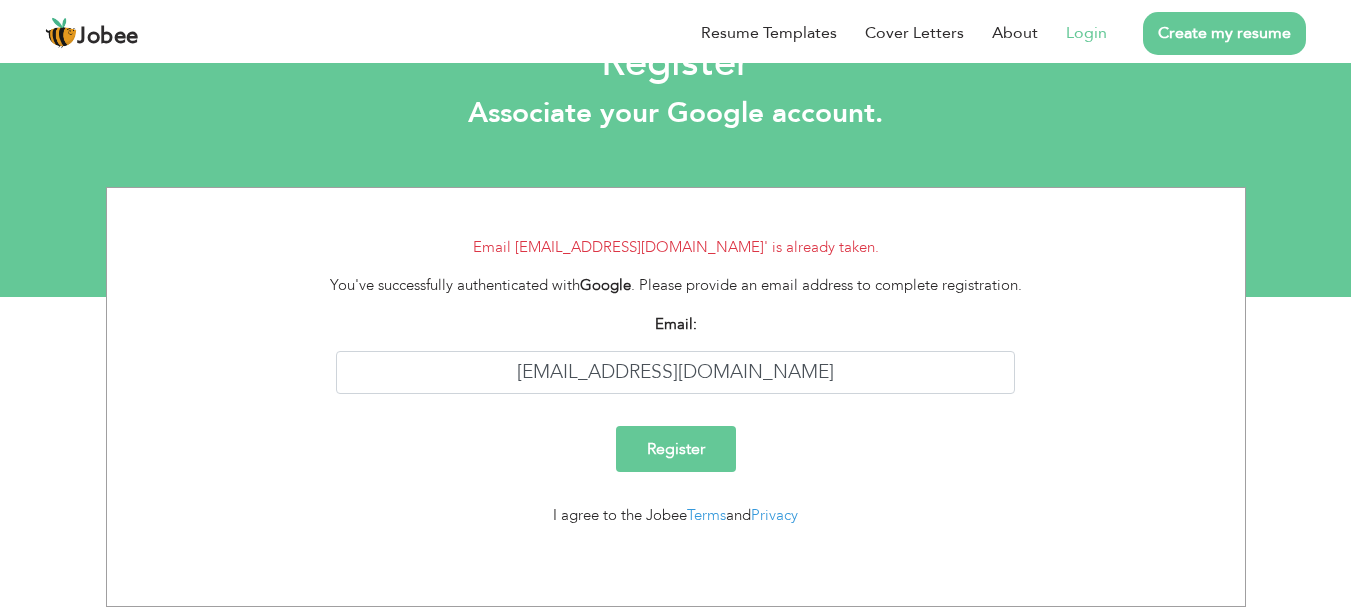 click on "Create my resume" at bounding box center [1224, 33] 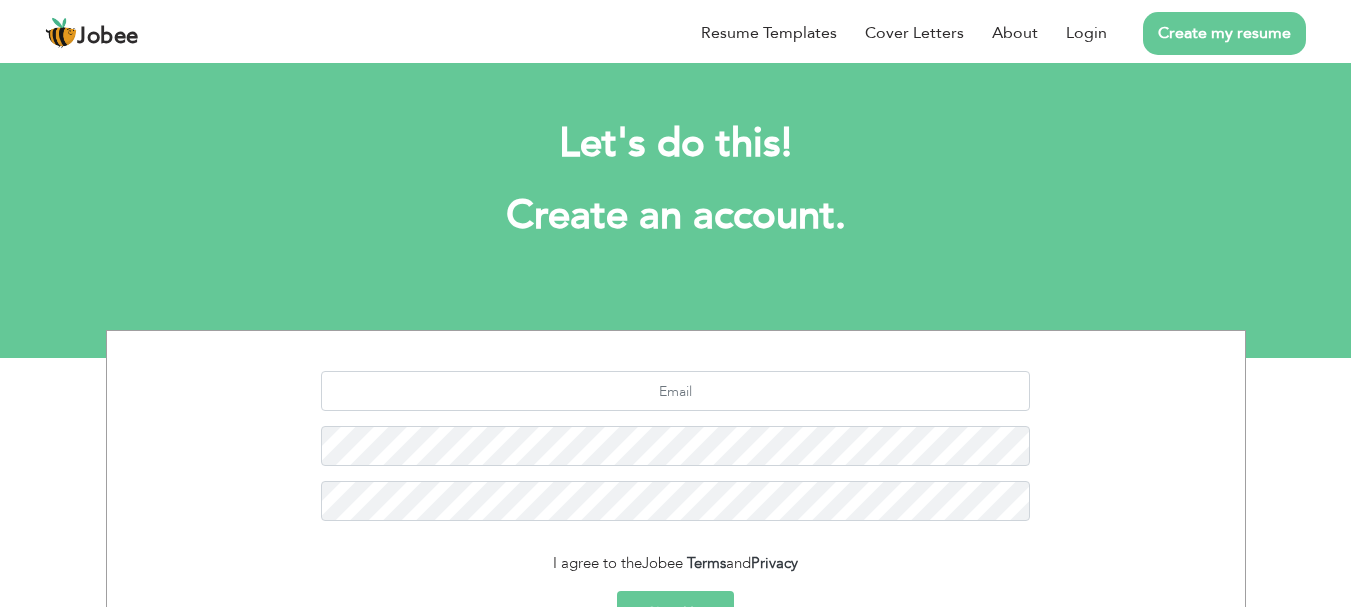 scroll, scrollTop: 0, scrollLeft: 0, axis: both 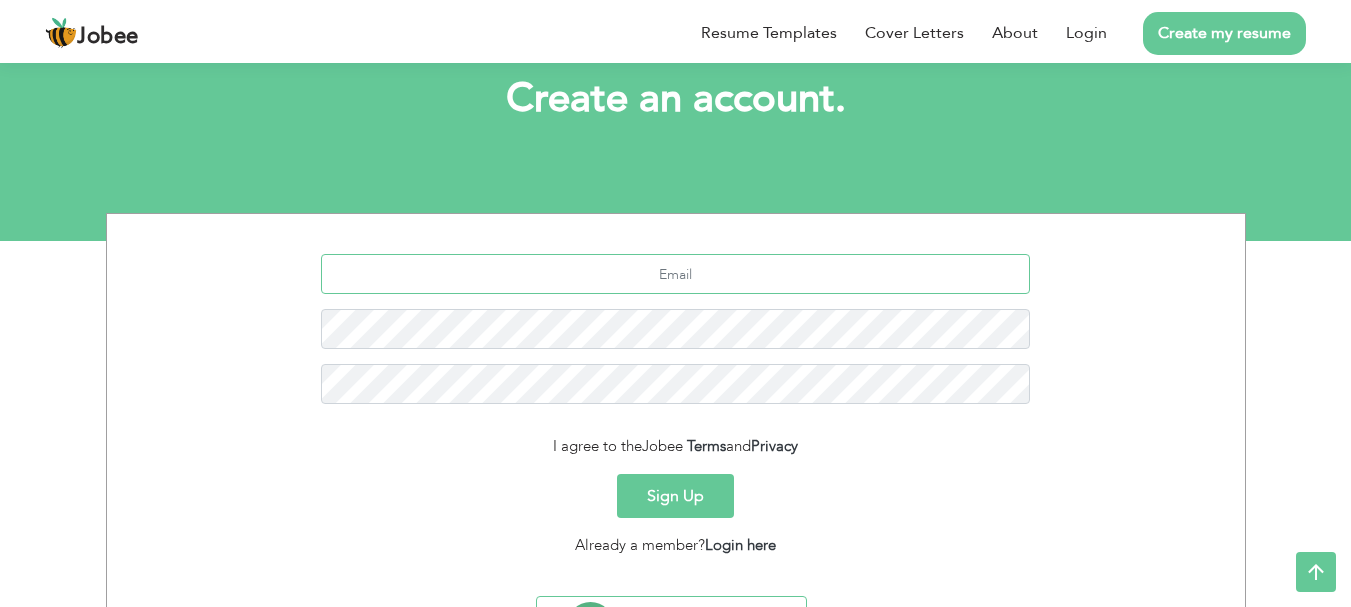 click at bounding box center [675, 274] 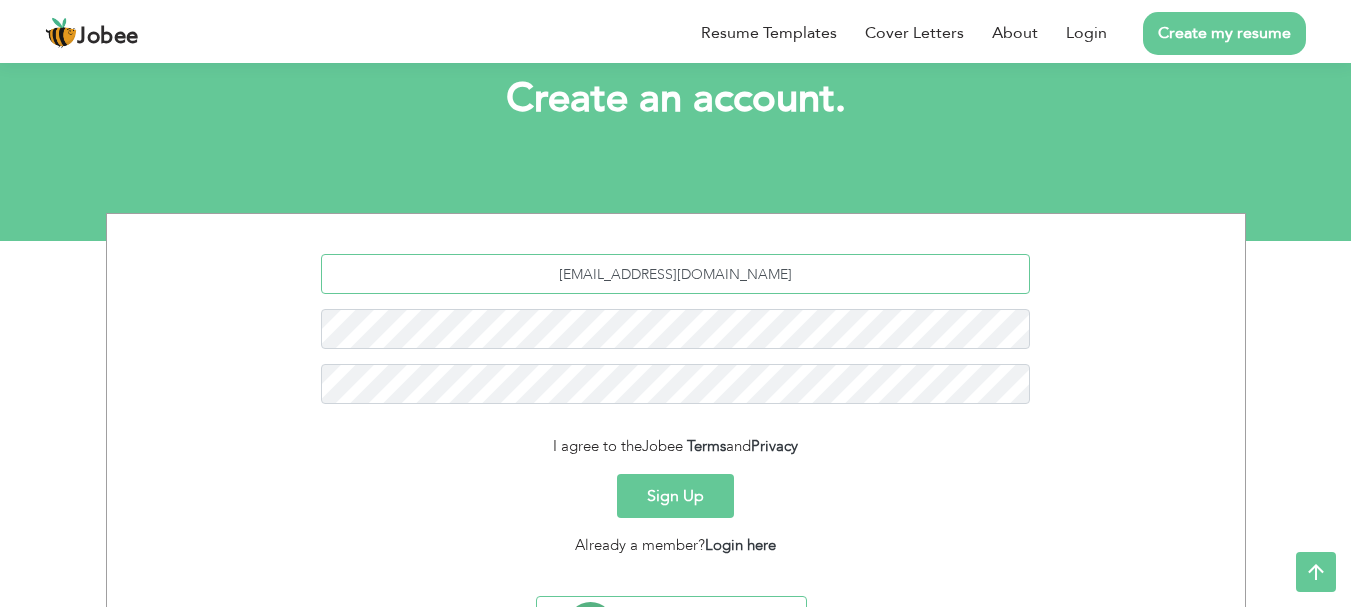 type on "[EMAIL_ADDRESS][DOMAIN_NAME]" 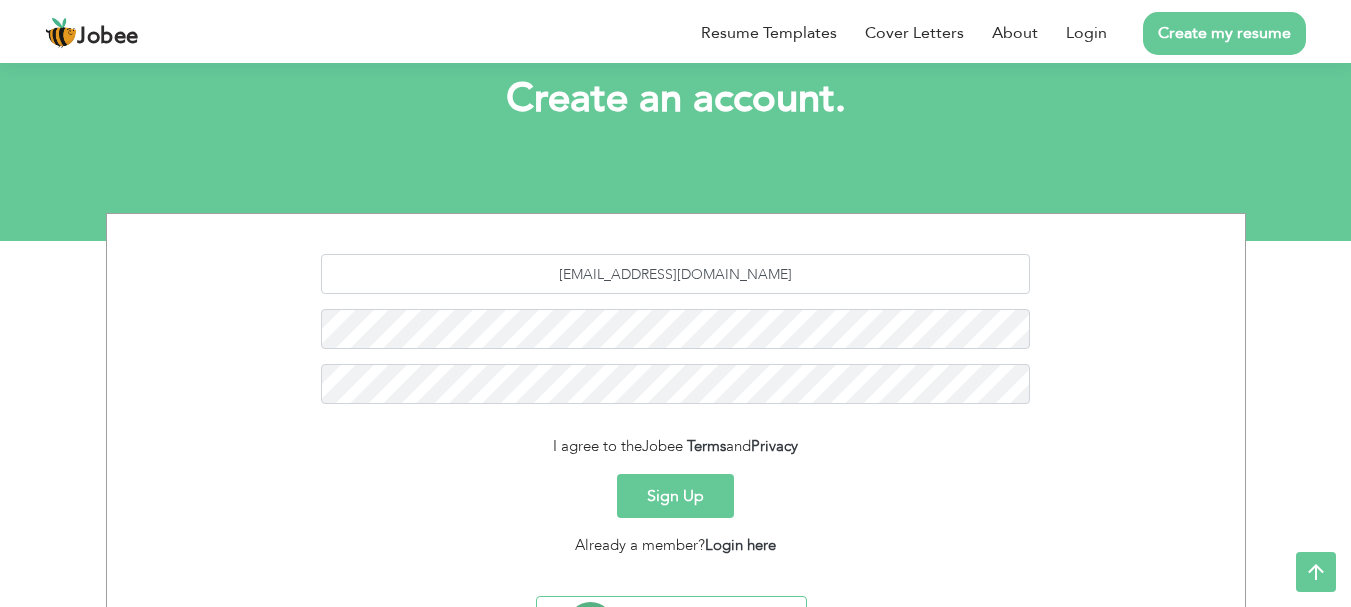 click on "Sign Up" at bounding box center (675, 496) 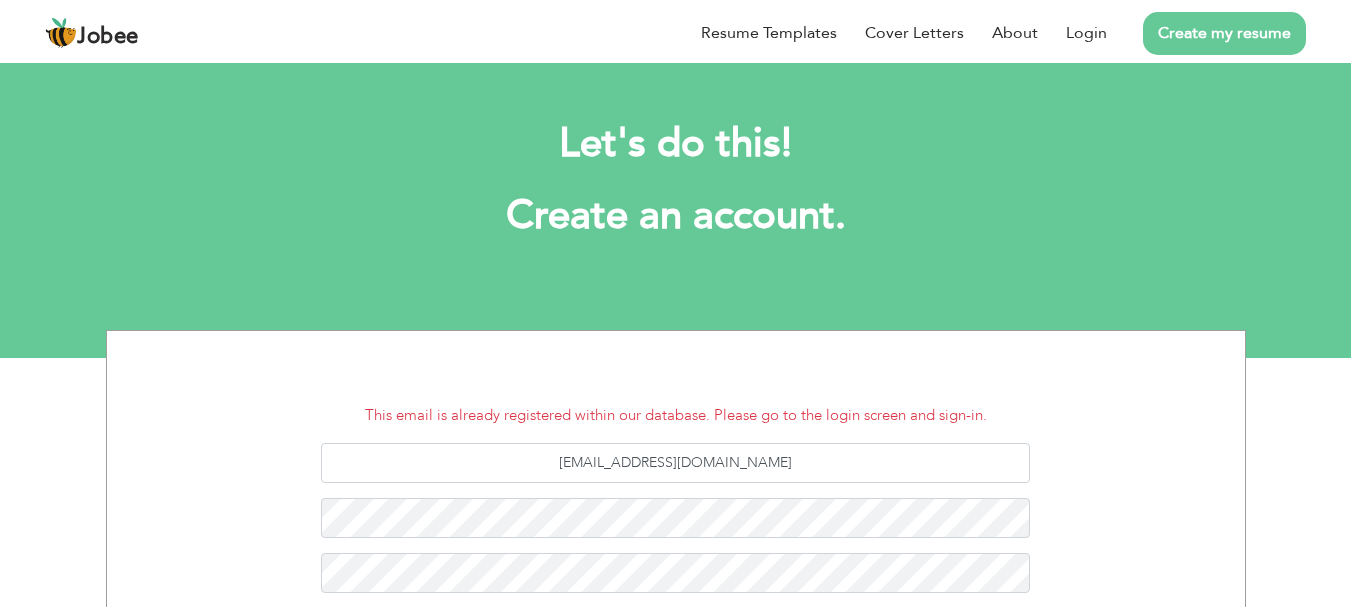 scroll, scrollTop: 0, scrollLeft: 0, axis: both 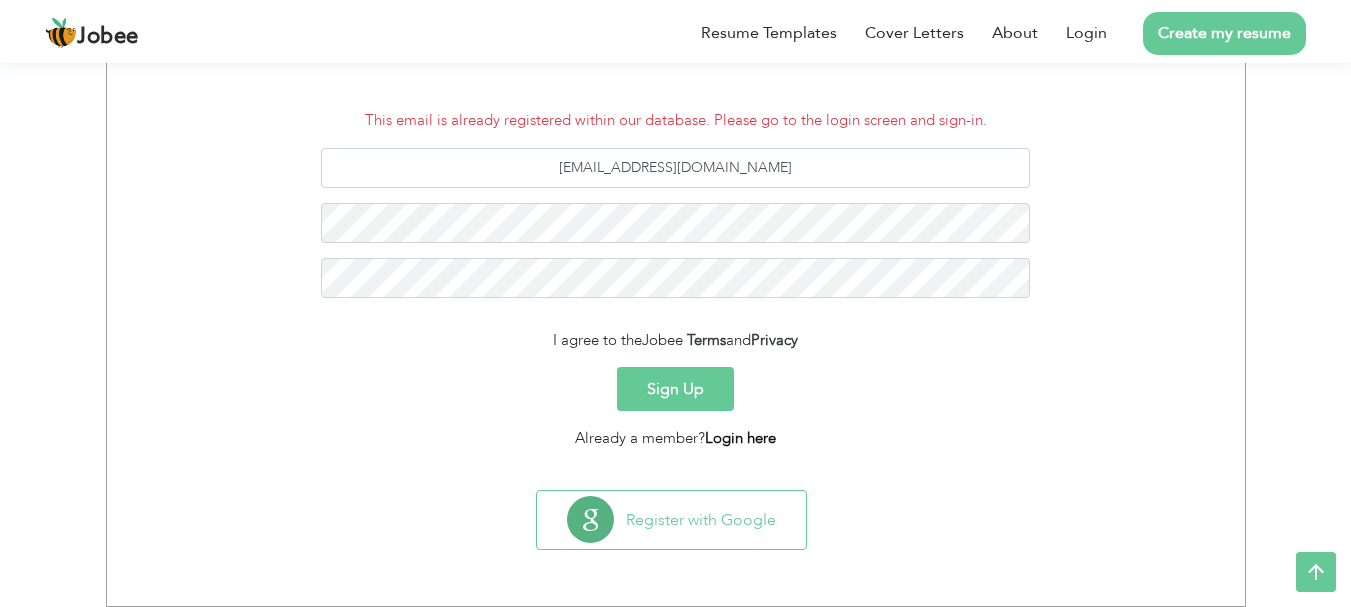 click on "Login here" at bounding box center (740, 438) 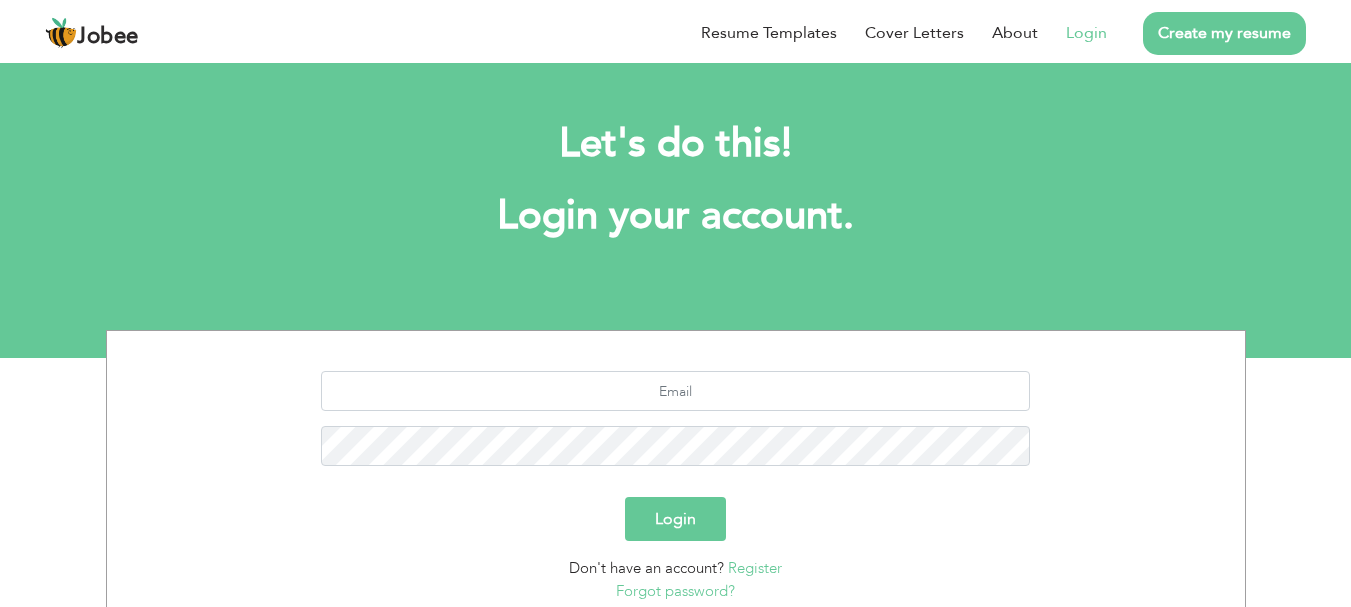 scroll, scrollTop: 0, scrollLeft: 0, axis: both 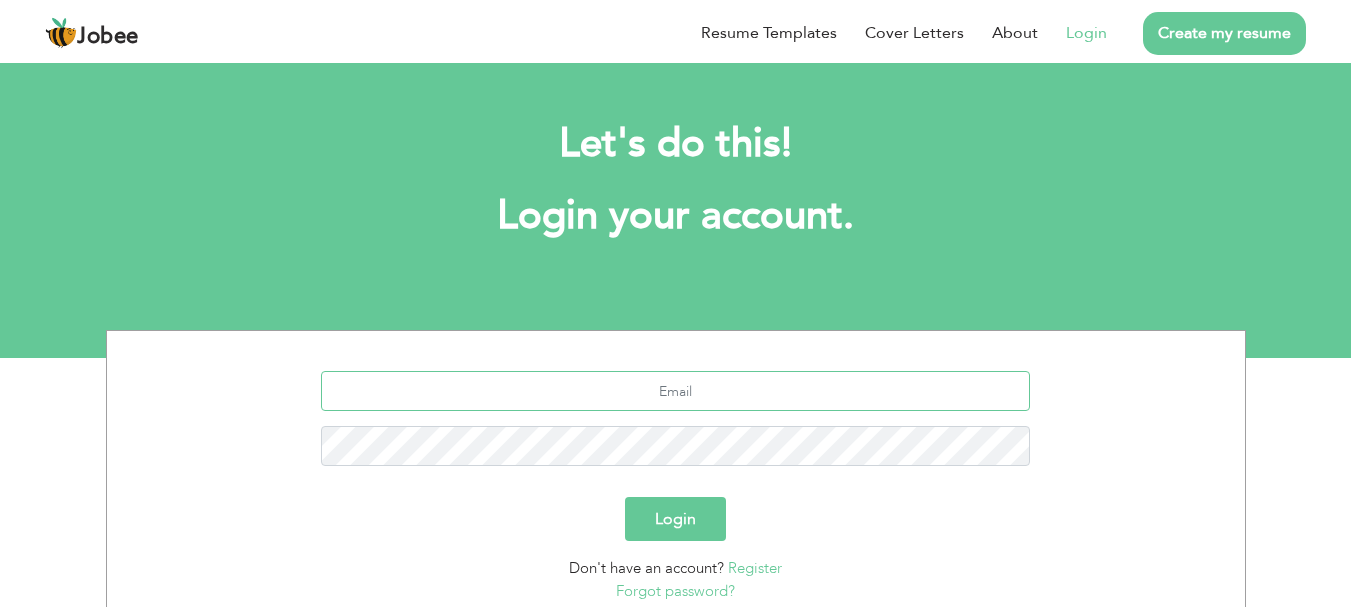 click at bounding box center (675, 391) 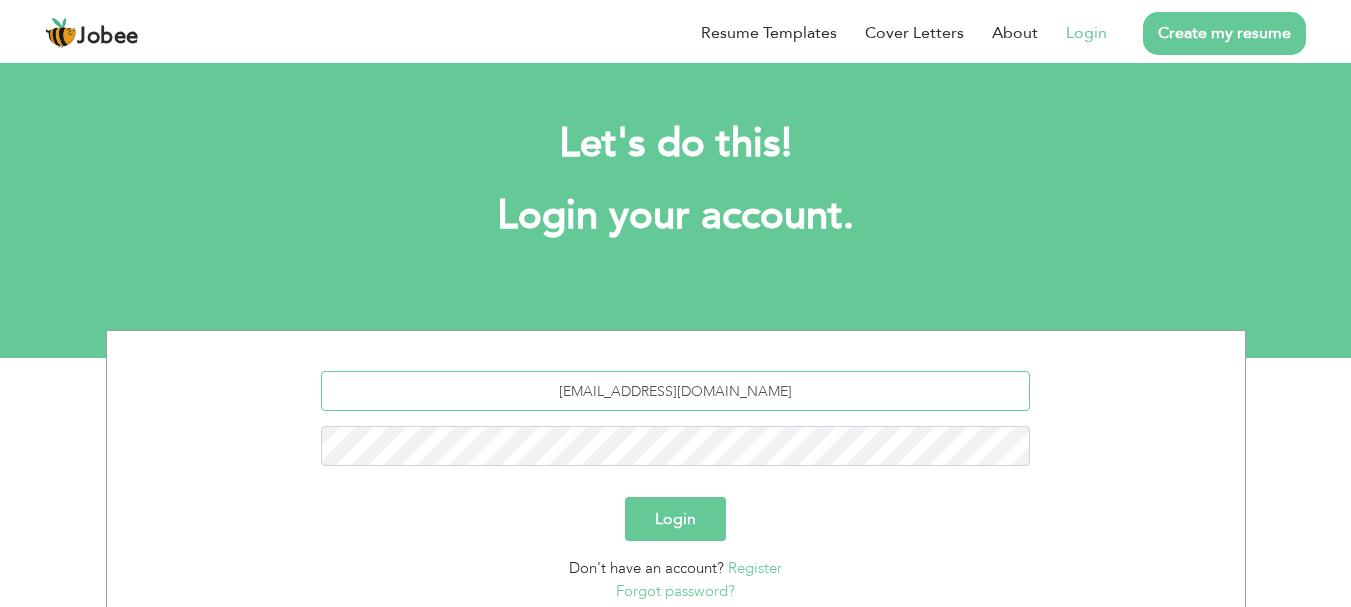 type on "[EMAIL_ADDRESS][DOMAIN_NAME]" 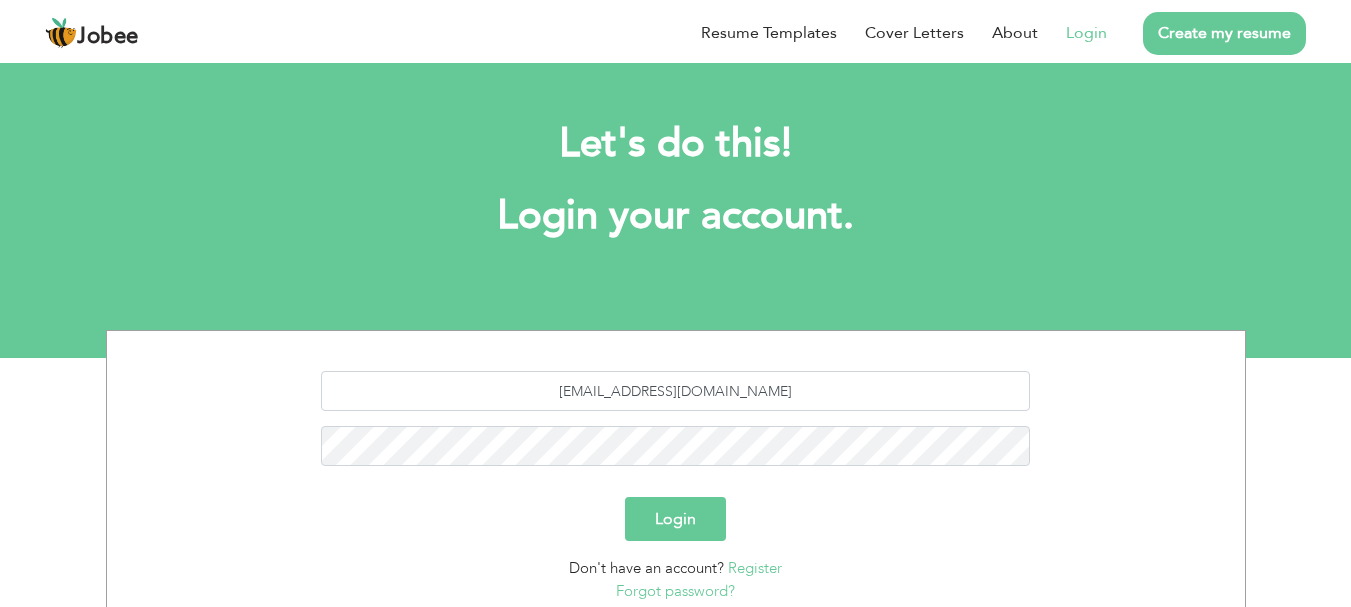 click on "Login" at bounding box center (675, 519) 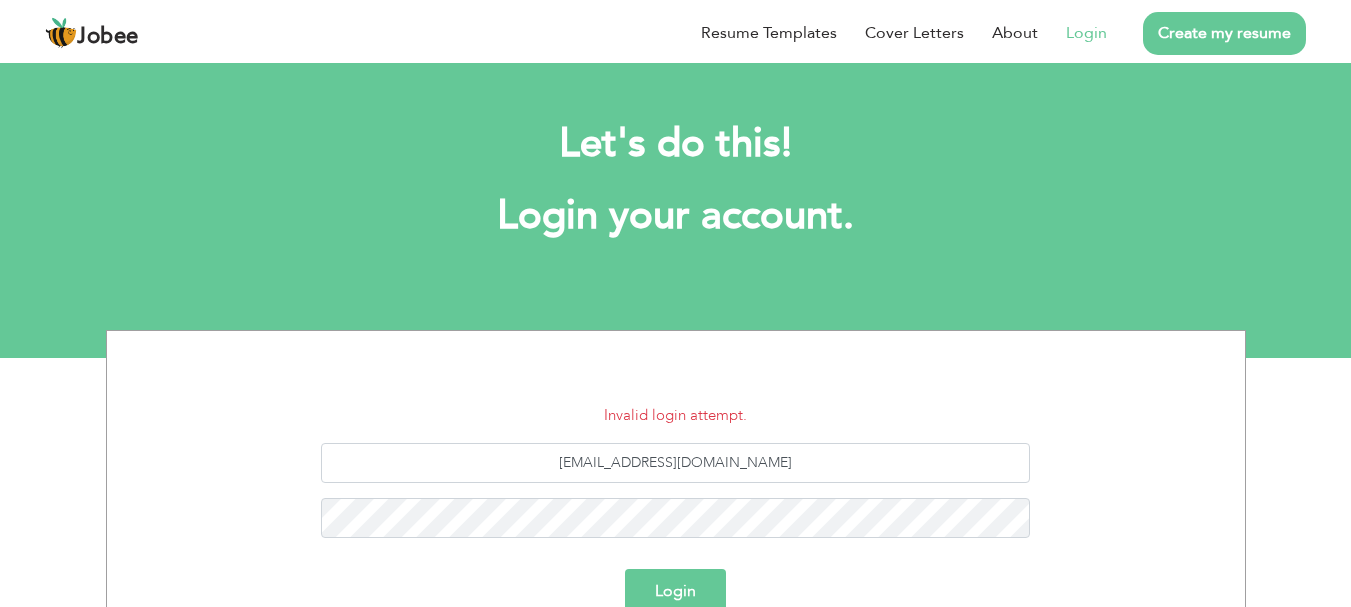 scroll, scrollTop: 0, scrollLeft: 0, axis: both 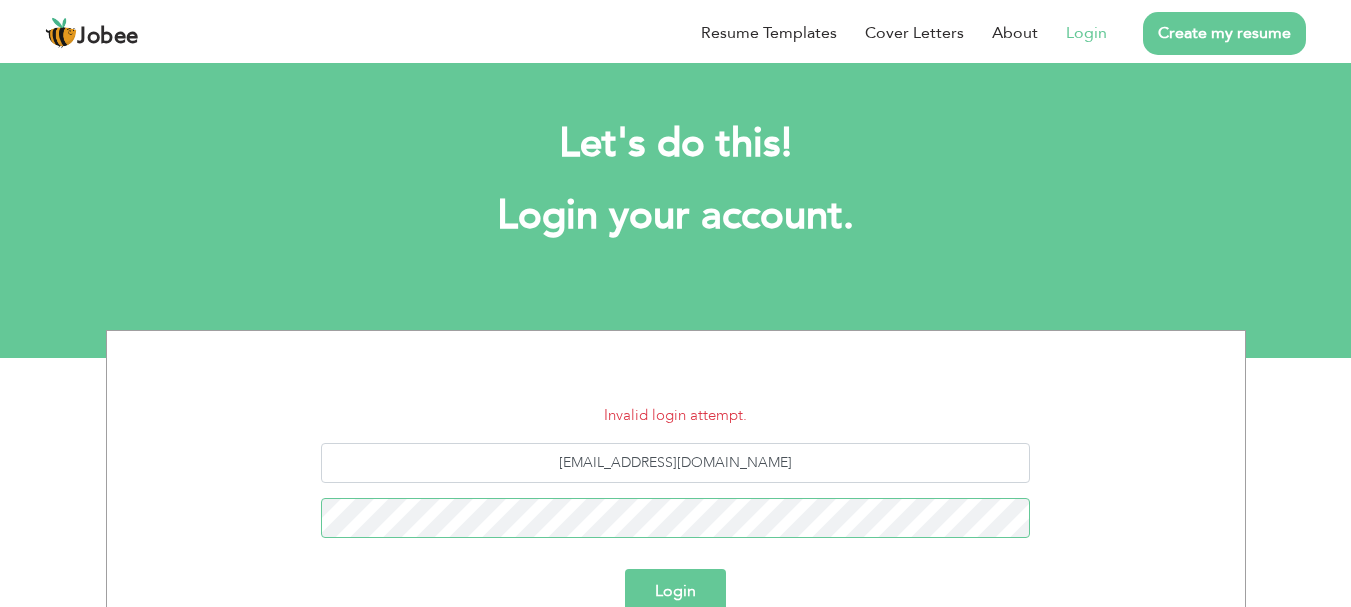 click on "Invalid login attempt.
[EMAIL_ADDRESS][DOMAIN_NAME]
Login
Don't have an account?   Register
Forgot password?" at bounding box center (676, 539) 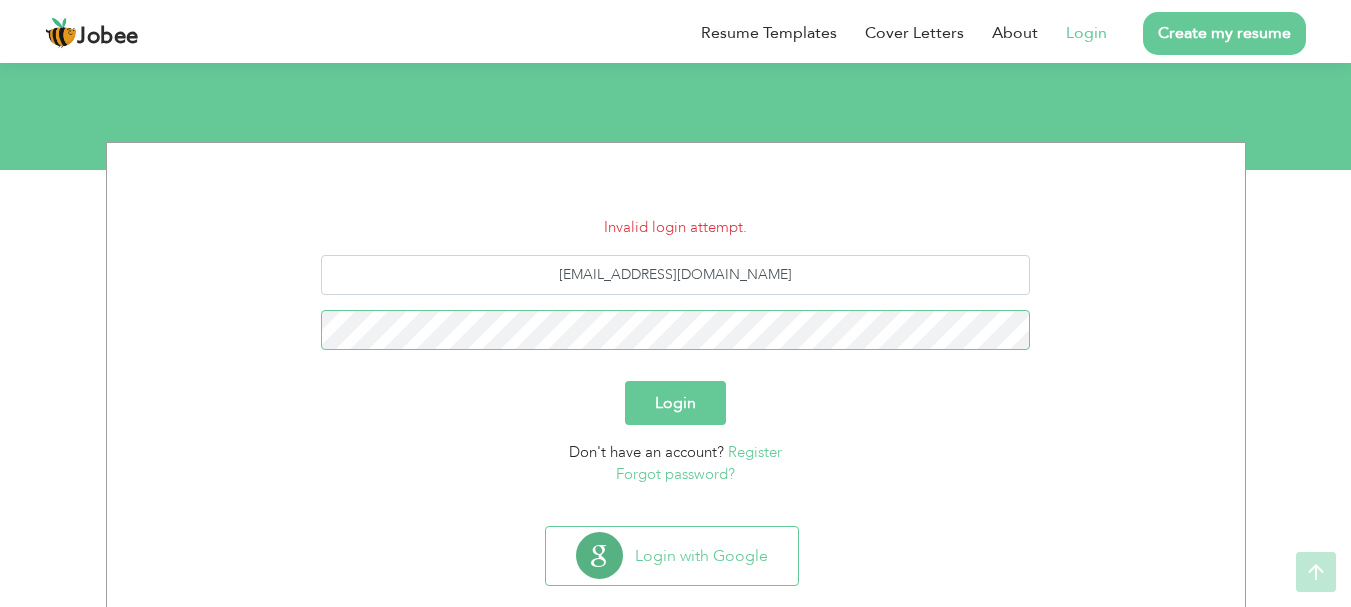 scroll, scrollTop: 224, scrollLeft: 0, axis: vertical 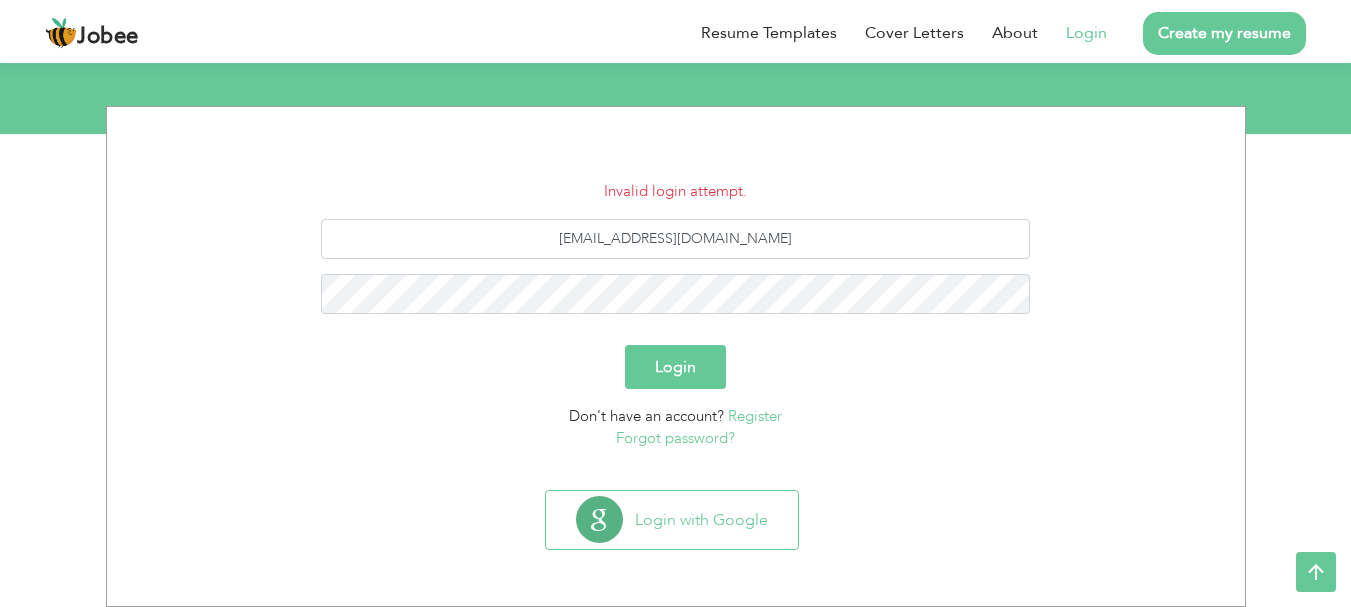 click on "Forgot password?" at bounding box center [675, 438] 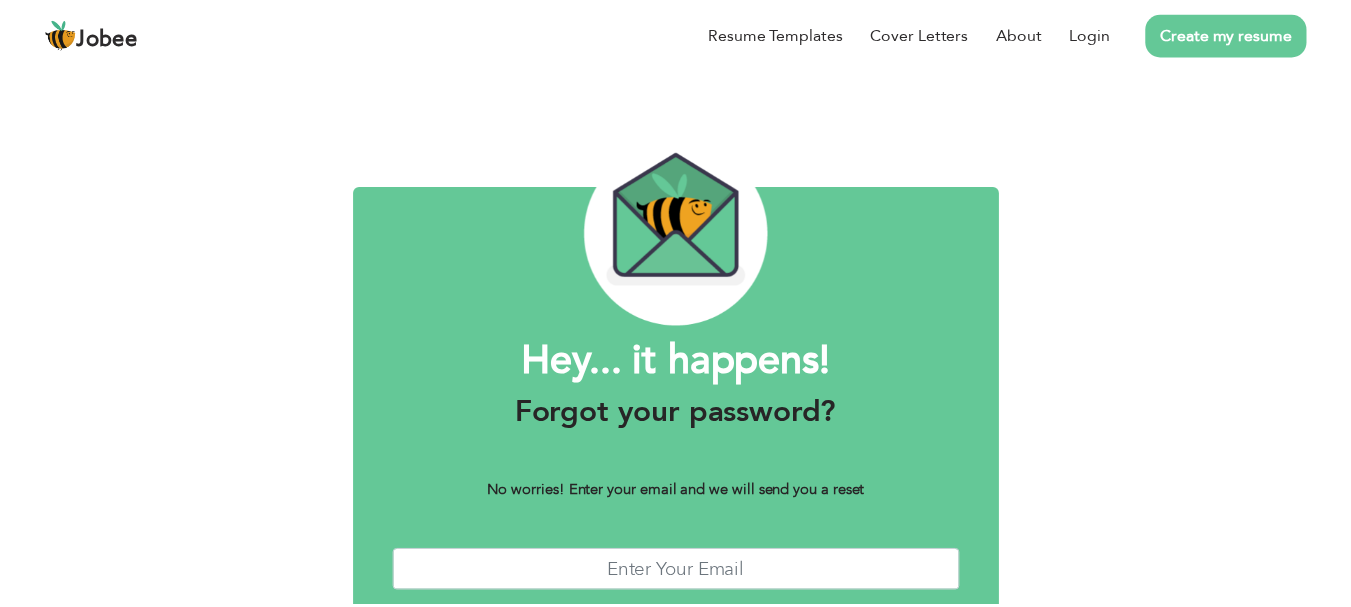 scroll, scrollTop: 0, scrollLeft: 0, axis: both 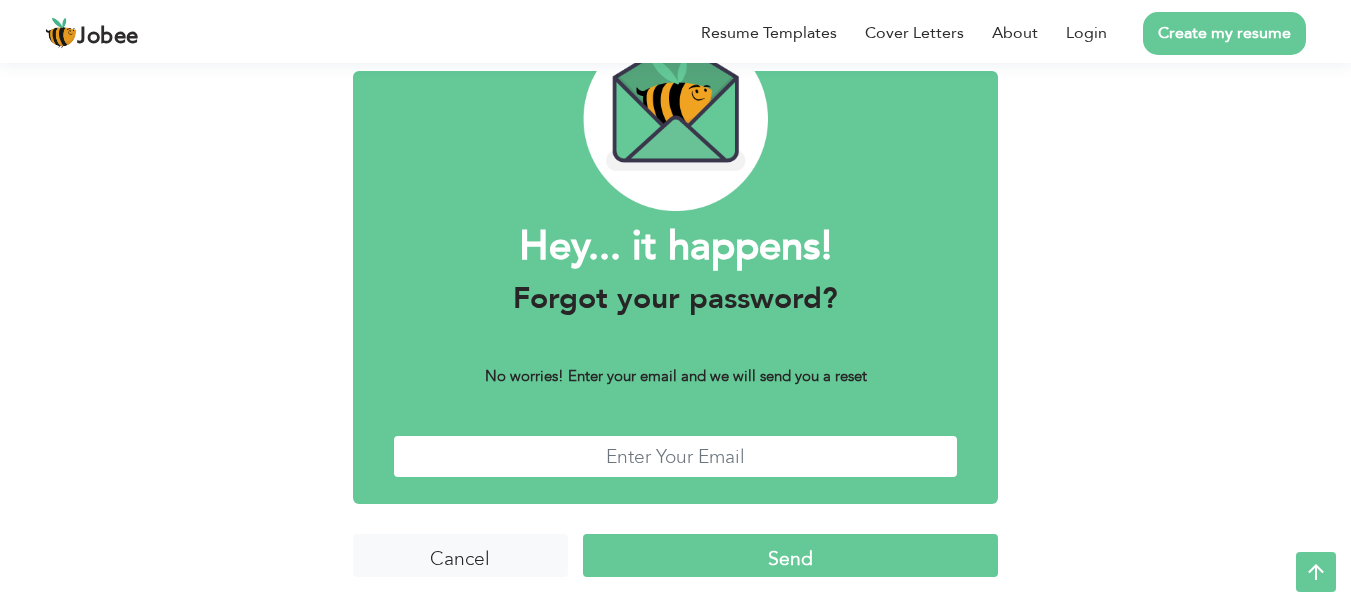 drag, startPoint x: 0, startPoint y: 0, endPoint x: 669, endPoint y: 439, distance: 800.1762 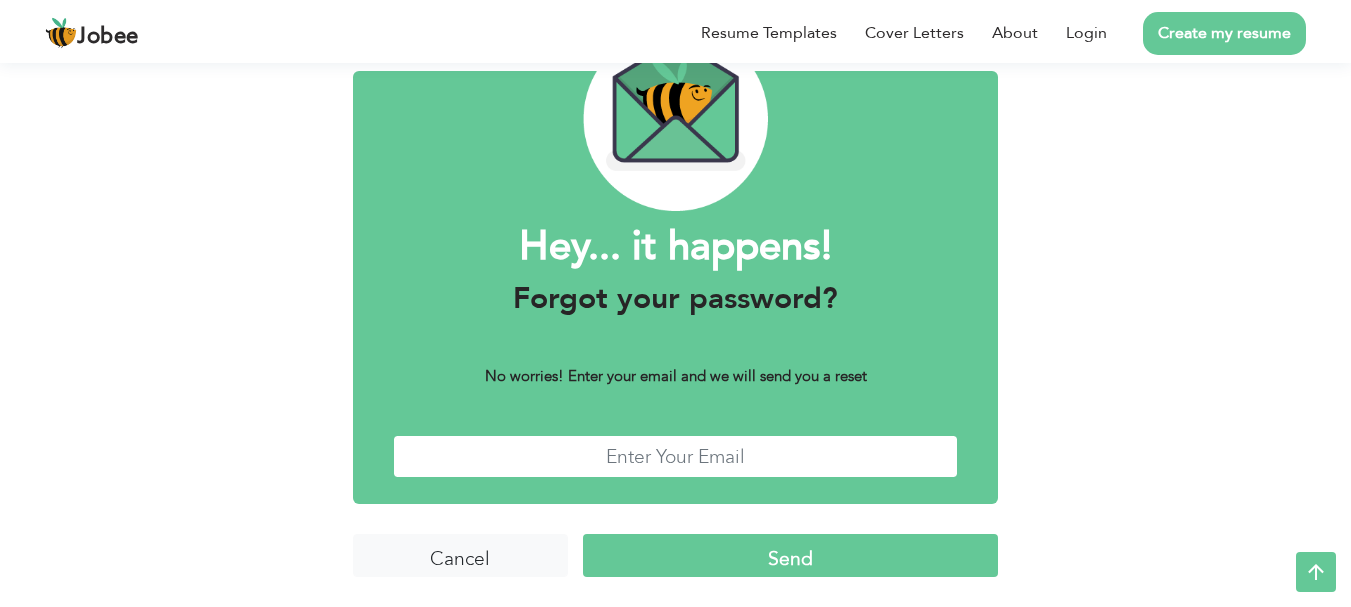 type on "[EMAIL_ADDRESS][DOMAIN_NAME]" 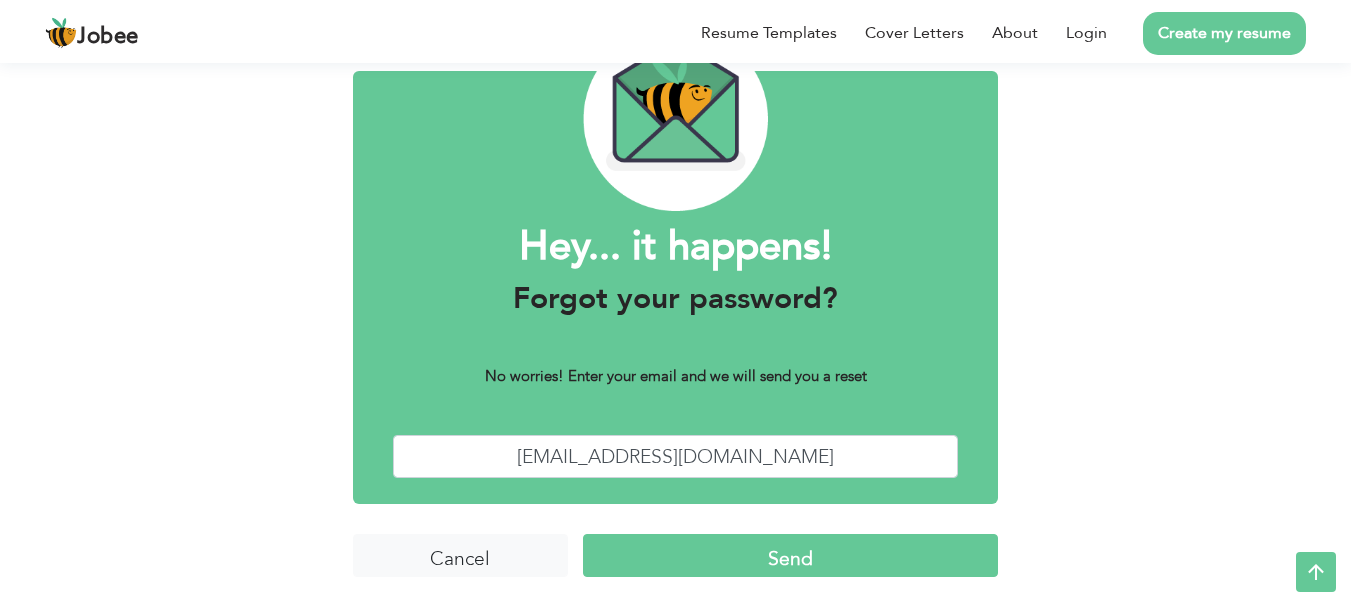 click on "Send" at bounding box center [790, 555] 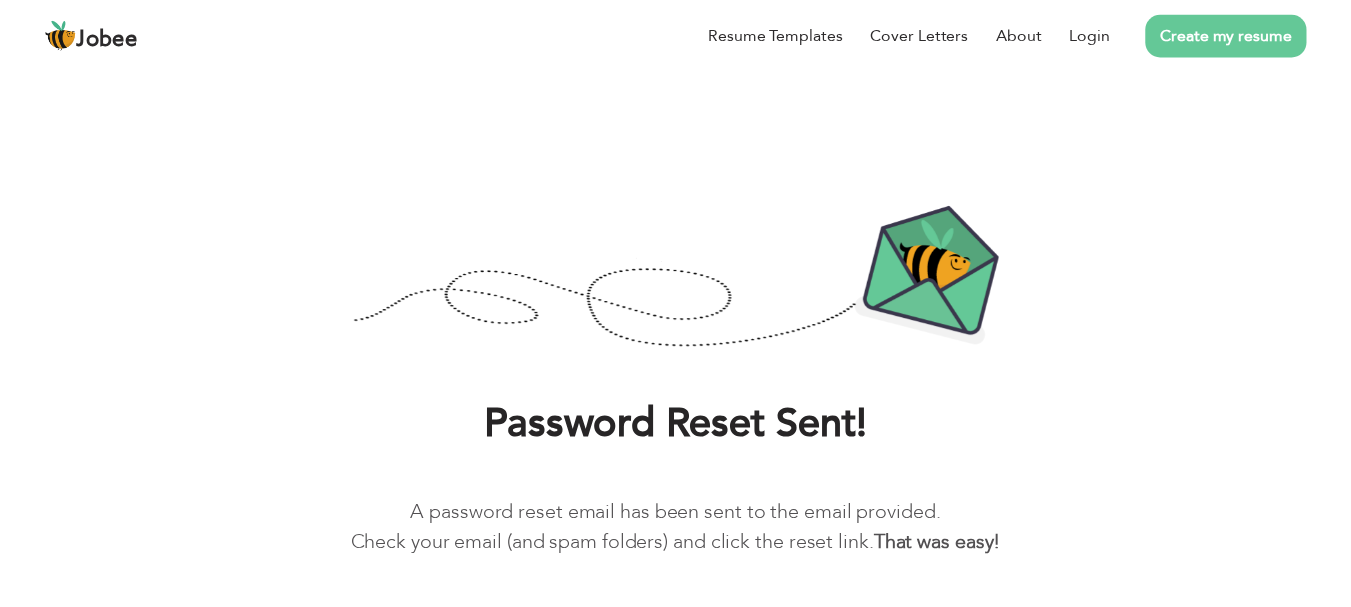 scroll, scrollTop: 0, scrollLeft: 0, axis: both 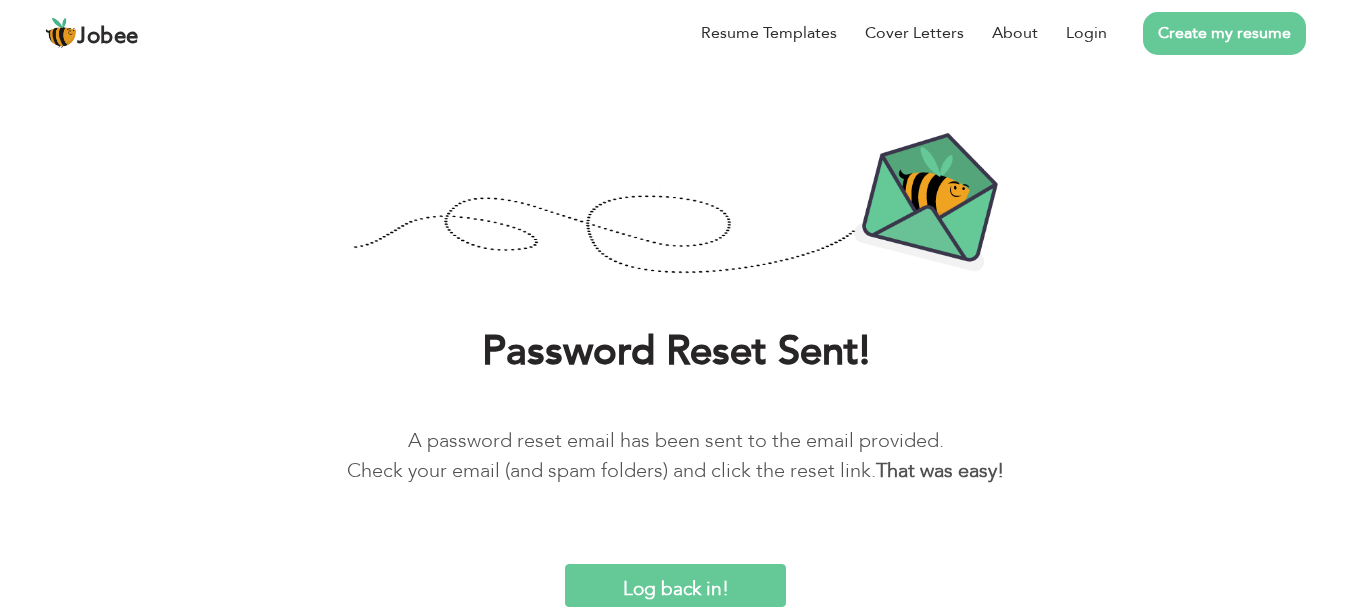 click on "Log back in!" at bounding box center (675, 585) 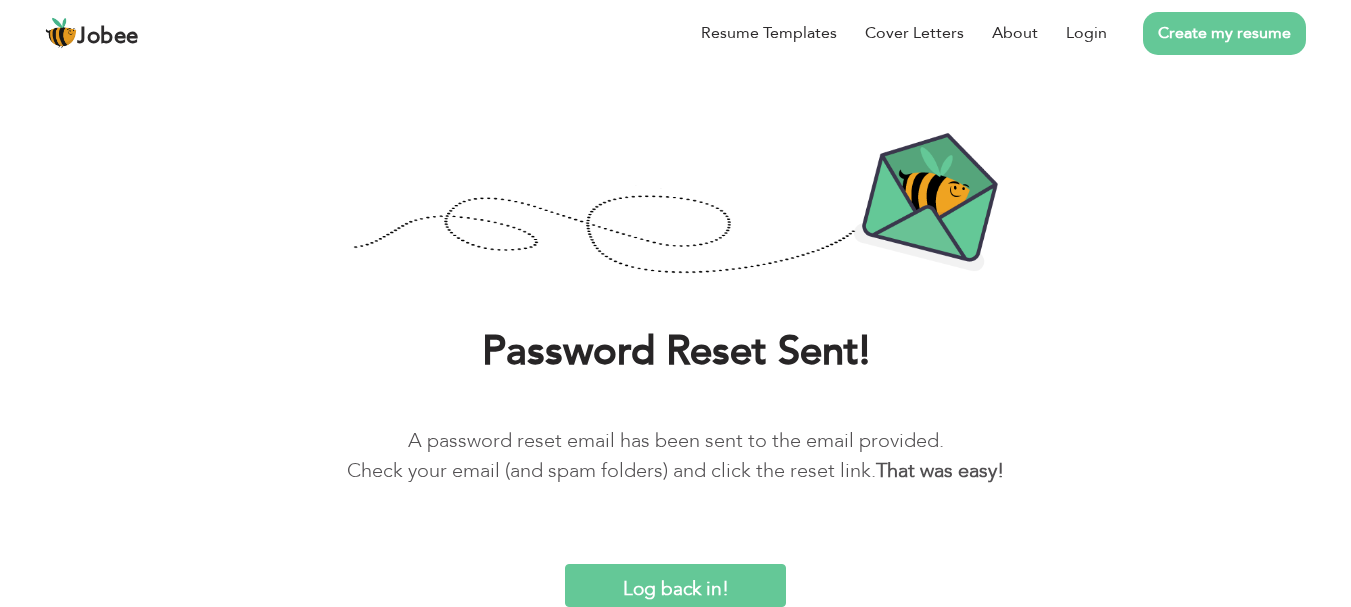 click on "Log back in!" at bounding box center (675, 585) 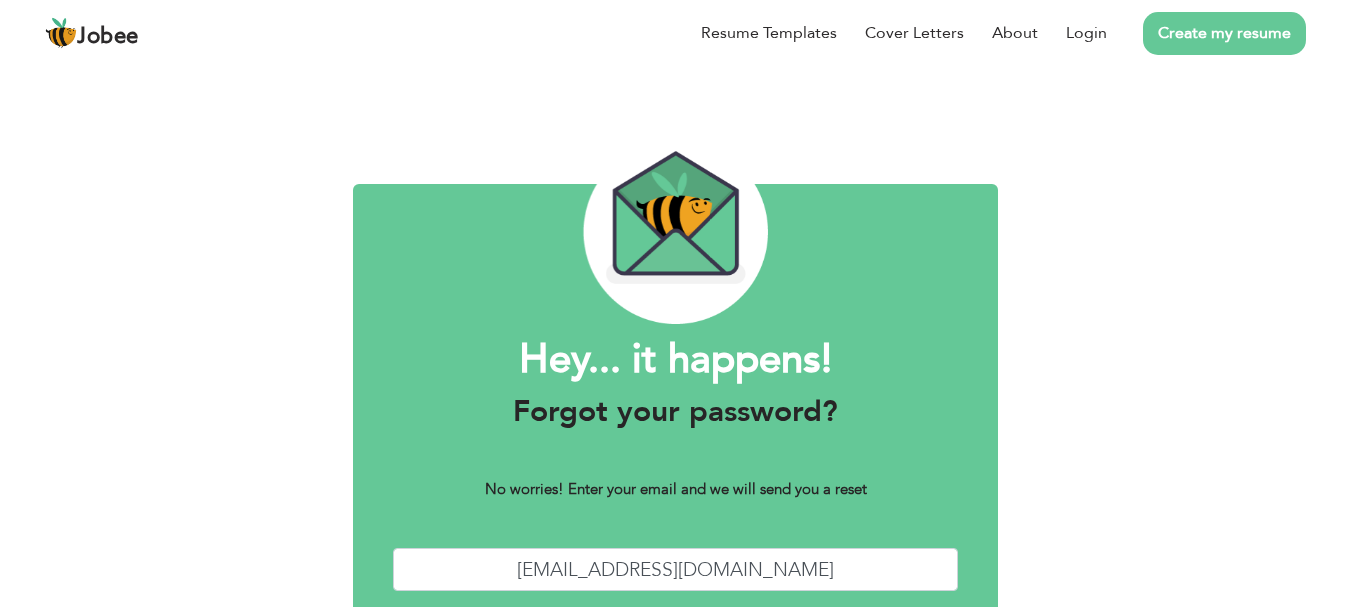 scroll, scrollTop: 13, scrollLeft: 0, axis: vertical 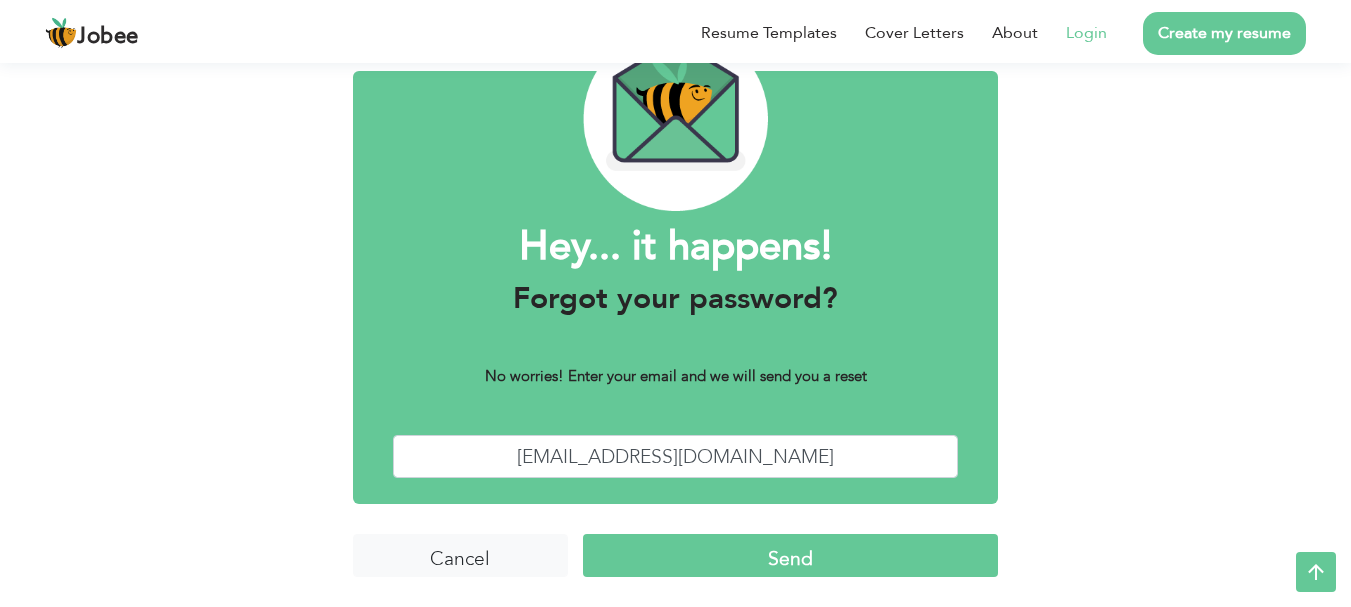 click on "Login" at bounding box center [1086, 33] 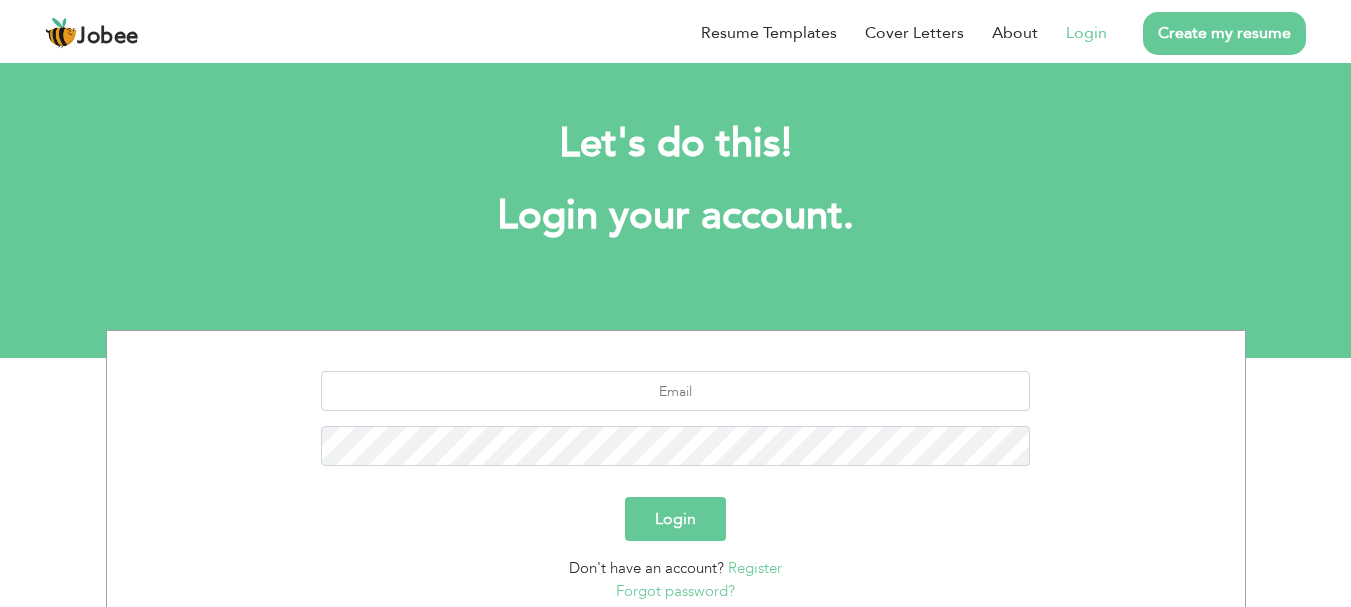 scroll, scrollTop: 0, scrollLeft: 0, axis: both 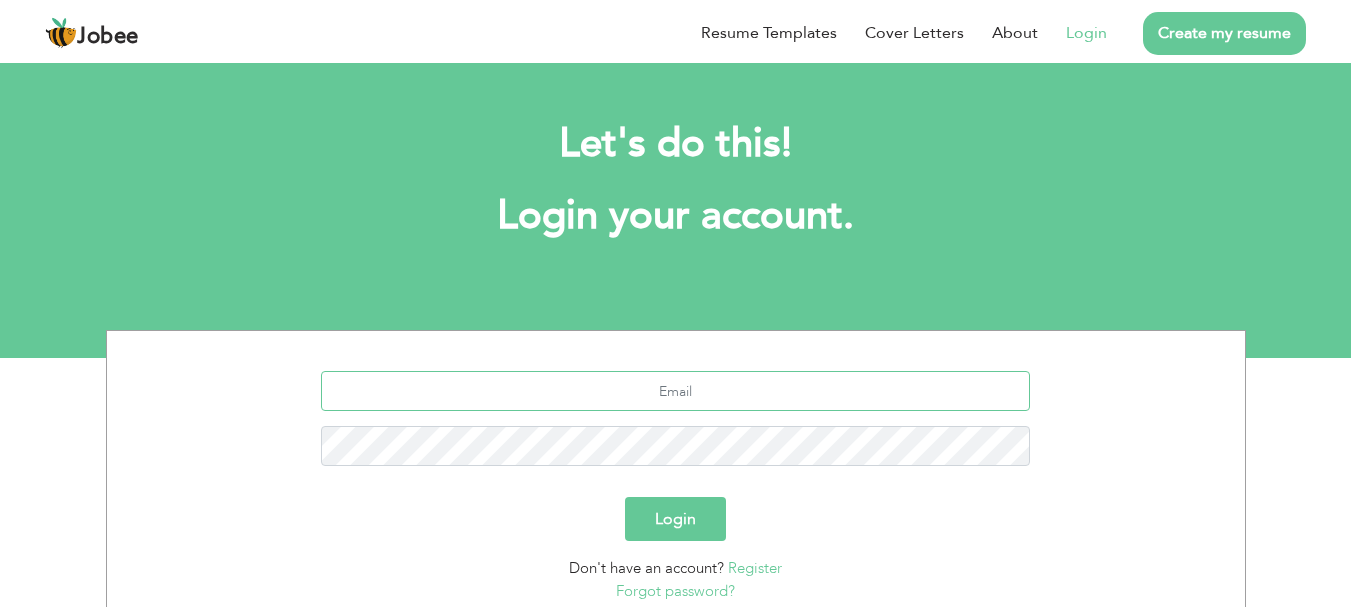 click at bounding box center (675, 391) 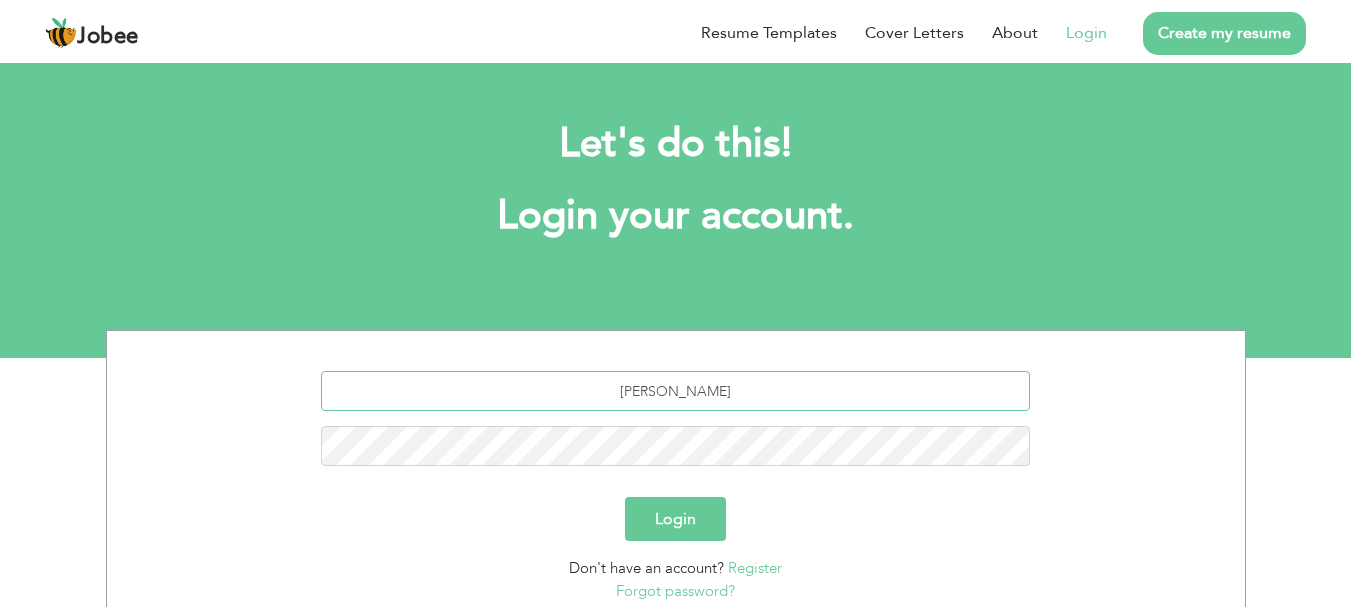 type on "[EMAIL_ADDRESS][DOMAIN_NAME]" 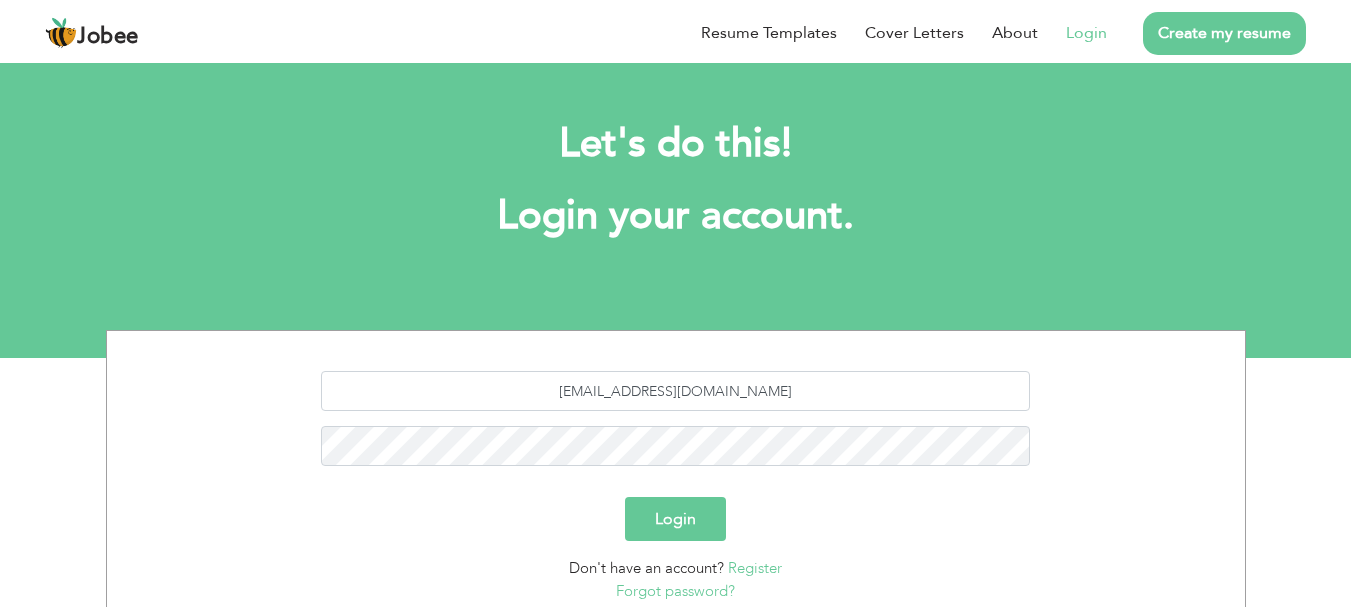 click on "Login" at bounding box center (675, 519) 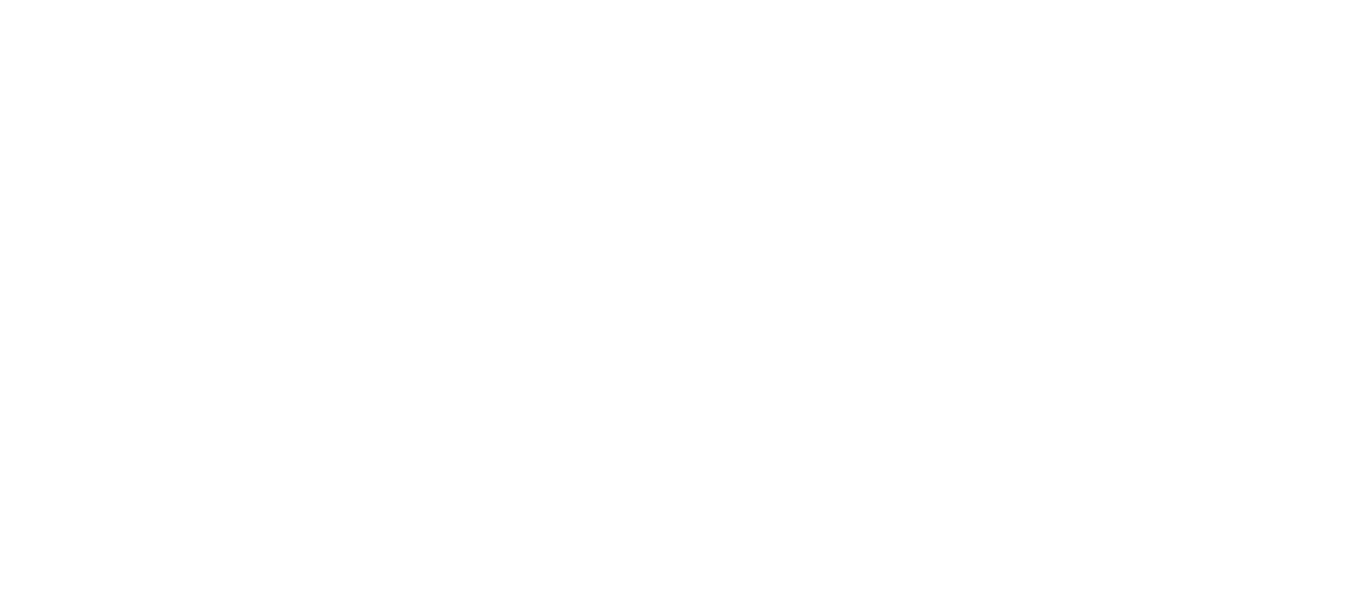 scroll, scrollTop: 0, scrollLeft: 0, axis: both 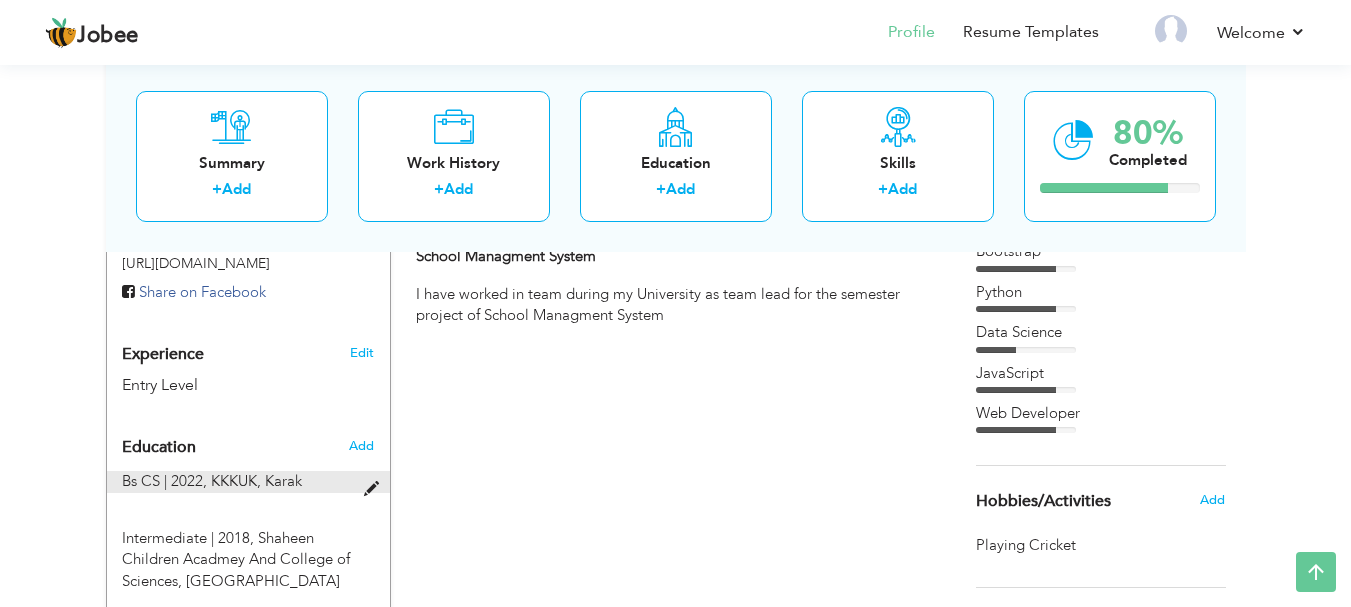 click on "Bs CS   |  2022," at bounding box center [164, 481] 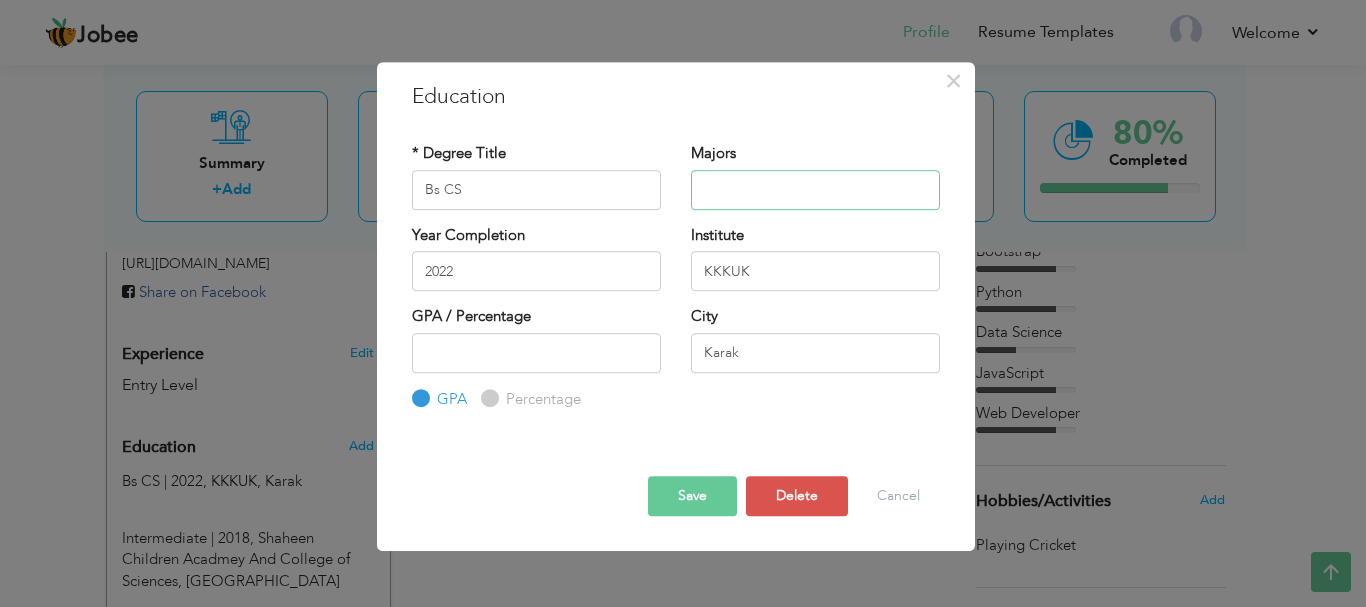 click at bounding box center [815, 190] 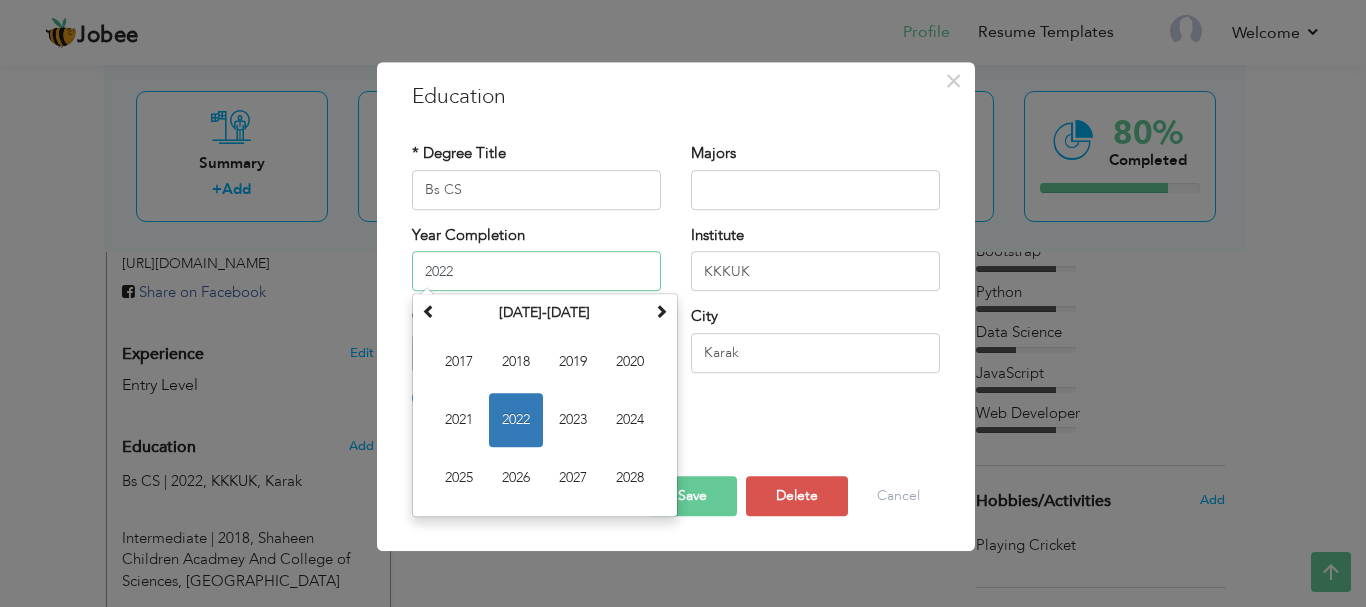 click on "2022" at bounding box center [536, 271] 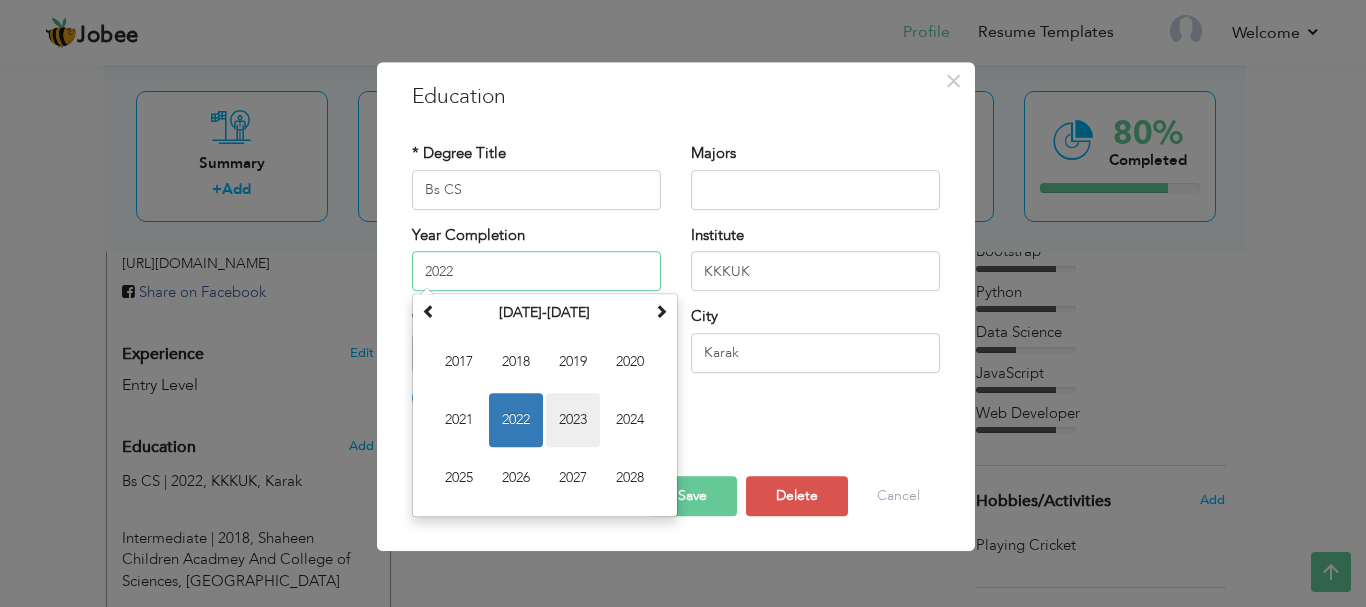 click on "2023" at bounding box center [573, 420] 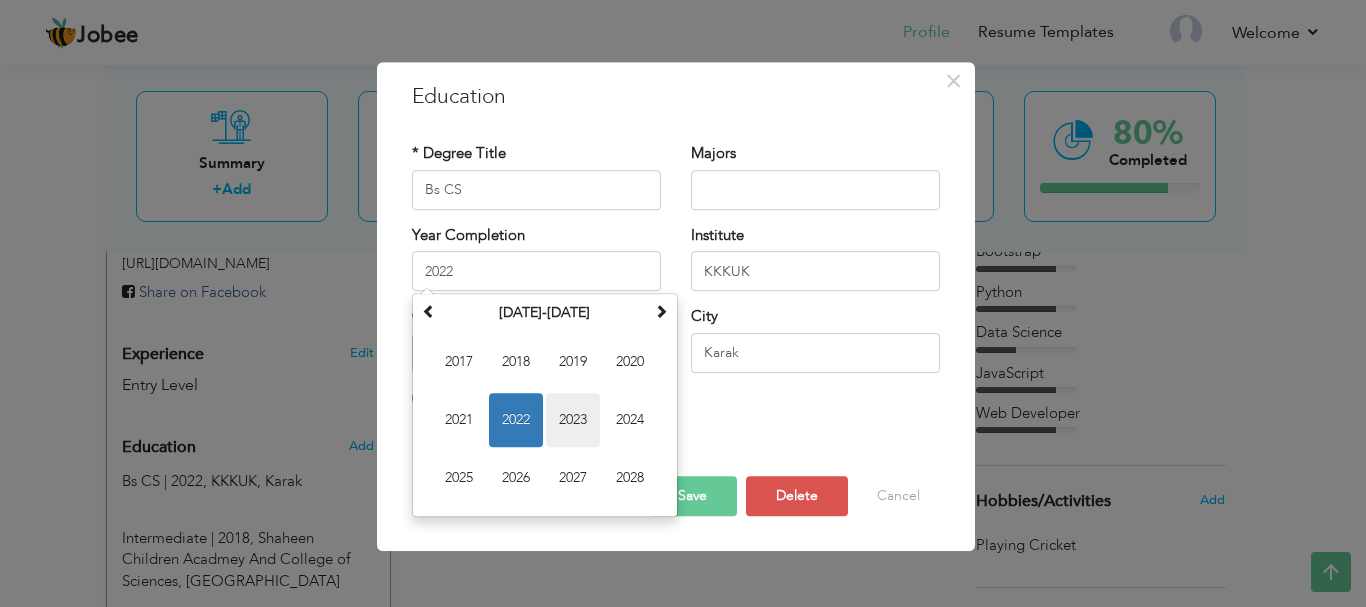 type on "2023" 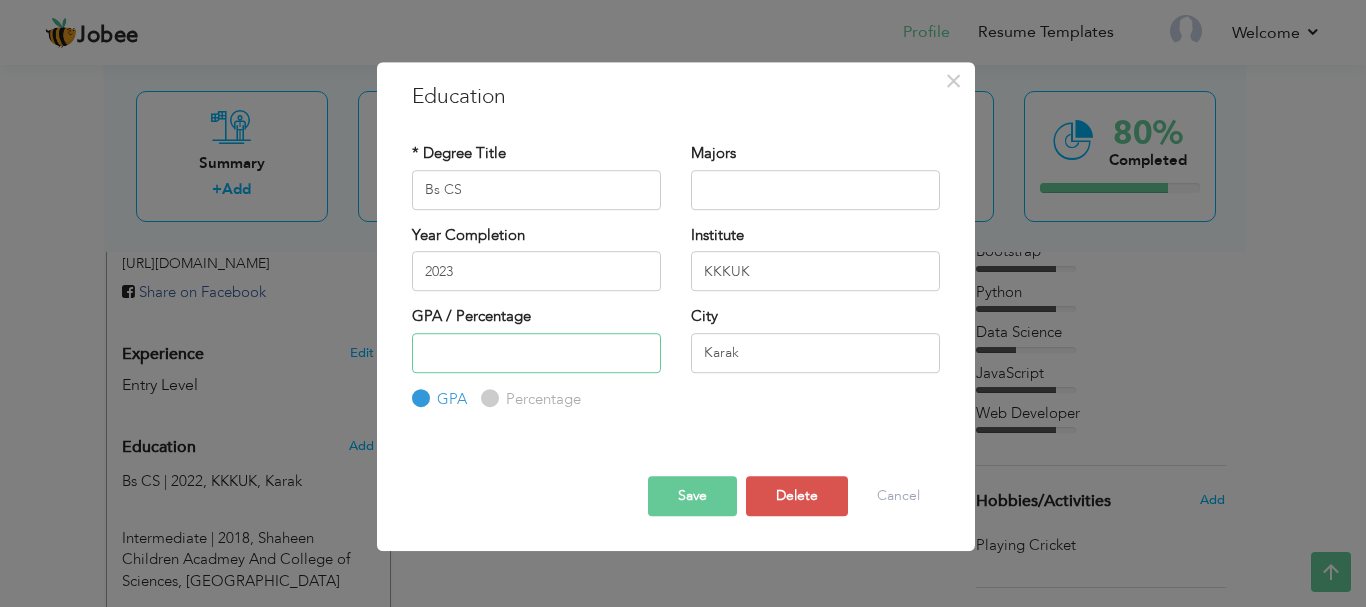 click at bounding box center [536, 353] 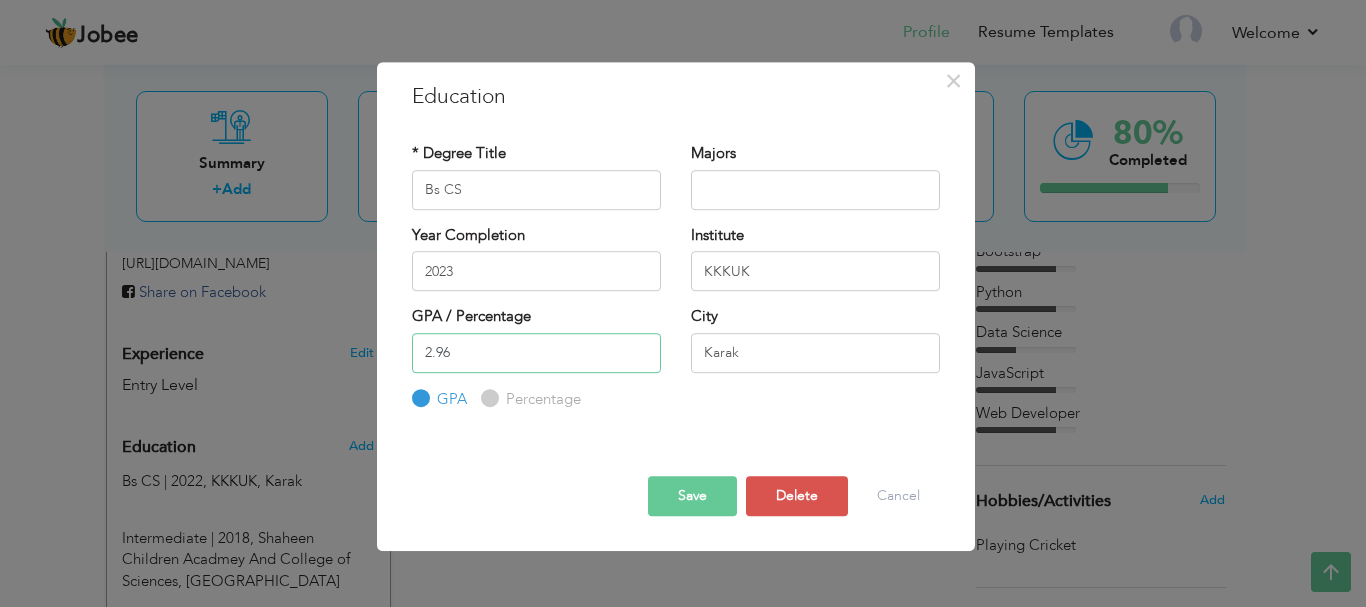 type on "2.96" 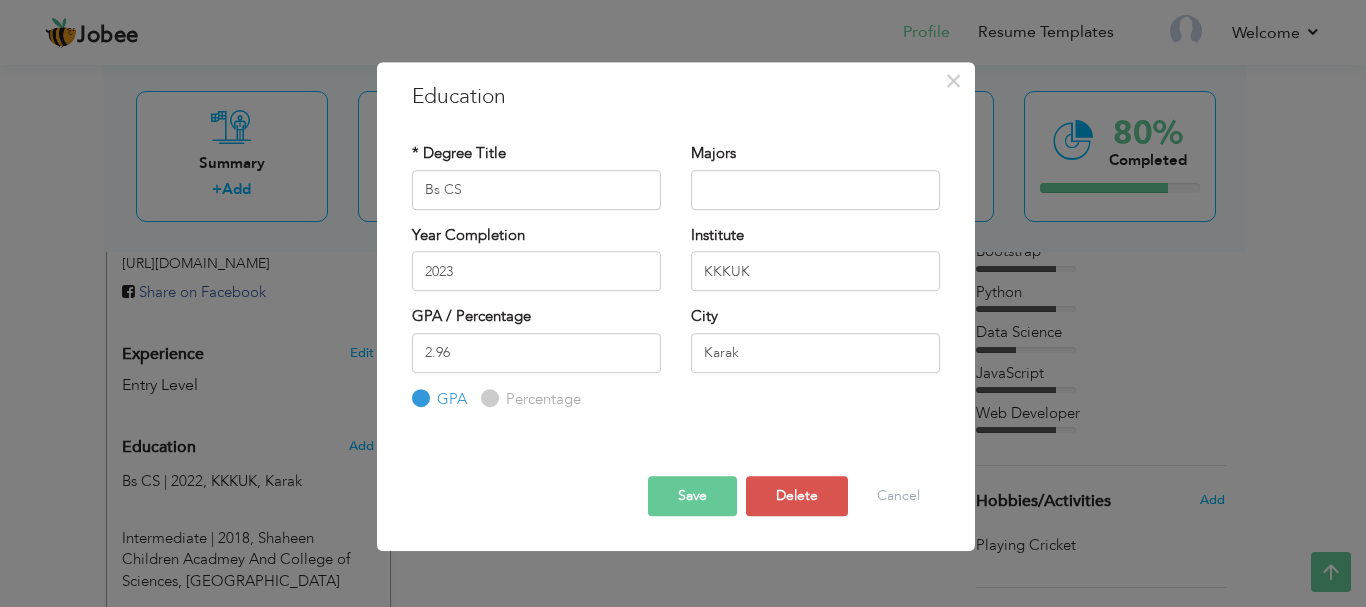 click on "Save" at bounding box center [692, 496] 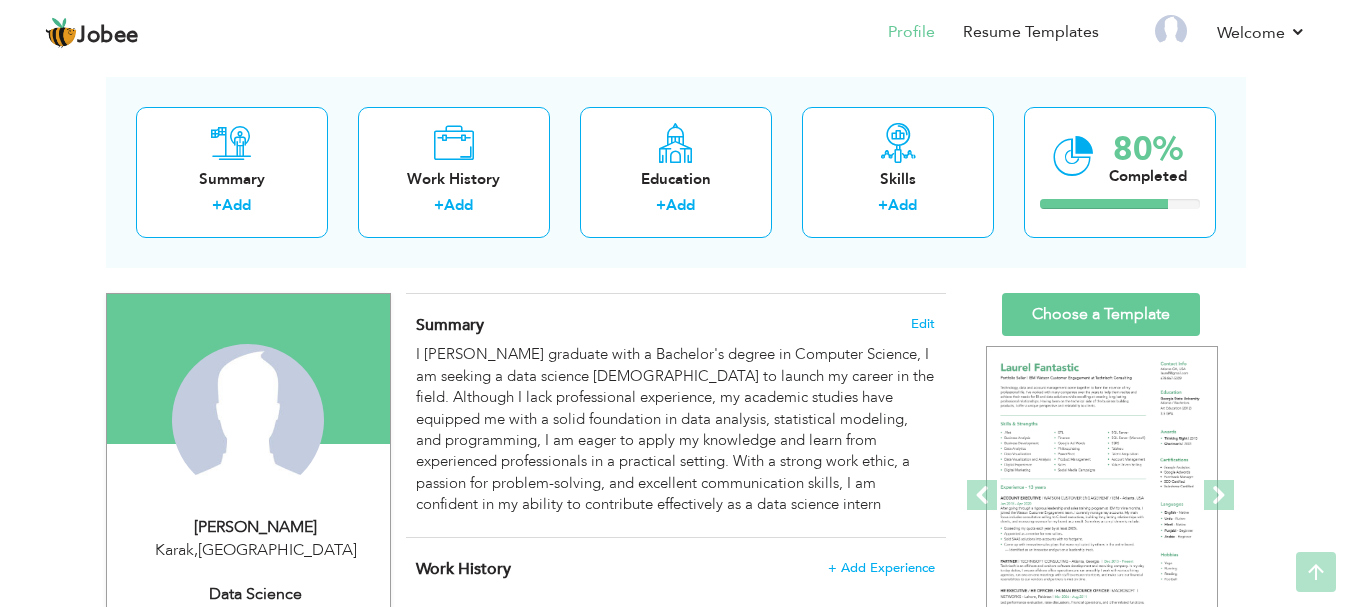 scroll, scrollTop: 78, scrollLeft: 0, axis: vertical 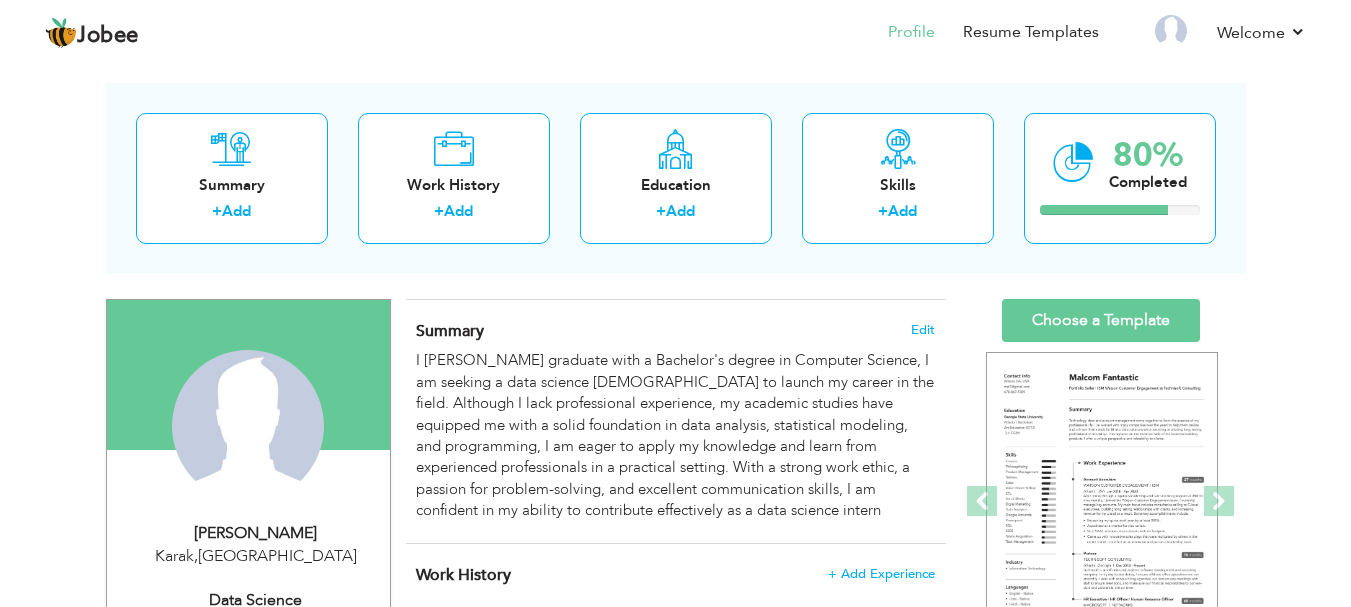 click on "I Danyal Ahmad graduate with a Bachelor's degree in Computer Science, I am seeking a data science internship to launch my career in the field. Although I lack professional experience, my academic studies have equipped me with a solid foundation in data analysis, statistical modeling, and programming, I am eager to apply my knowledge and learn from experienced professionals in a practical setting. With a strong work ethic, a passion for problem-solving, and excellent communication skills, I am confident in my ability to contribute effectively as a data science intern" at bounding box center [675, 435] 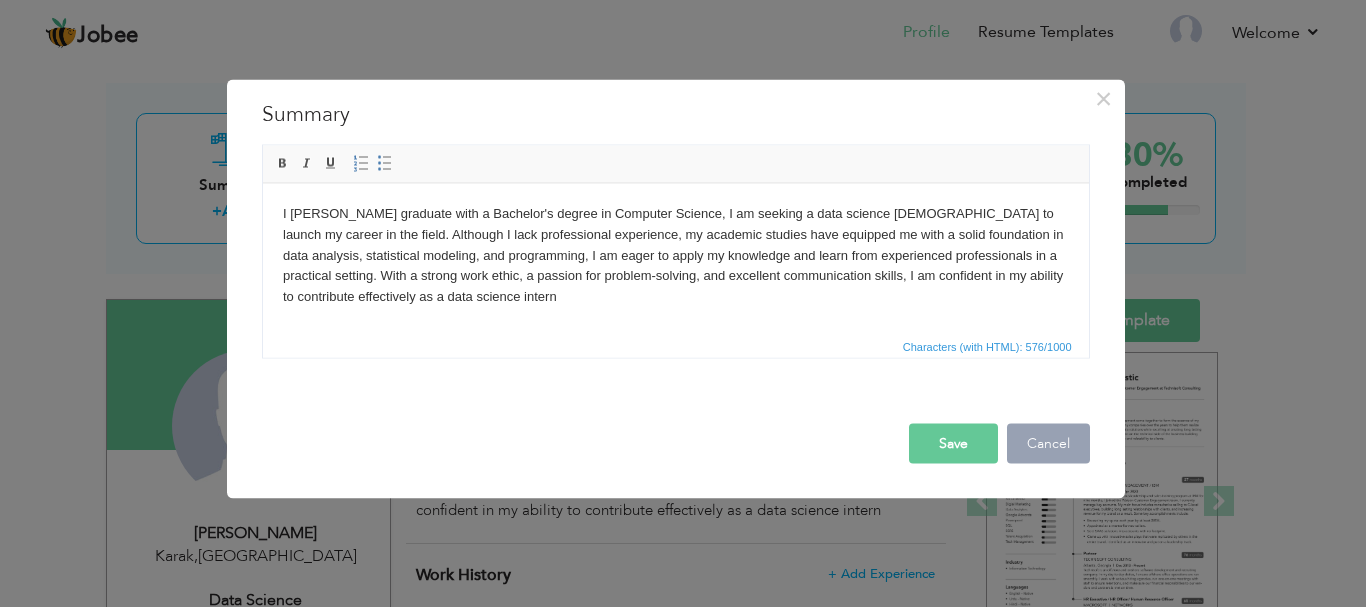 click on "Cancel" at bounding box center (1048, 443) 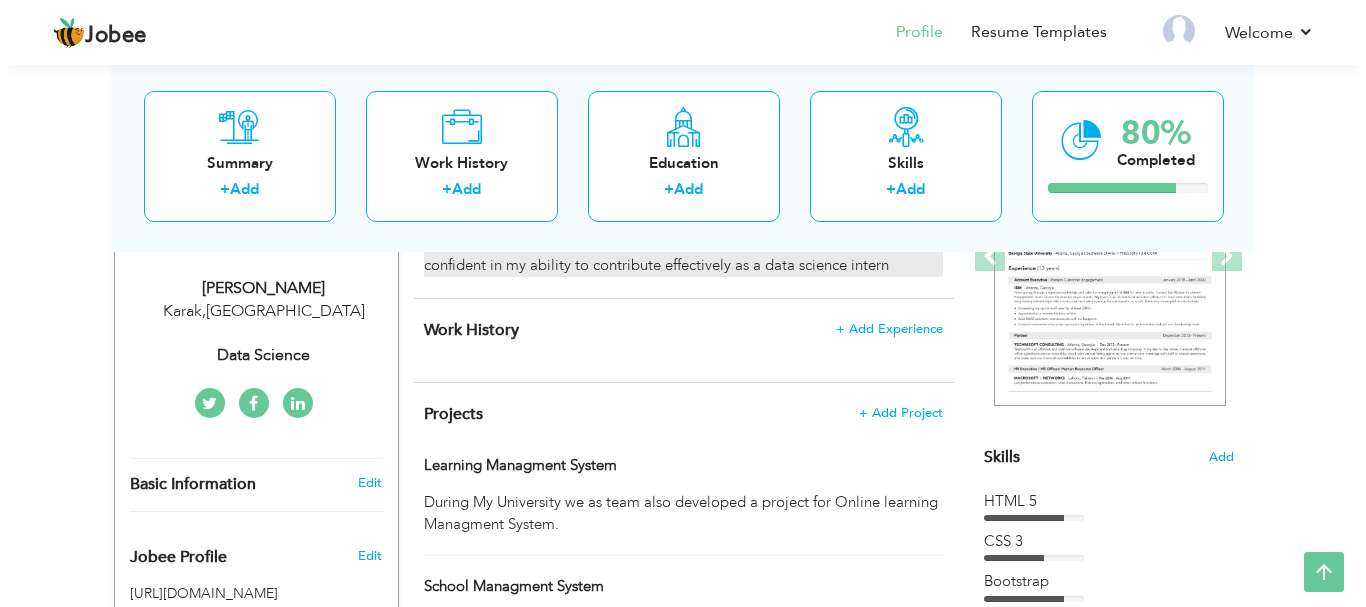 scroll, scrollTop: 311, scrollLeft: 0, axis: vertical 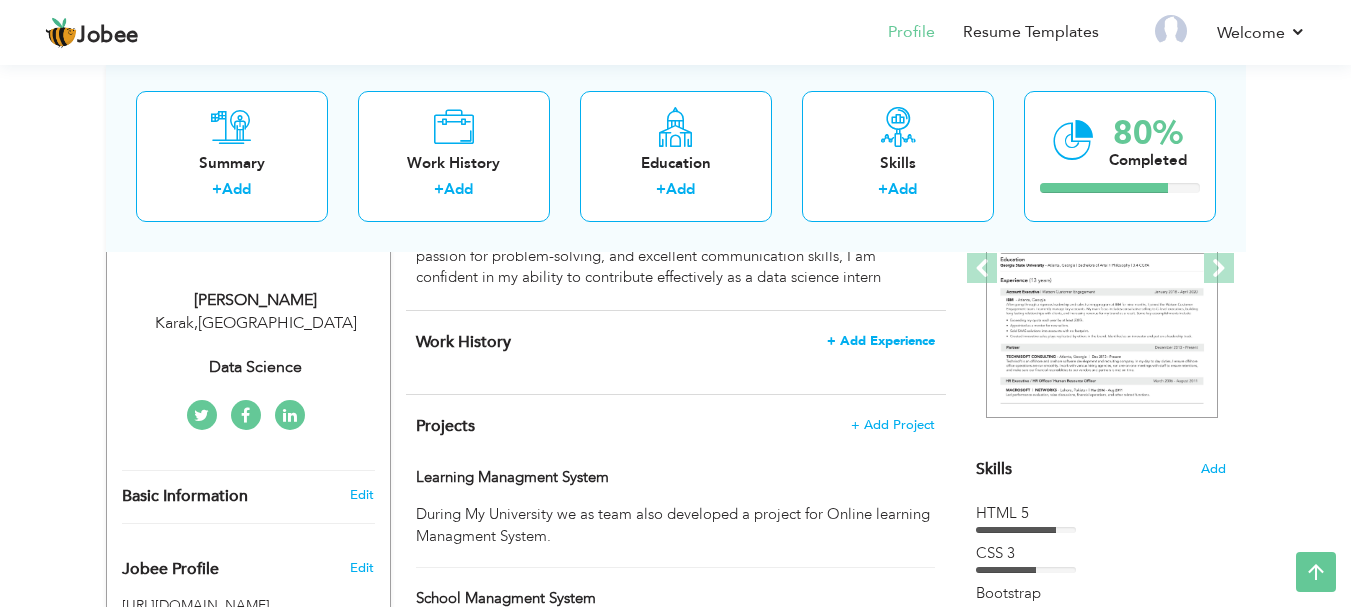 click on "+ Add Experience" at bounding box center [881, 341] 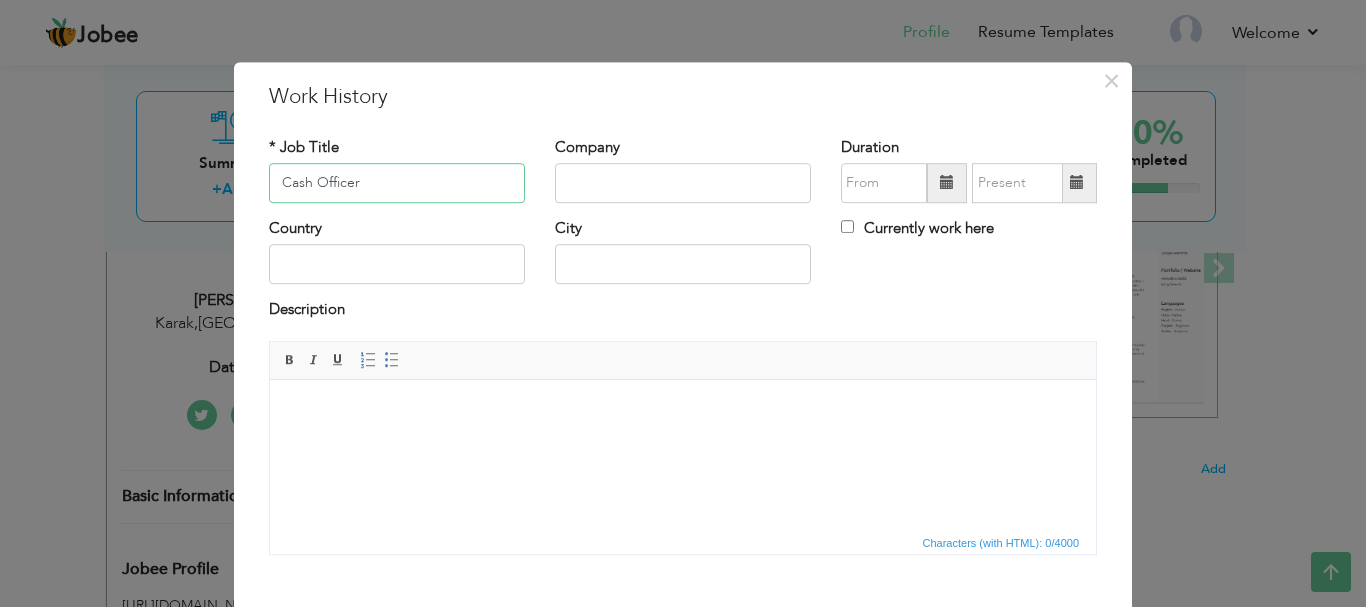 type on "Cash Officer" 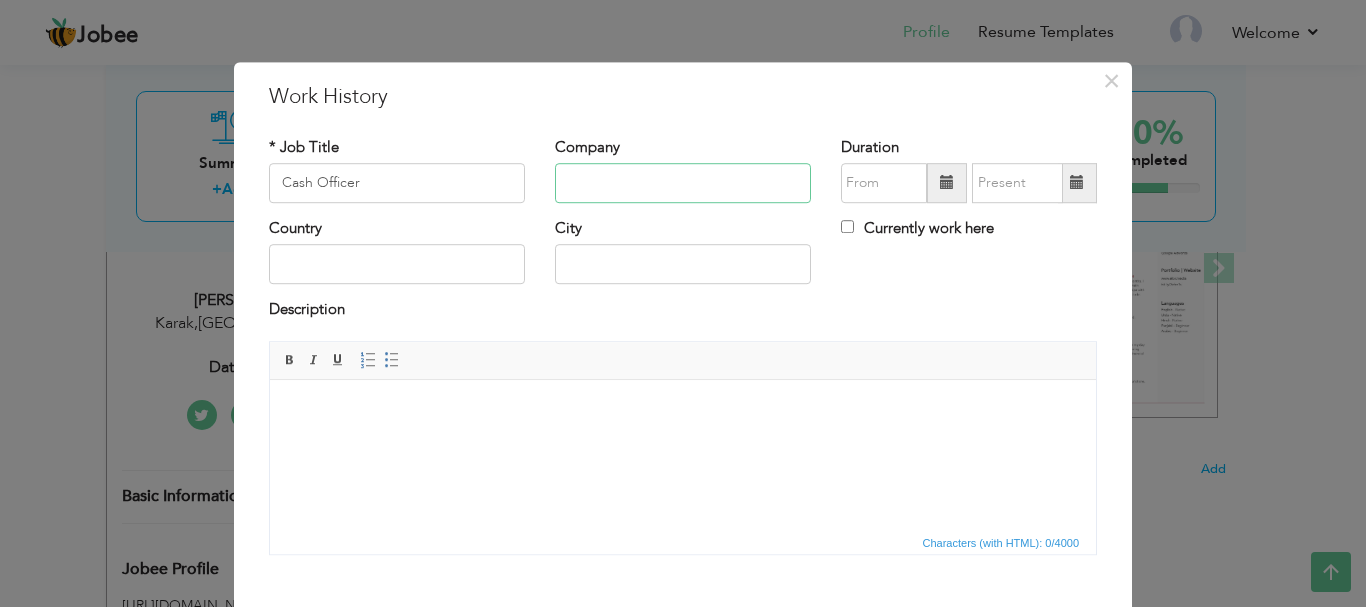 click at bounding box center (683, 183) 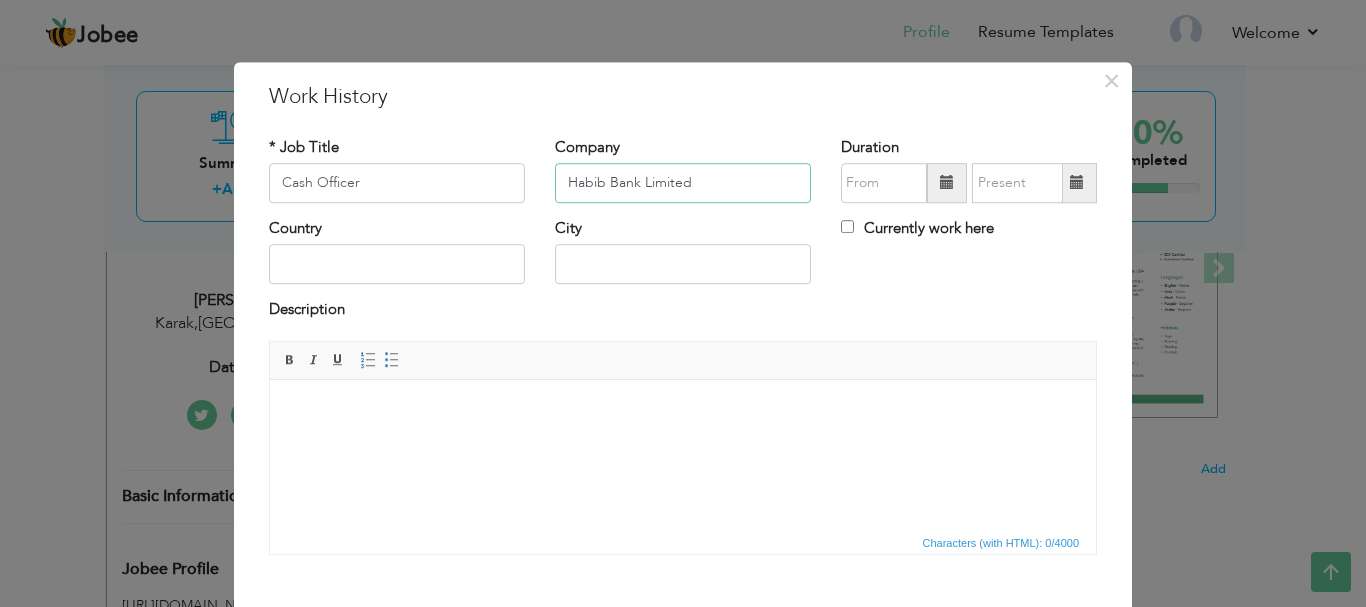 type on "Habib Bank Limited" 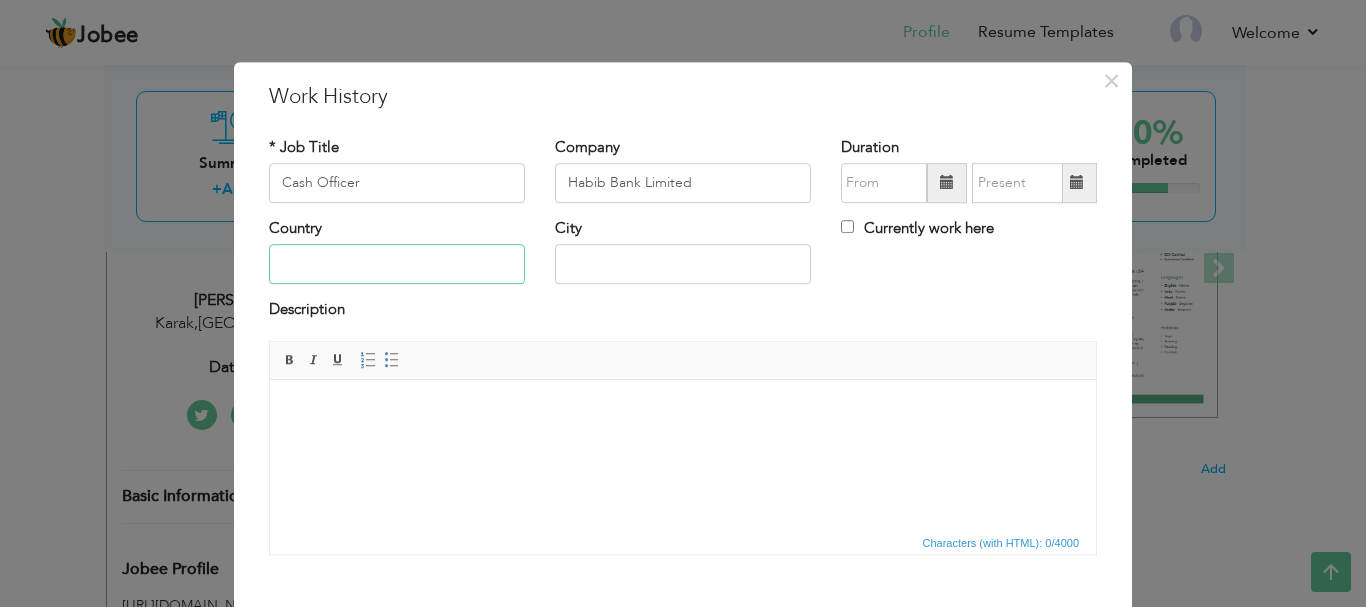 click at bounding box center (397, 265) 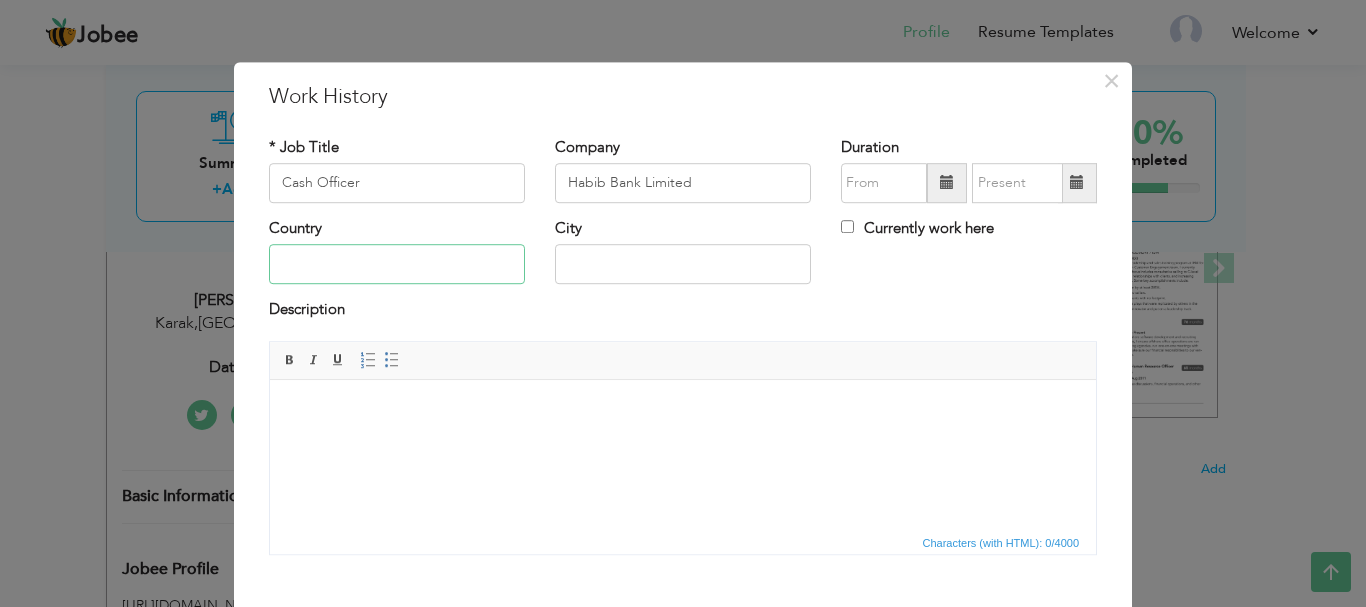 type on "[GEOGRAPHIC_DATA]" 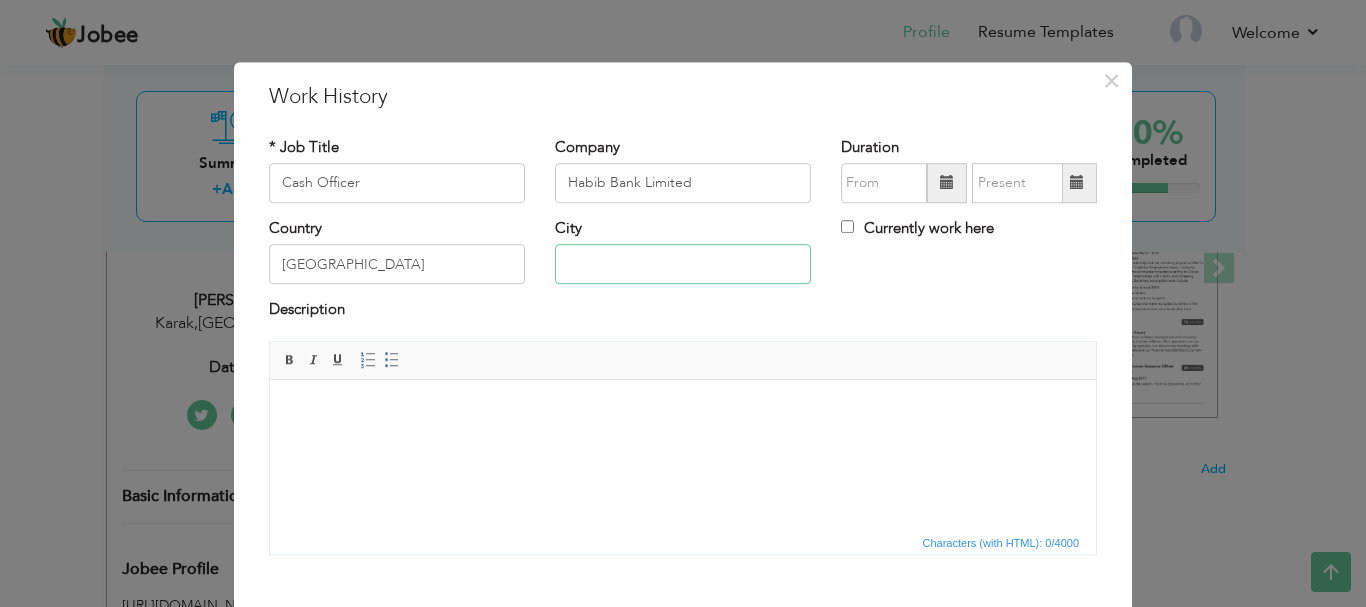 type on "karak" 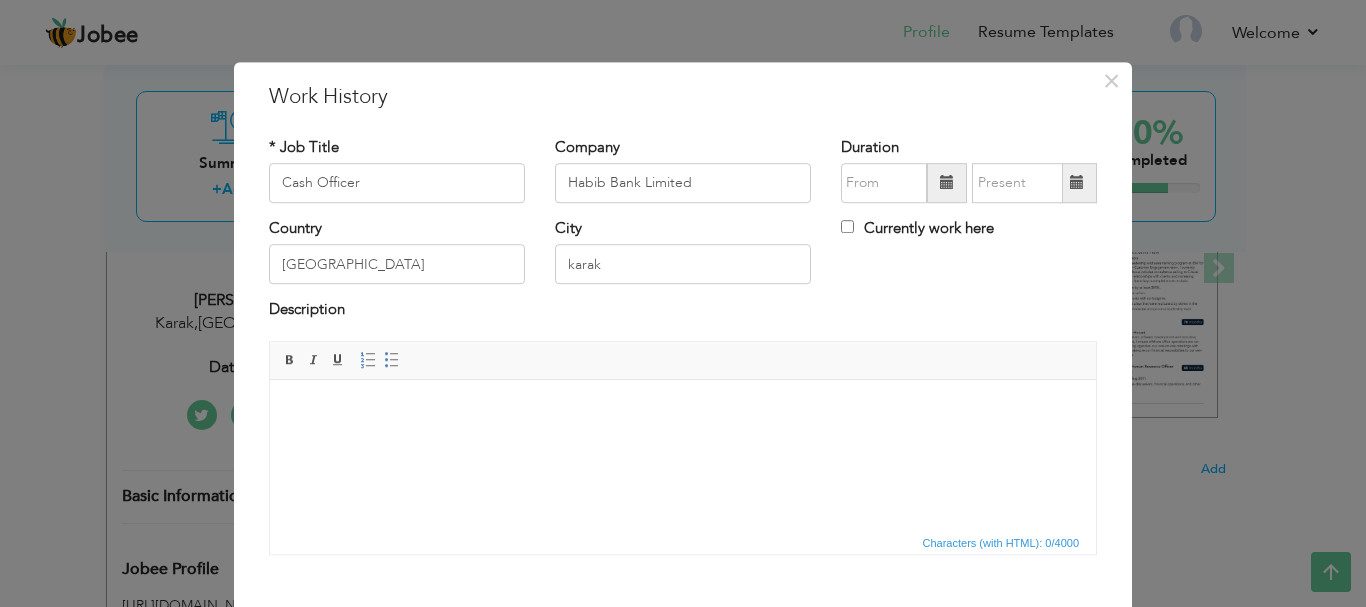 click at bounding box center [947, 183] 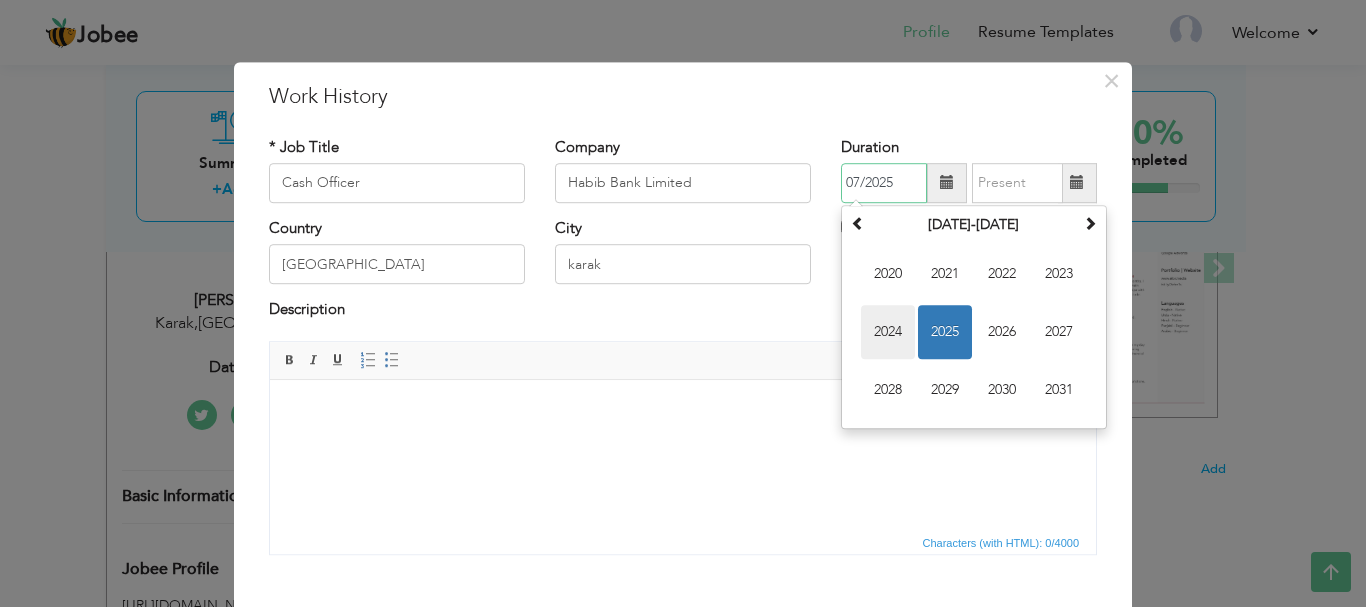 click on "2024" at bounding box center (888, 332) 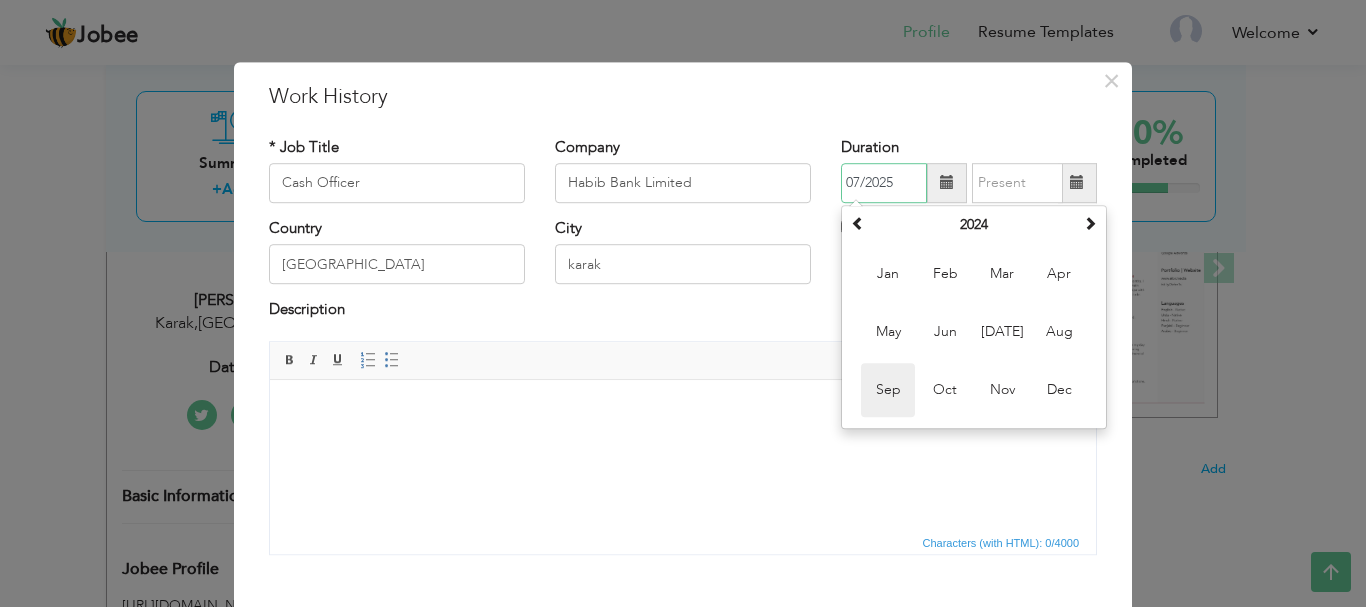 click on "Sep" at bounding box center (888, 390) 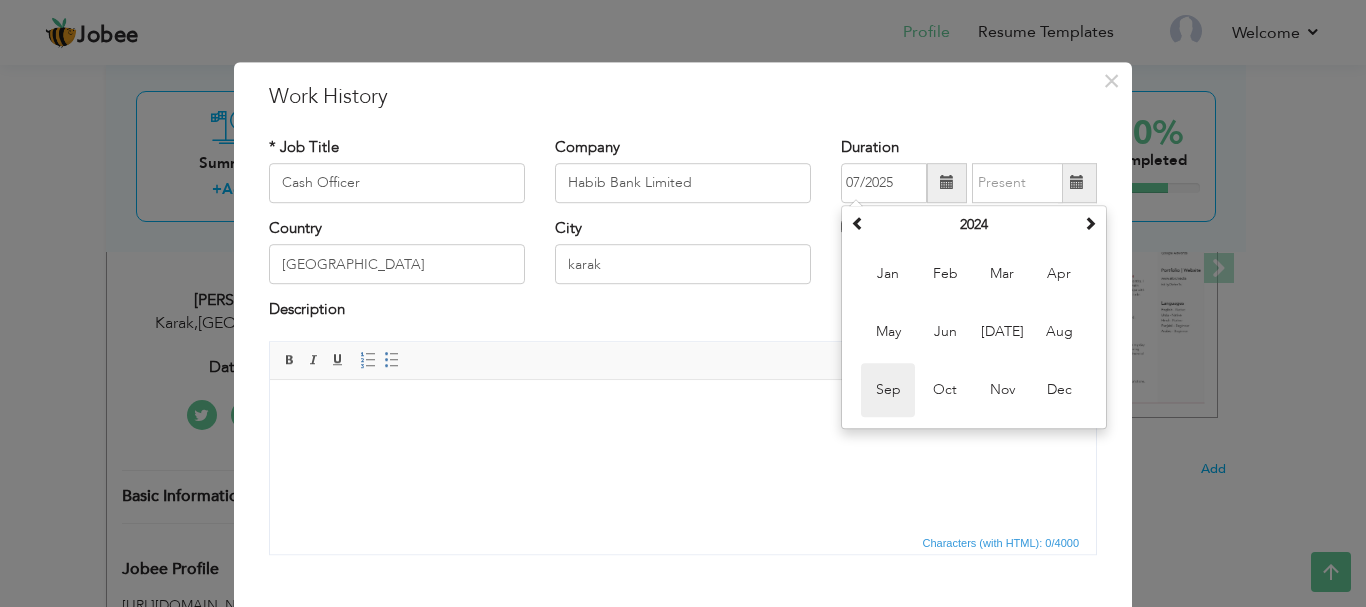 type on "09/2024" 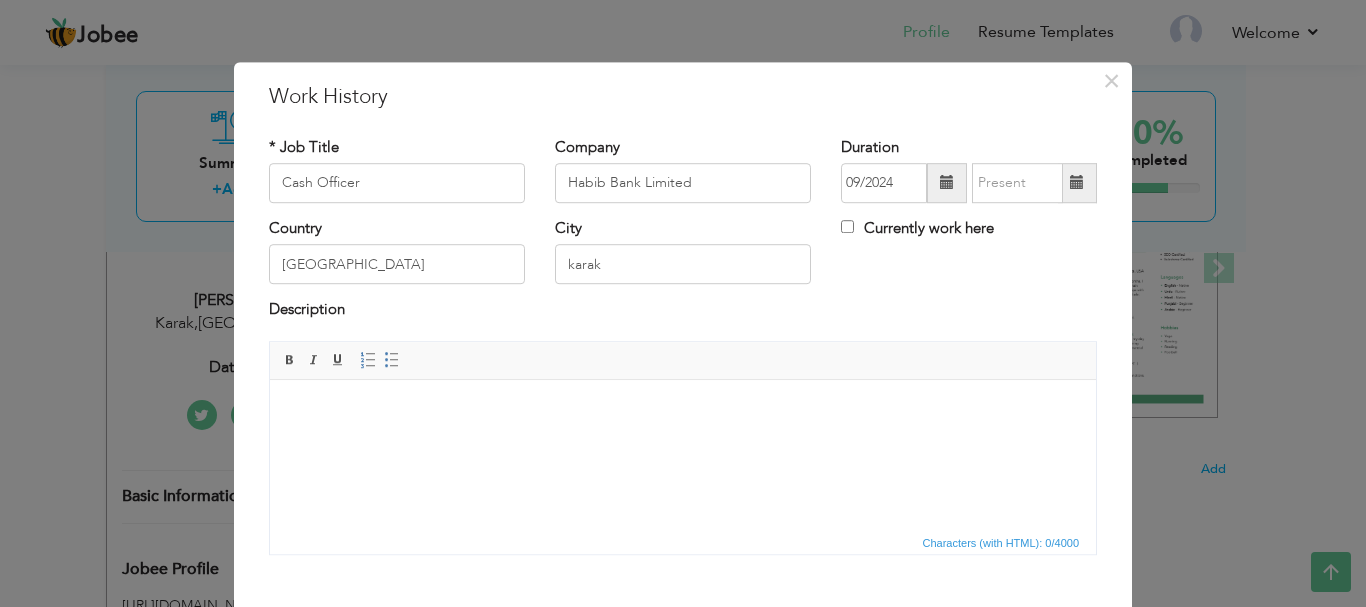 click at bounding box center [1077, 183] 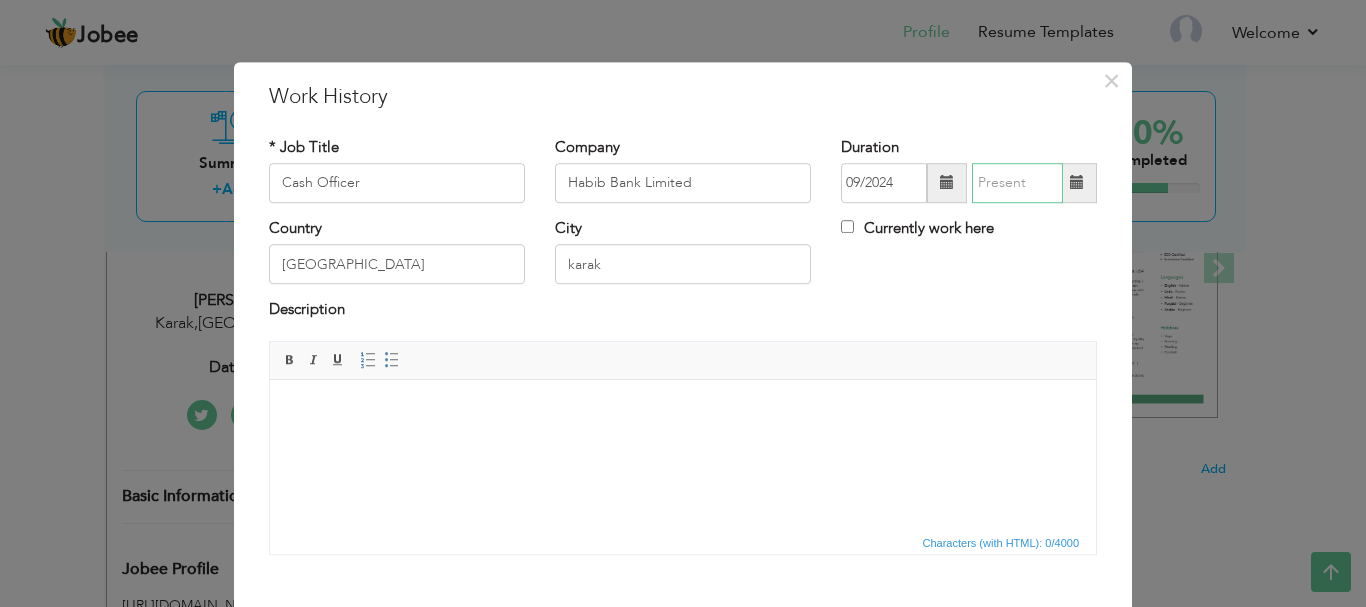 type on "07/2025" 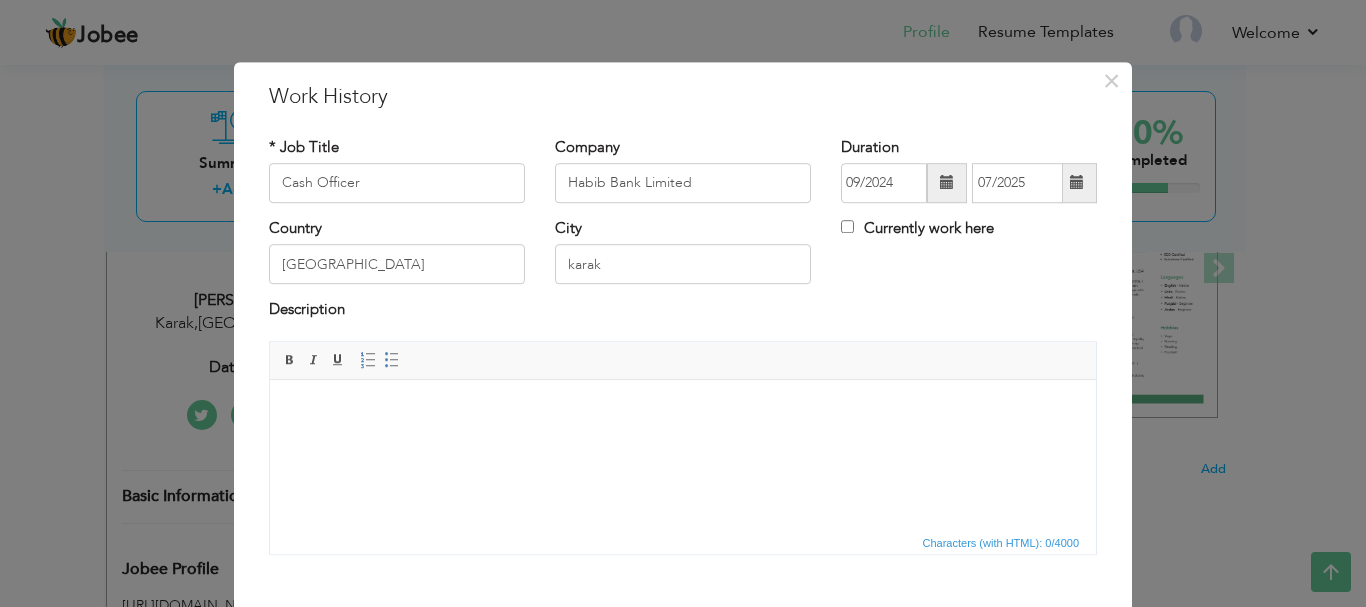 click at bounding box center (1077, 183) 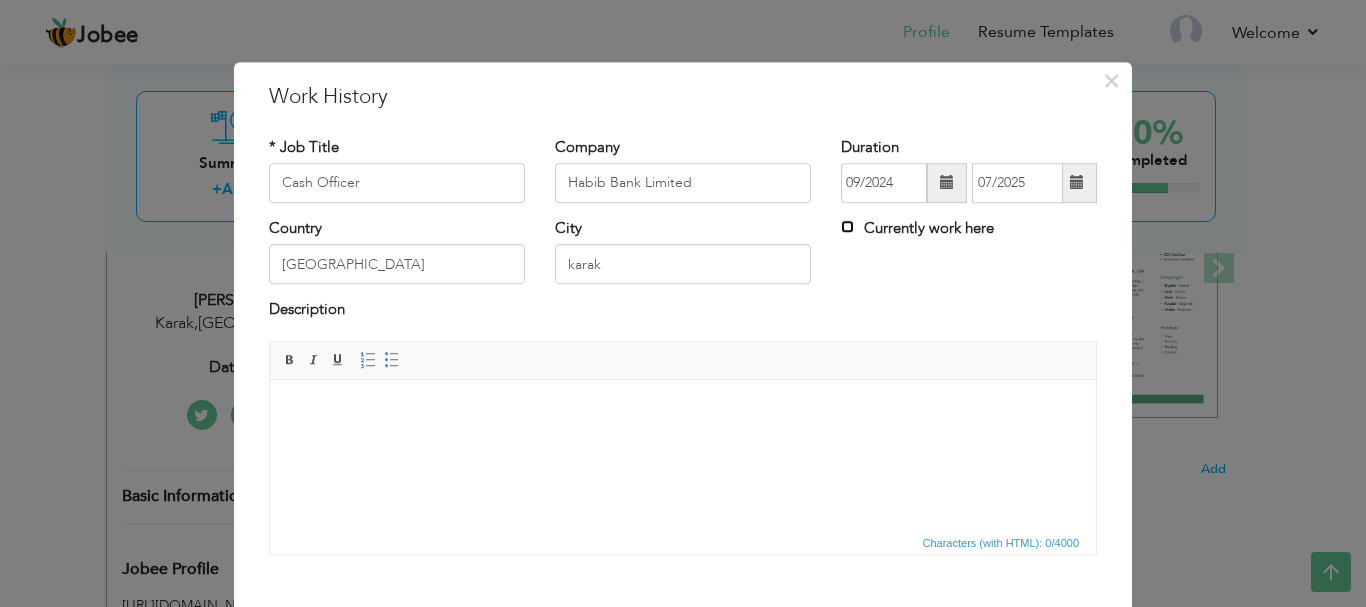 click on "Currently work here" at bounding box center (847, 226) 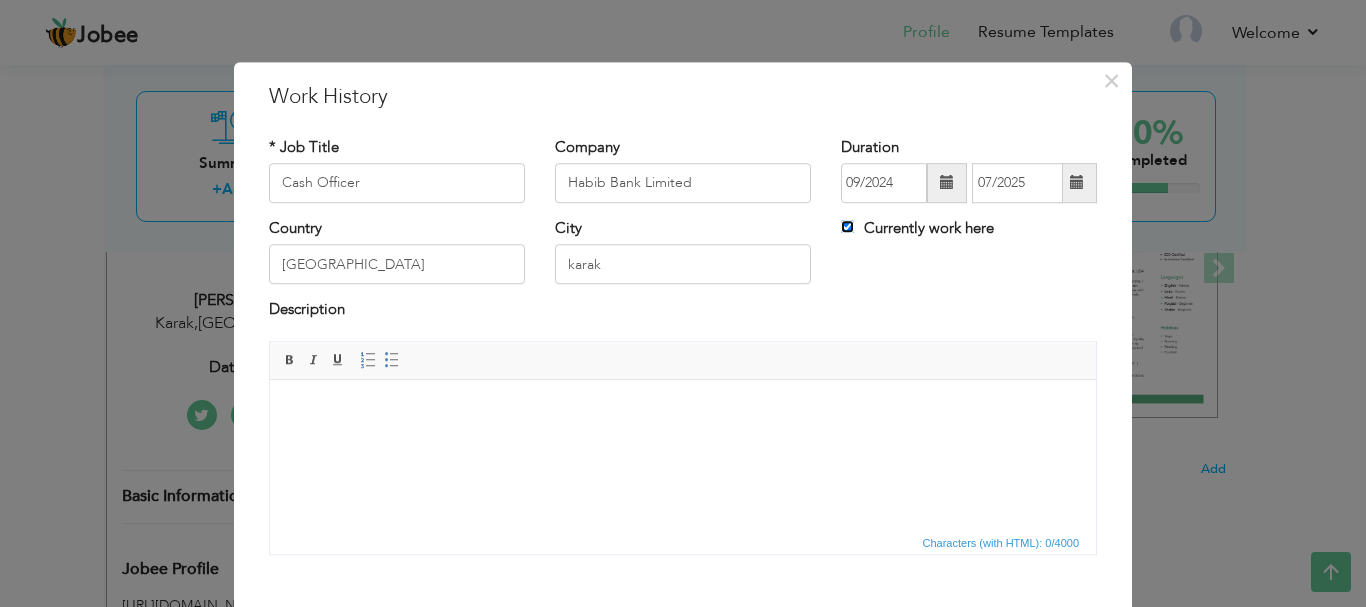 type 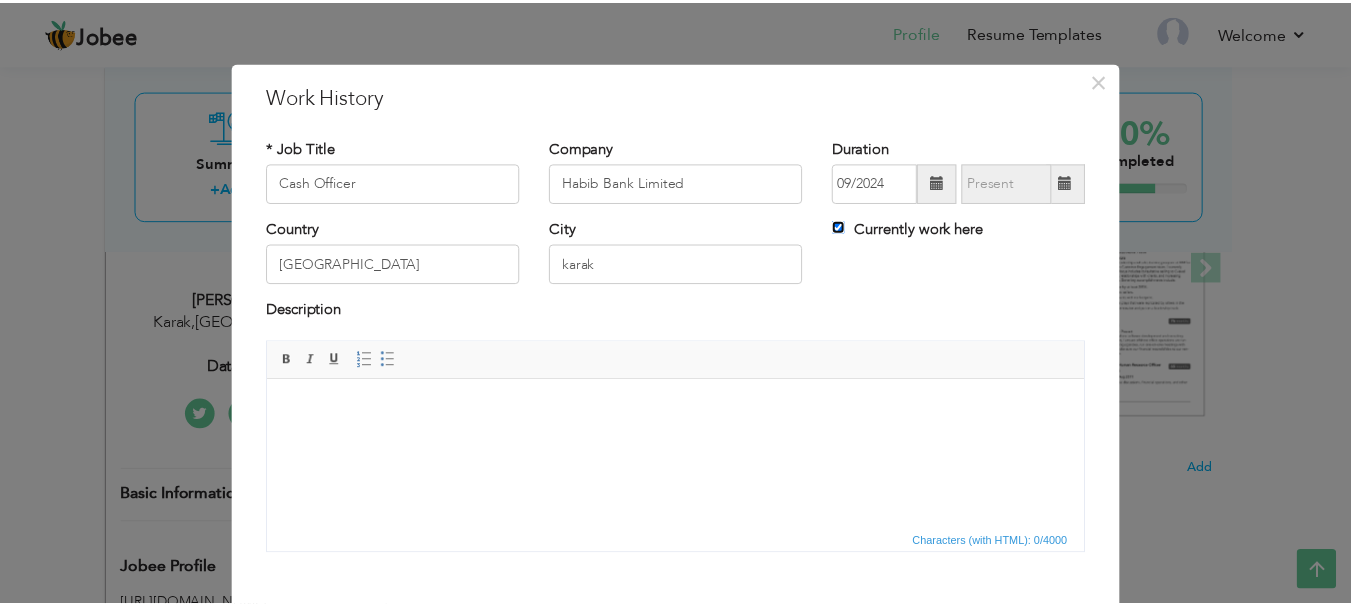 scroll, scrollTop: 110, scrollLeft: 0, axis: vertical 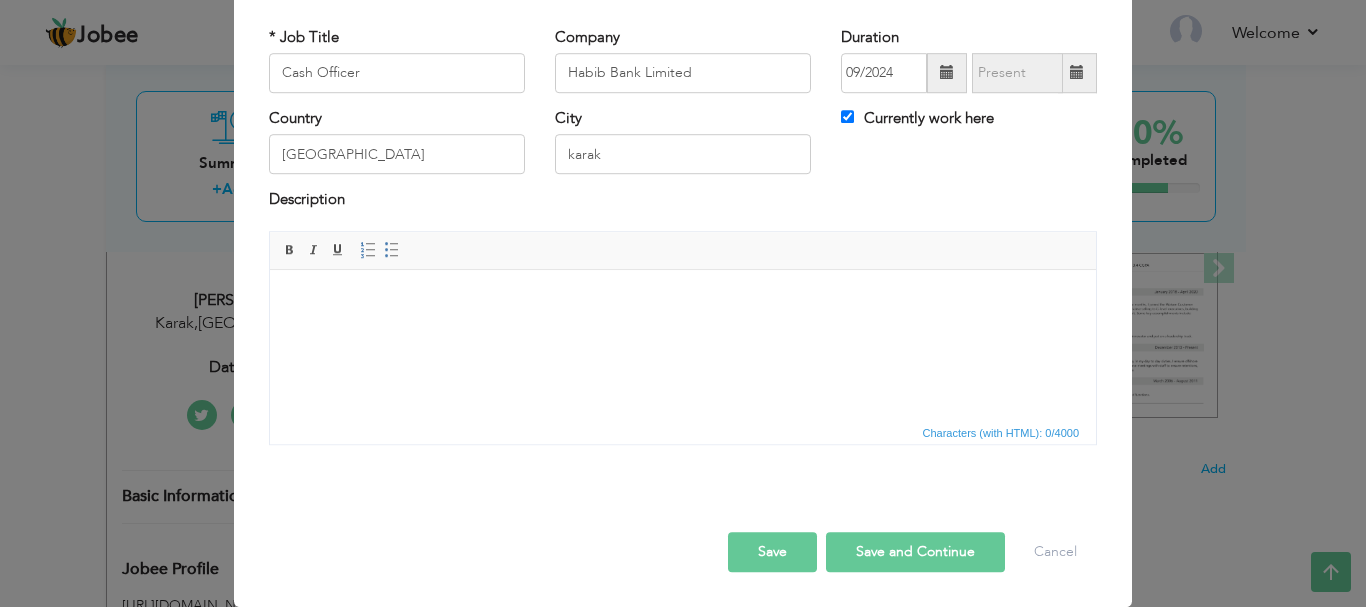 click on "Save" at bounding box center (772, 552) 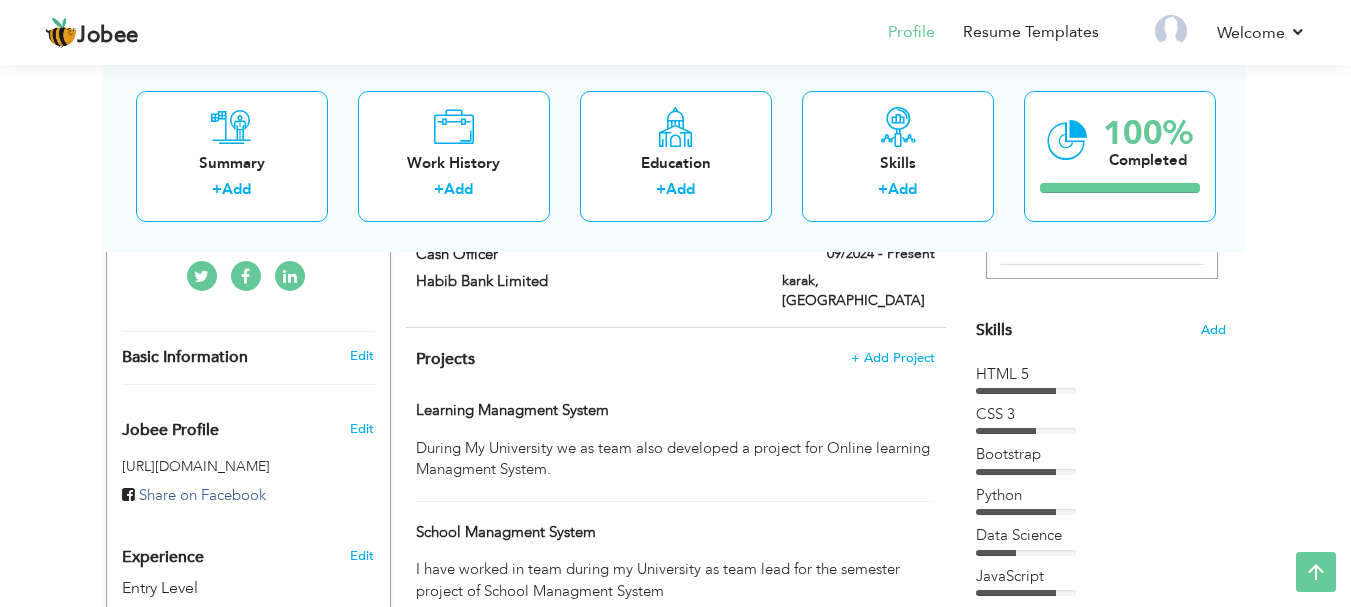 scroll, scrollTop: 451, scrollLeft: 0, axis: vertical 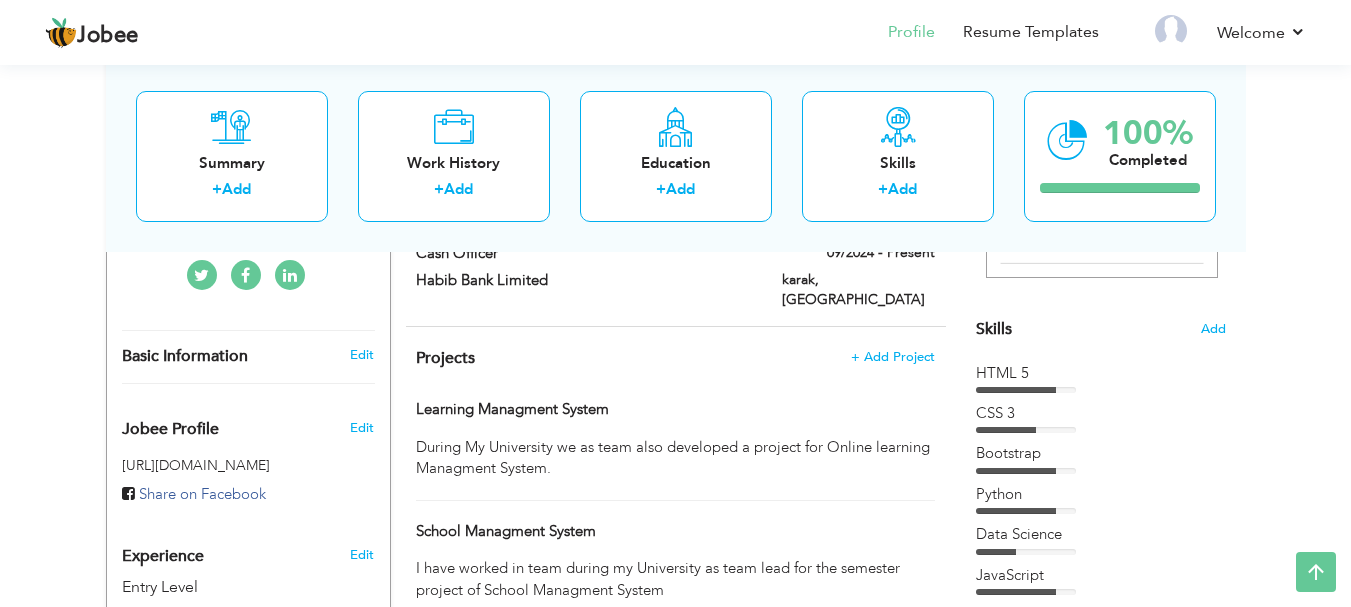 click on "Skills
Add" at bounding box center (1101, 133) 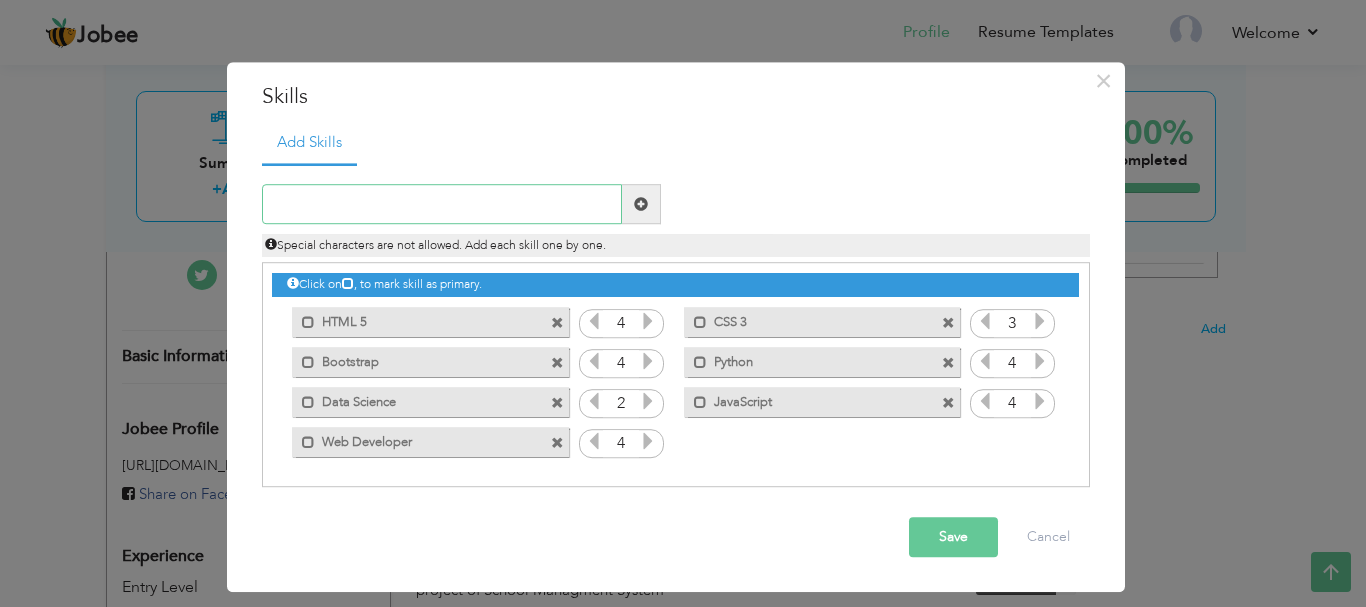 type on "z" 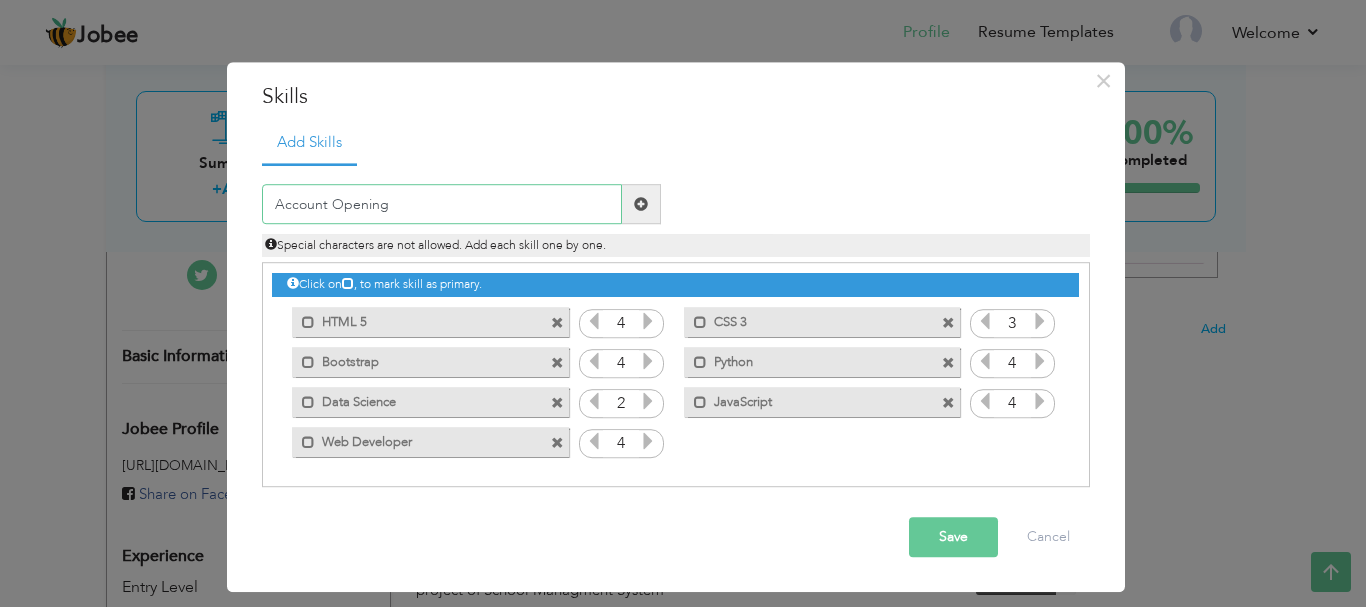 type on "Account Opening" 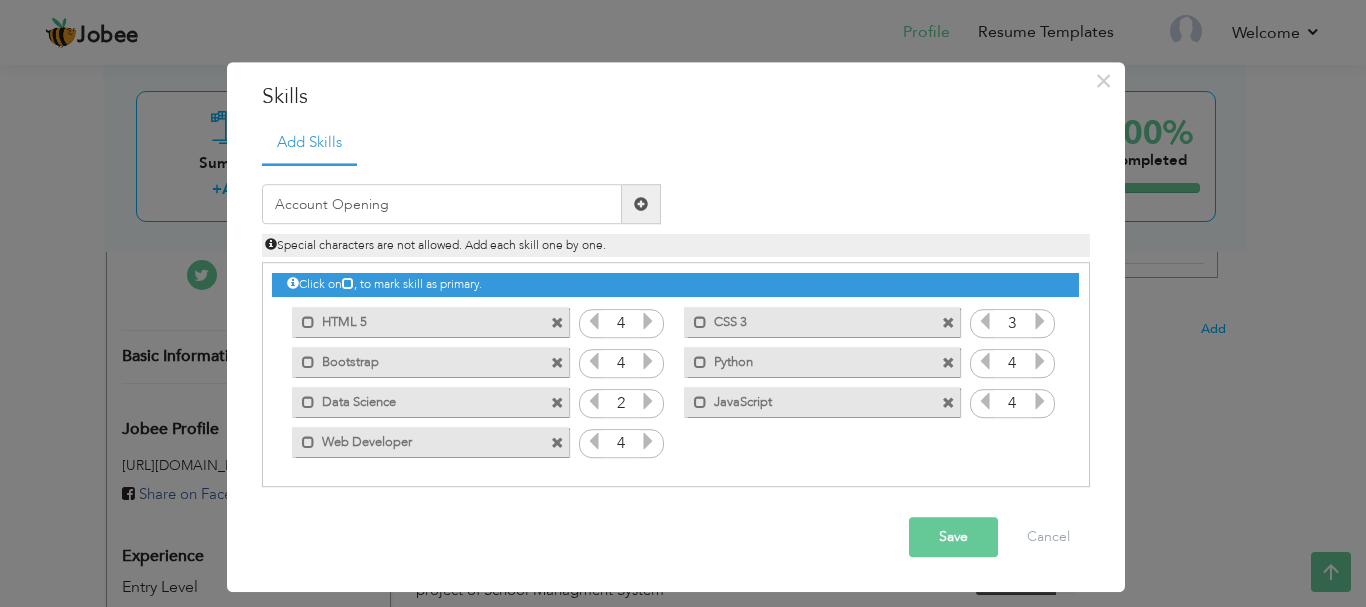 click on "Special characters are not allowed. Add each skill one by one." at bounding box center (676, 246) 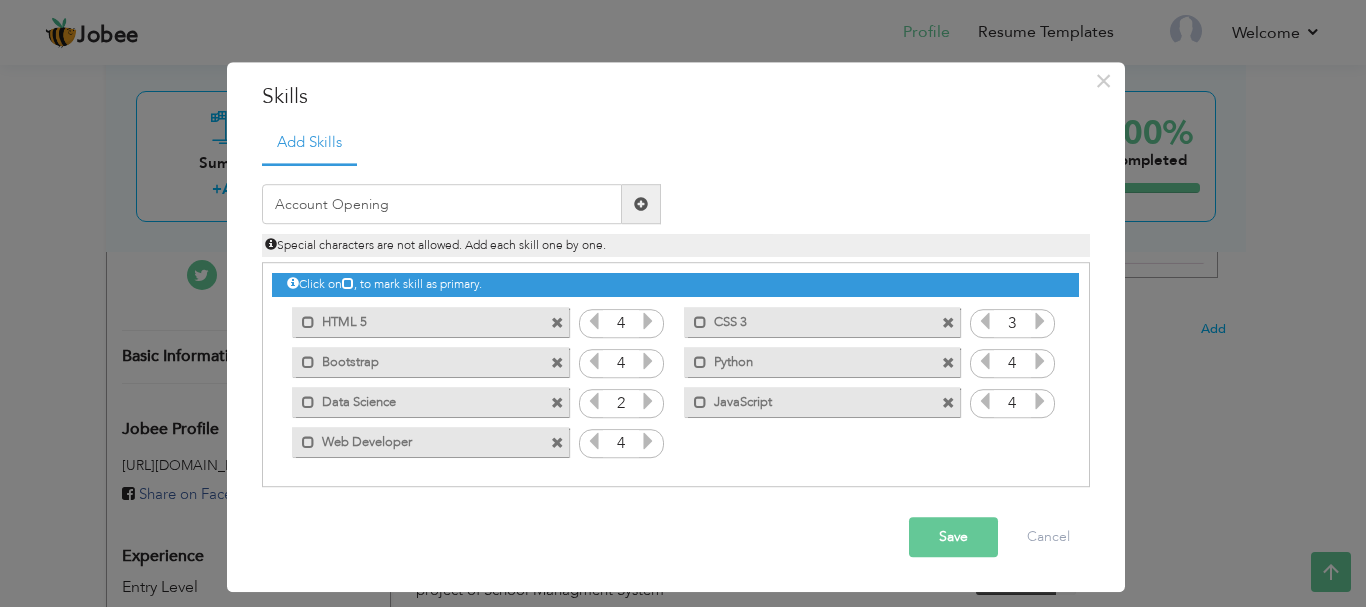 click at bounding box center (641, 205) 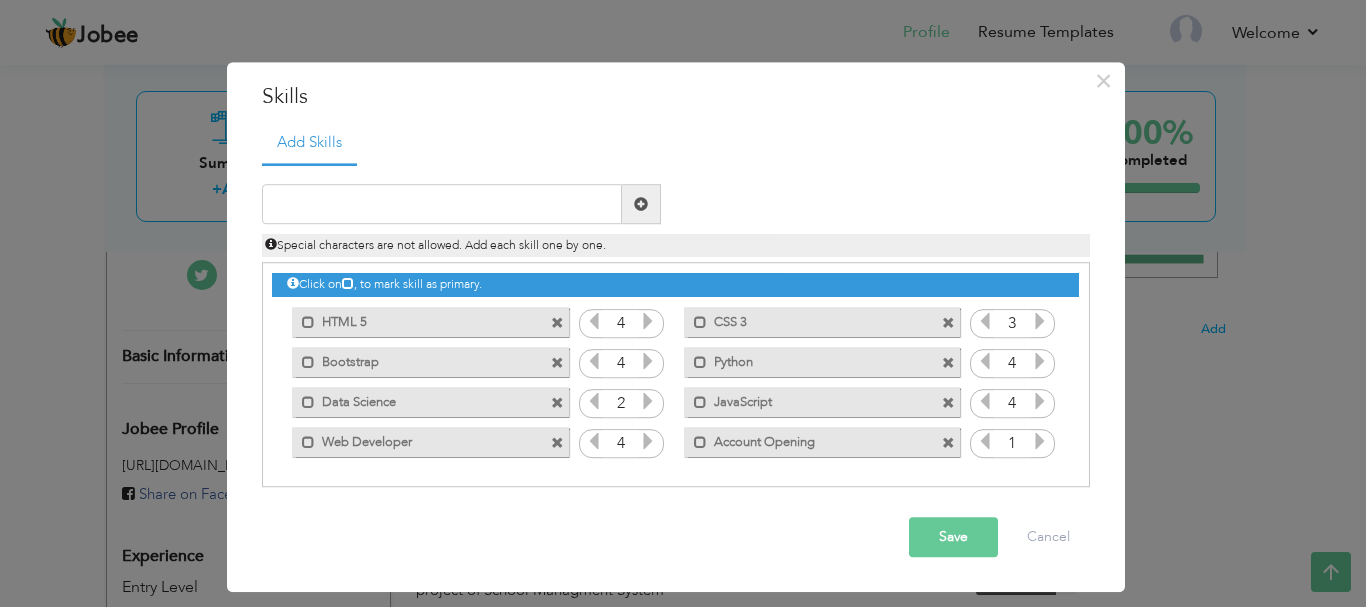 click at bounding box center (557, 323) 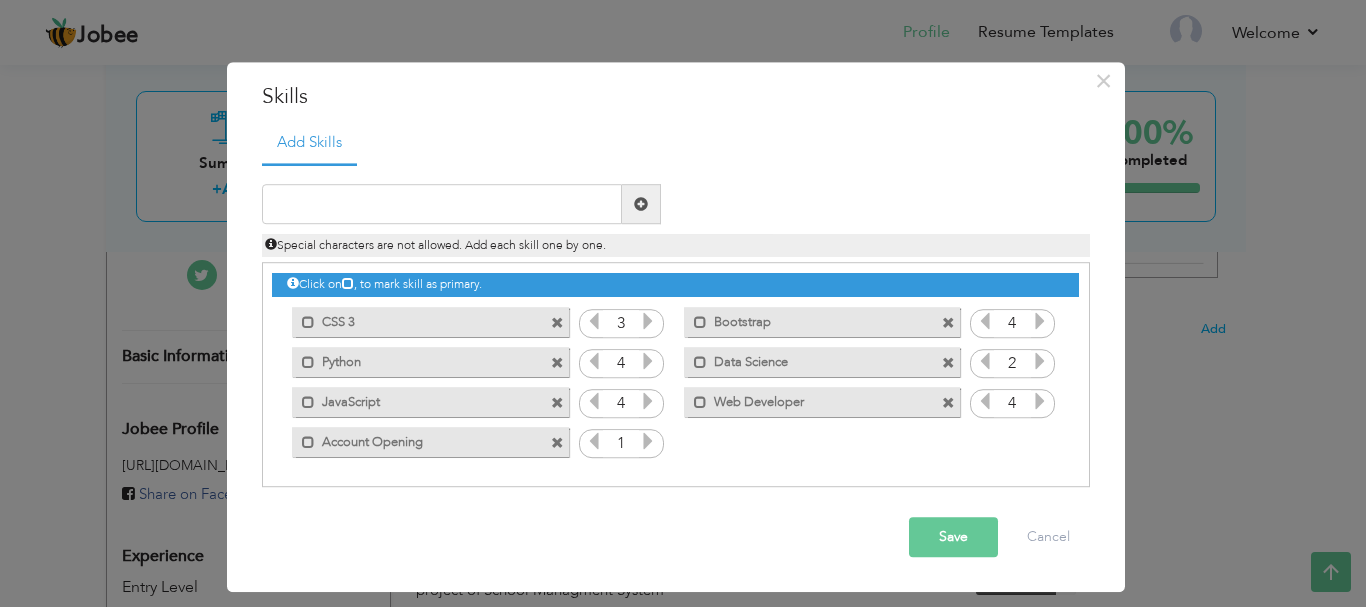 click at bounding box center (557, 323) 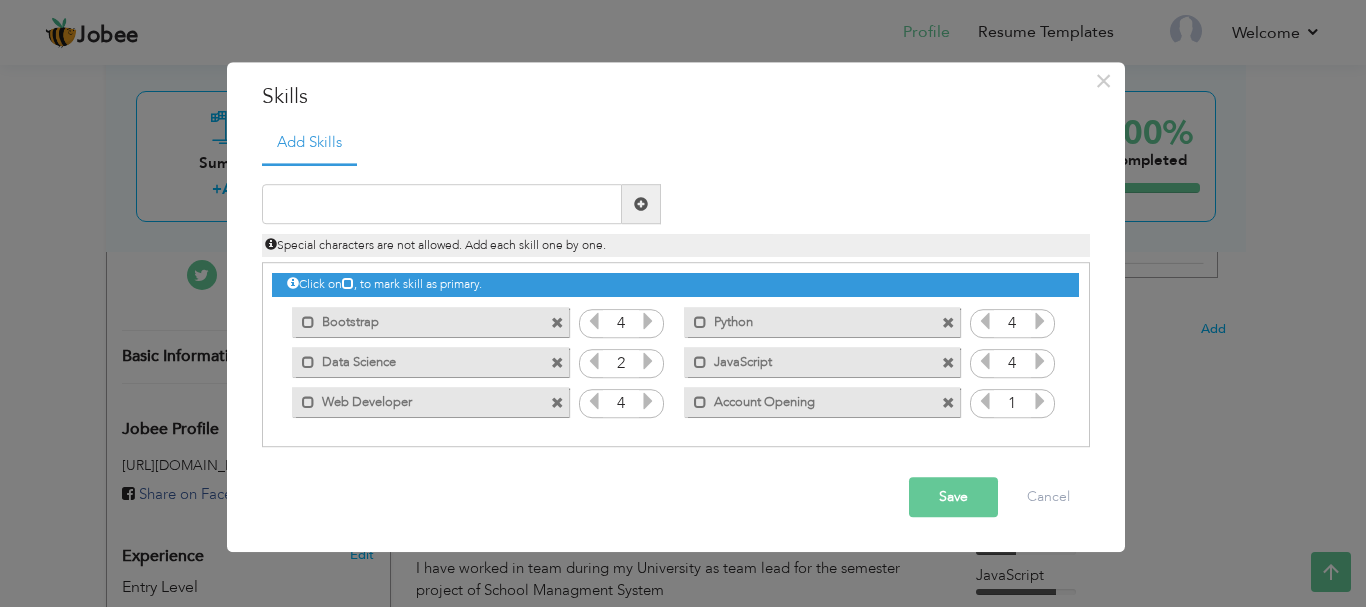 click at bounding box center [557, 323] 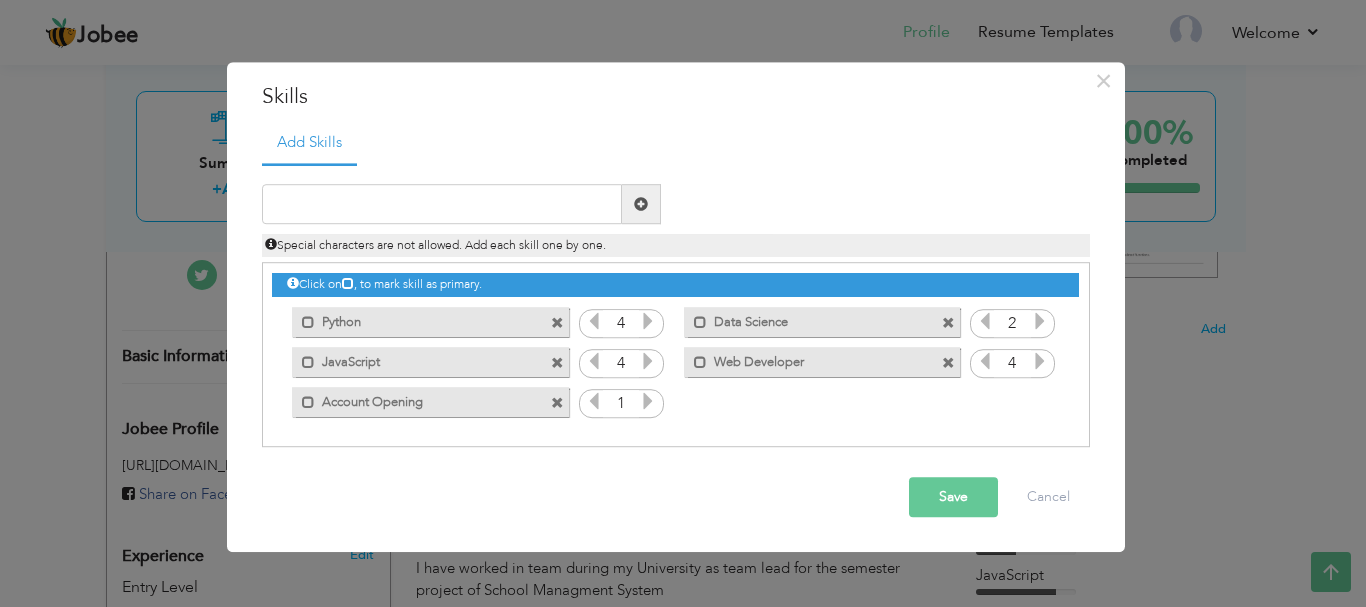 click at bounding box center [557, 323] 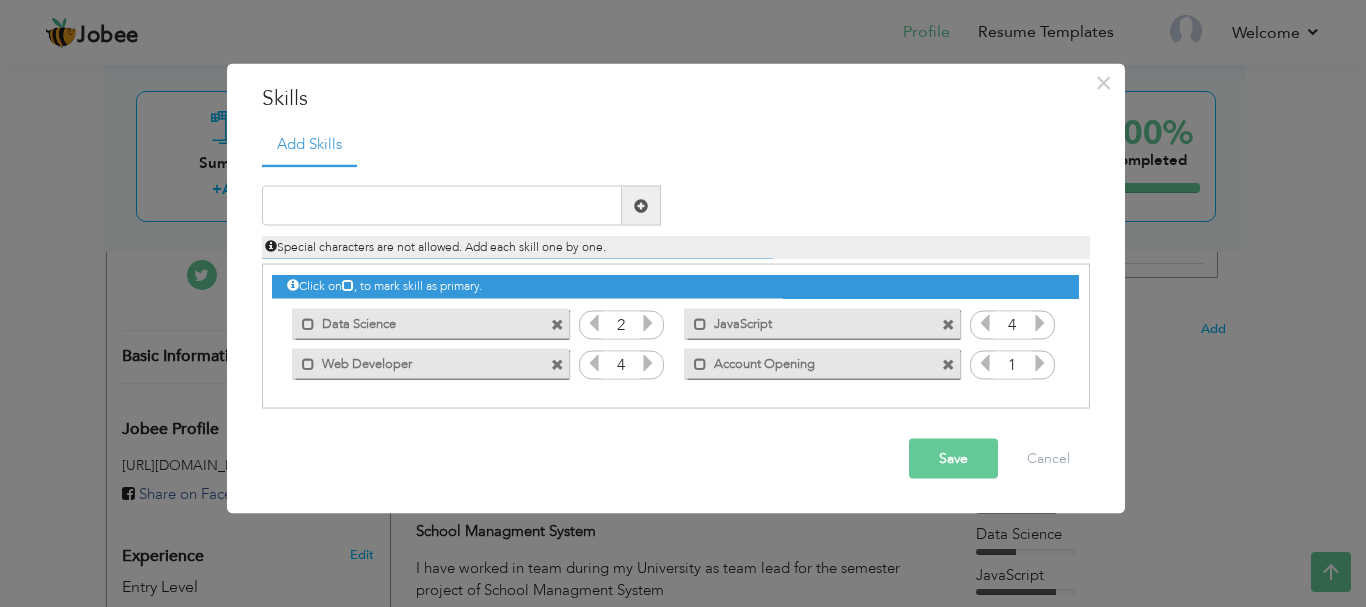 click at bounding box center (557, 324) 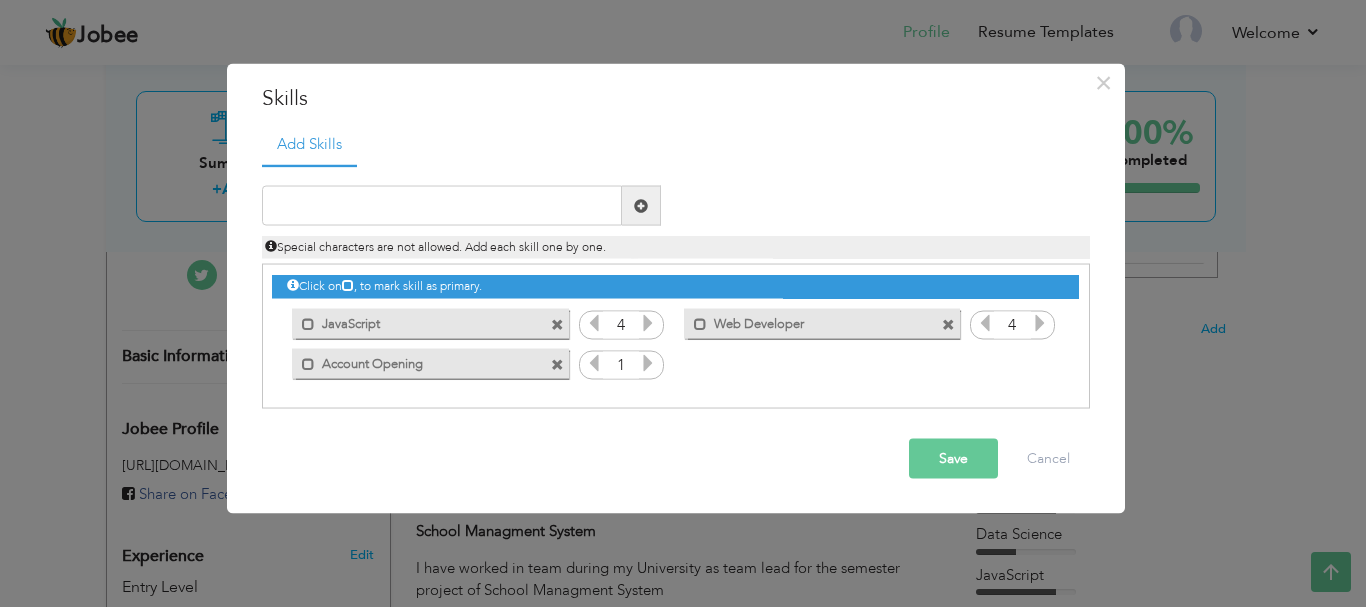 click at bounding box center [557, 324] 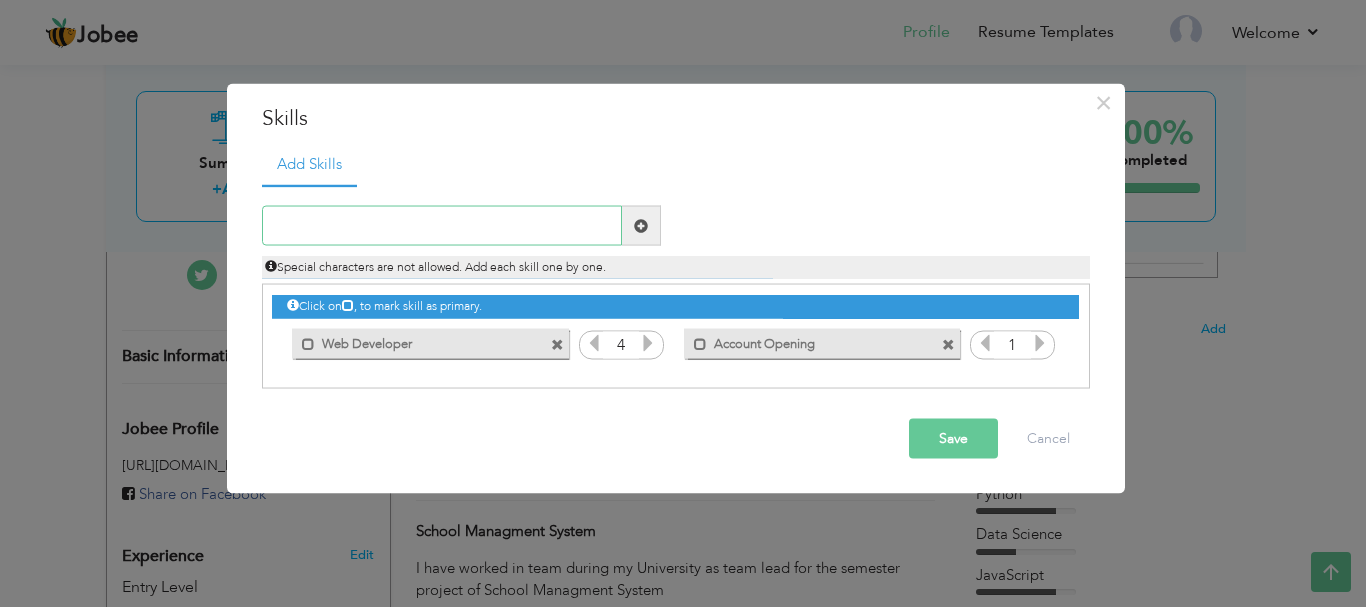 click at bounding box center [442, 226] 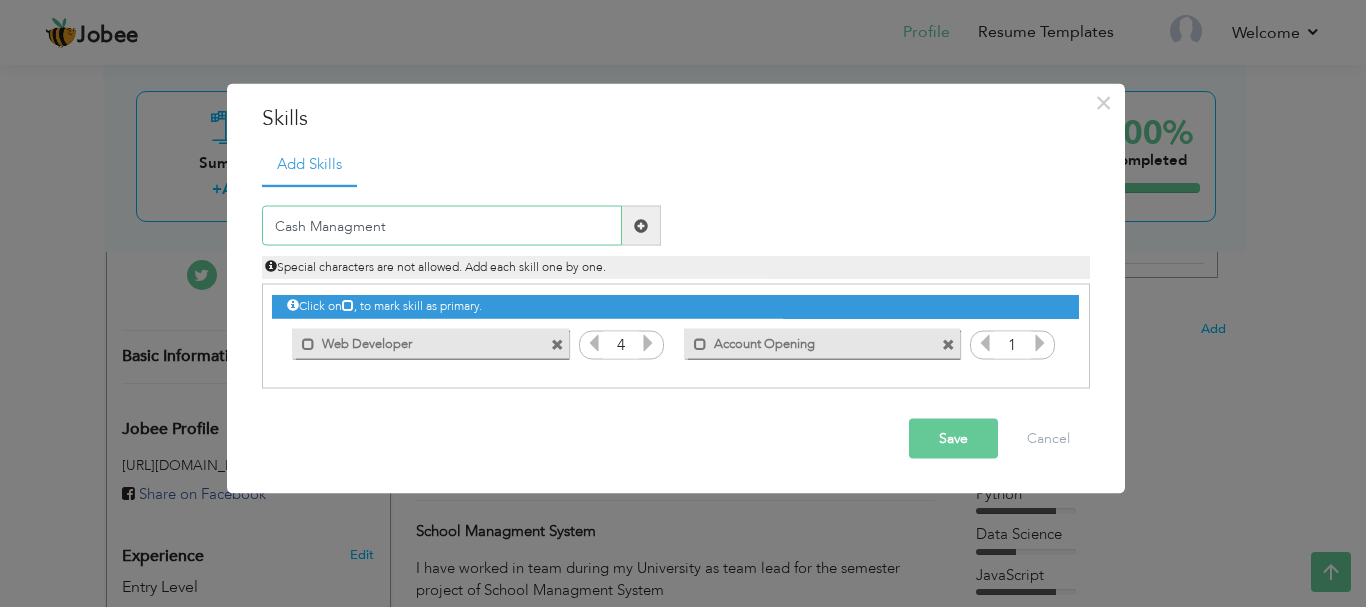 type on "Cash Managment" 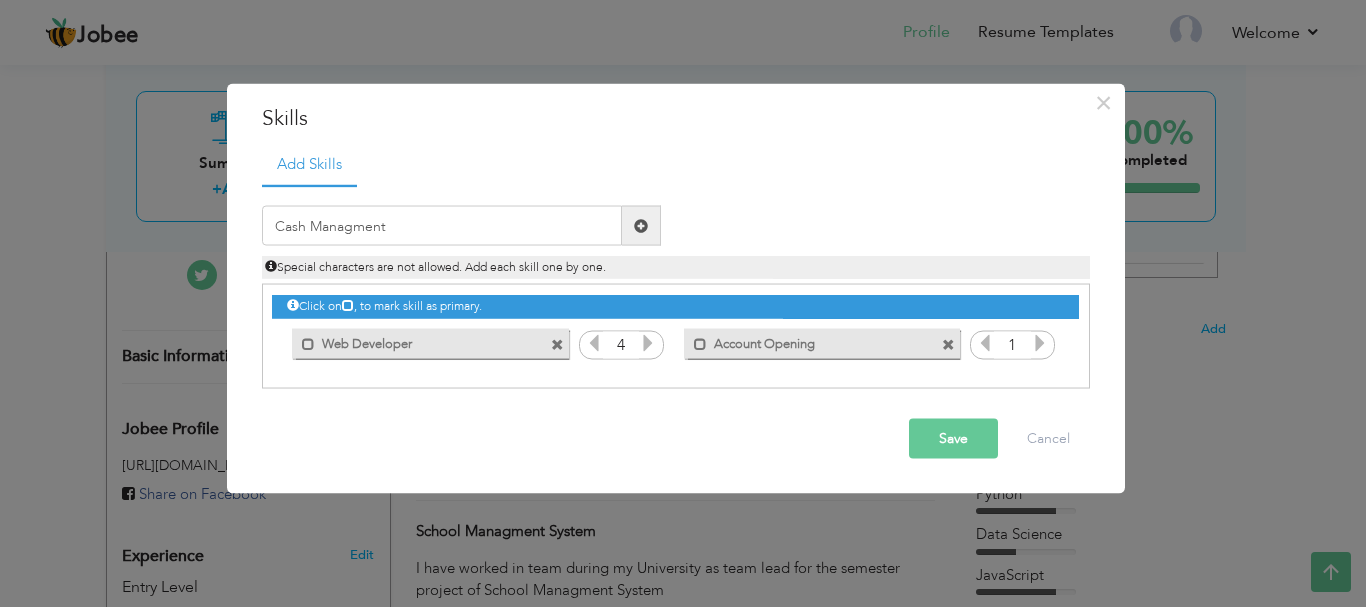 click at bounding box center (641, 225) 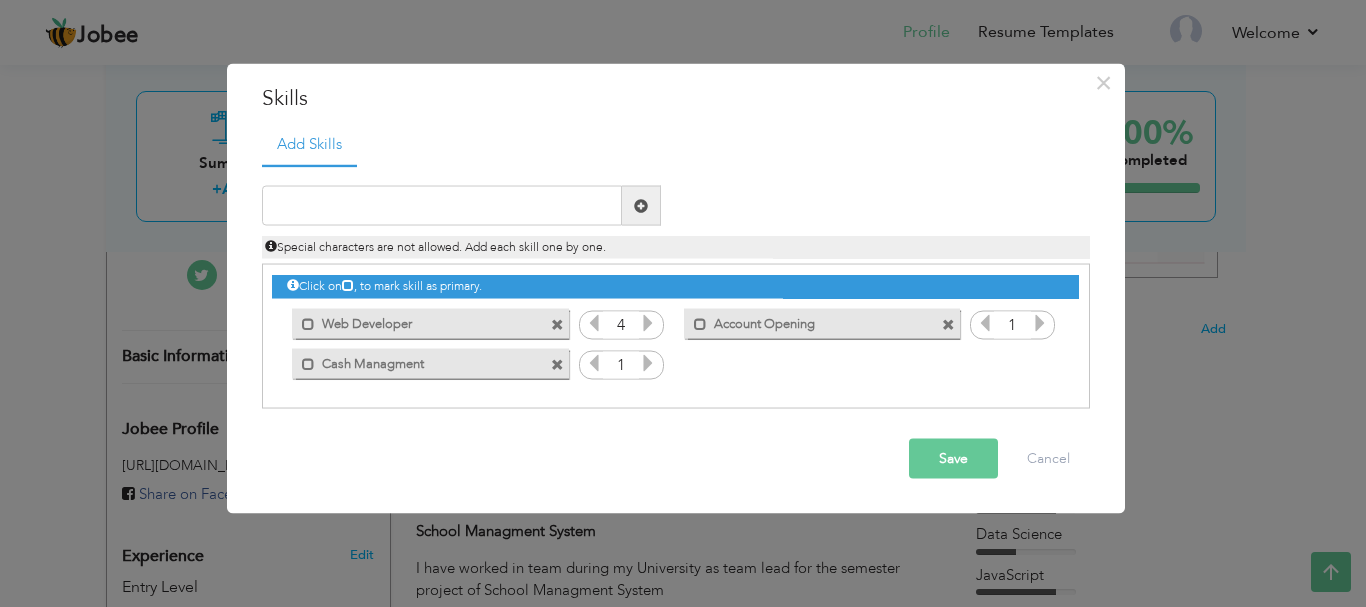 click at bounding box center (1040, 323) 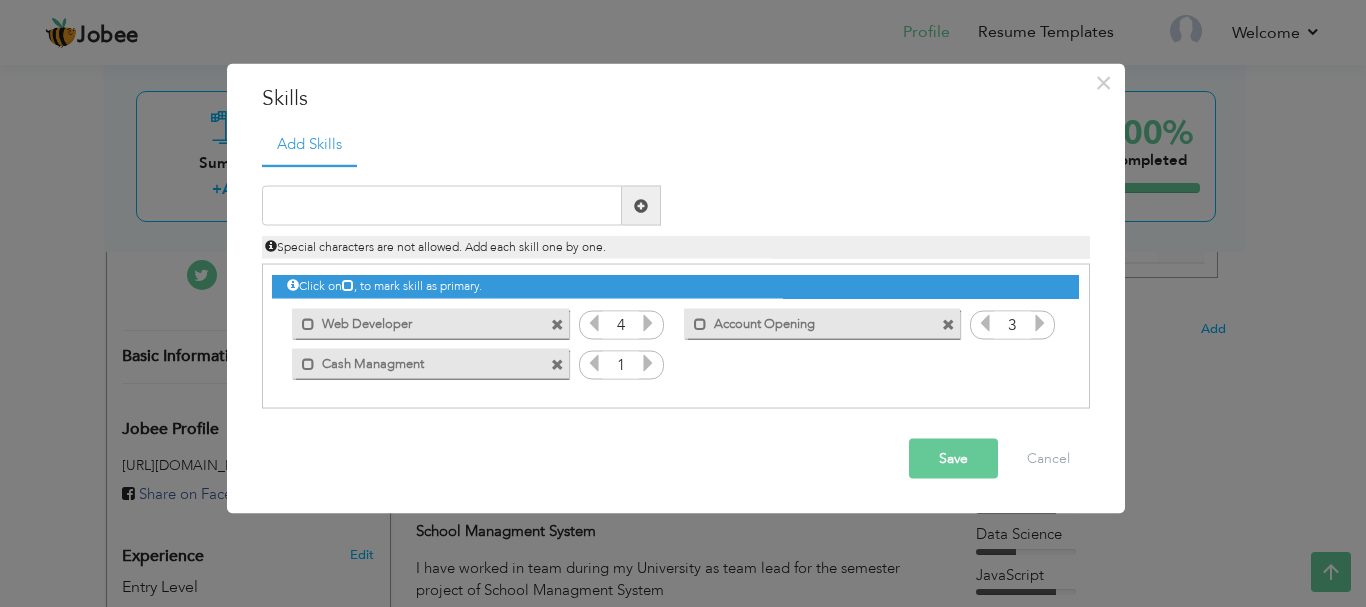 click at bounding box center (1040, 323) 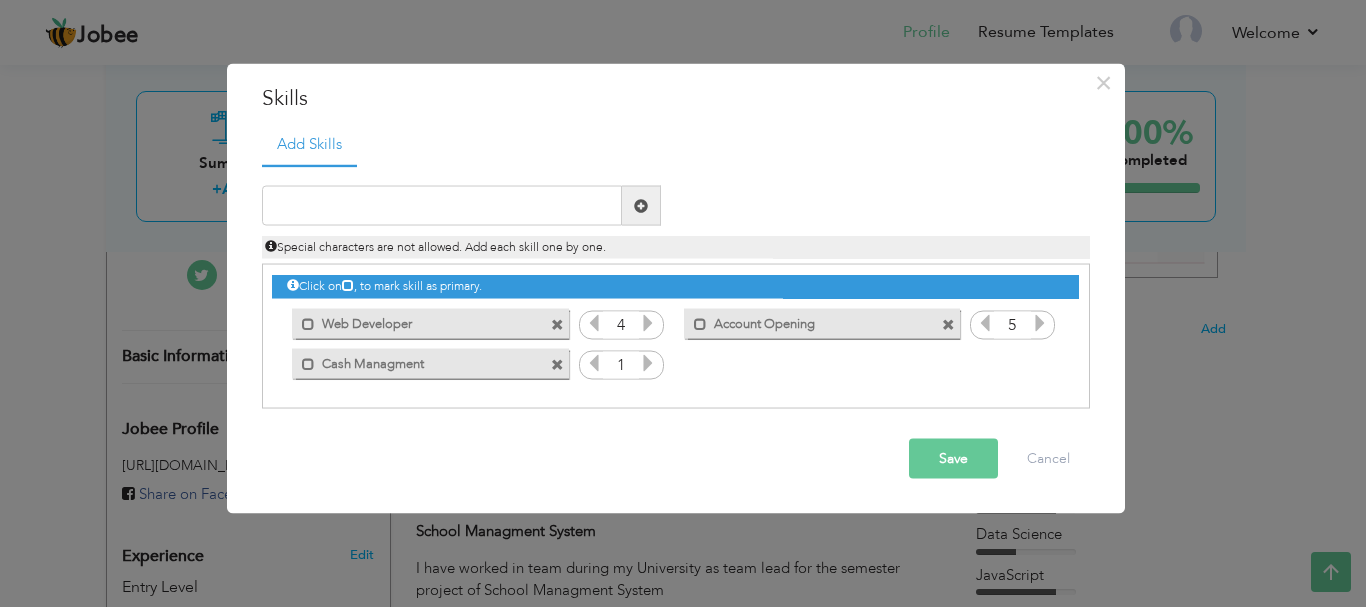 click at bounding box center [1040, 323] 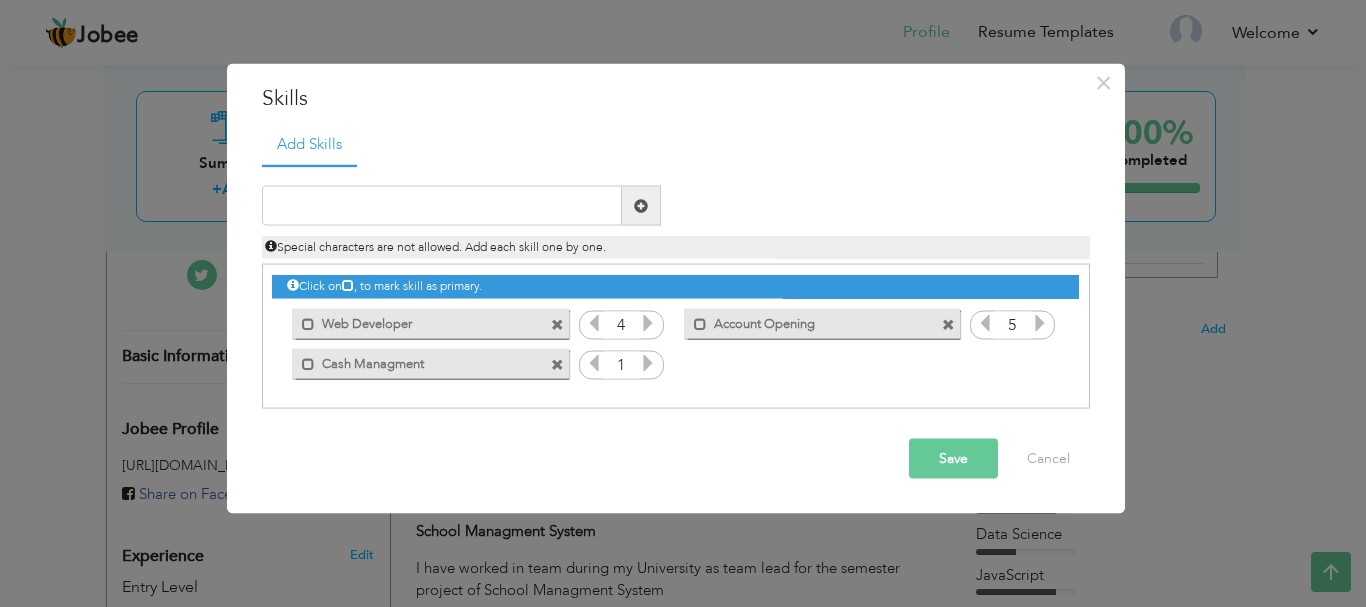 click at bounding box center (648, 363) 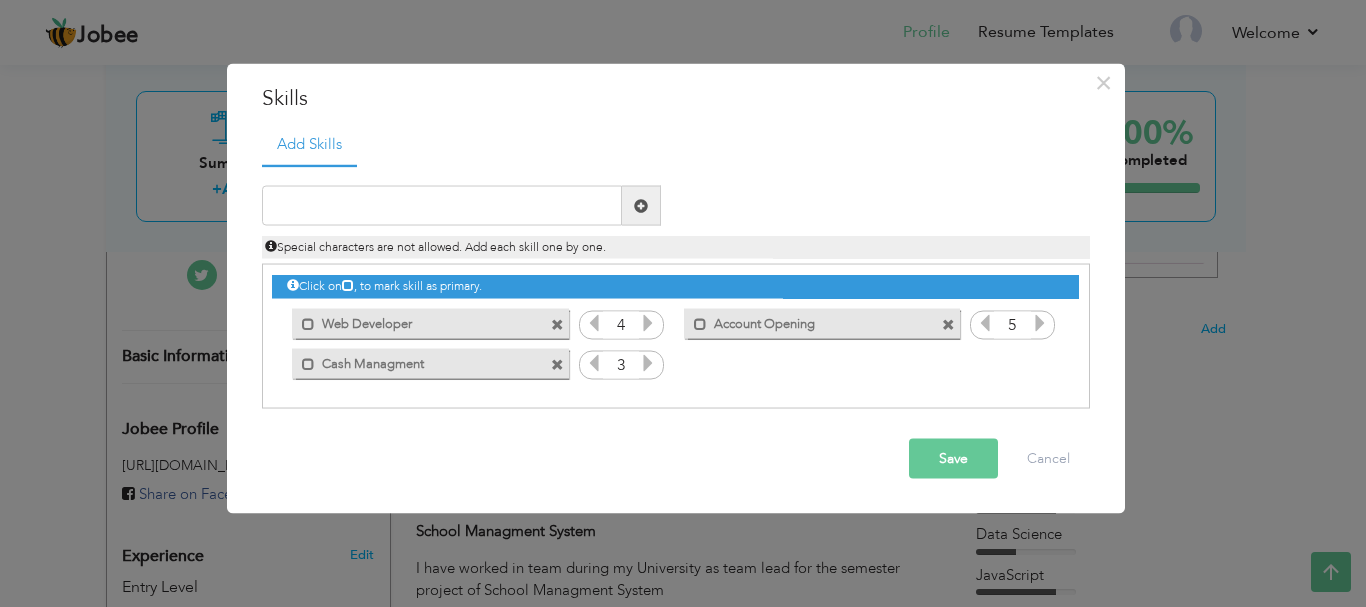 click at bounding box center [648, 363] 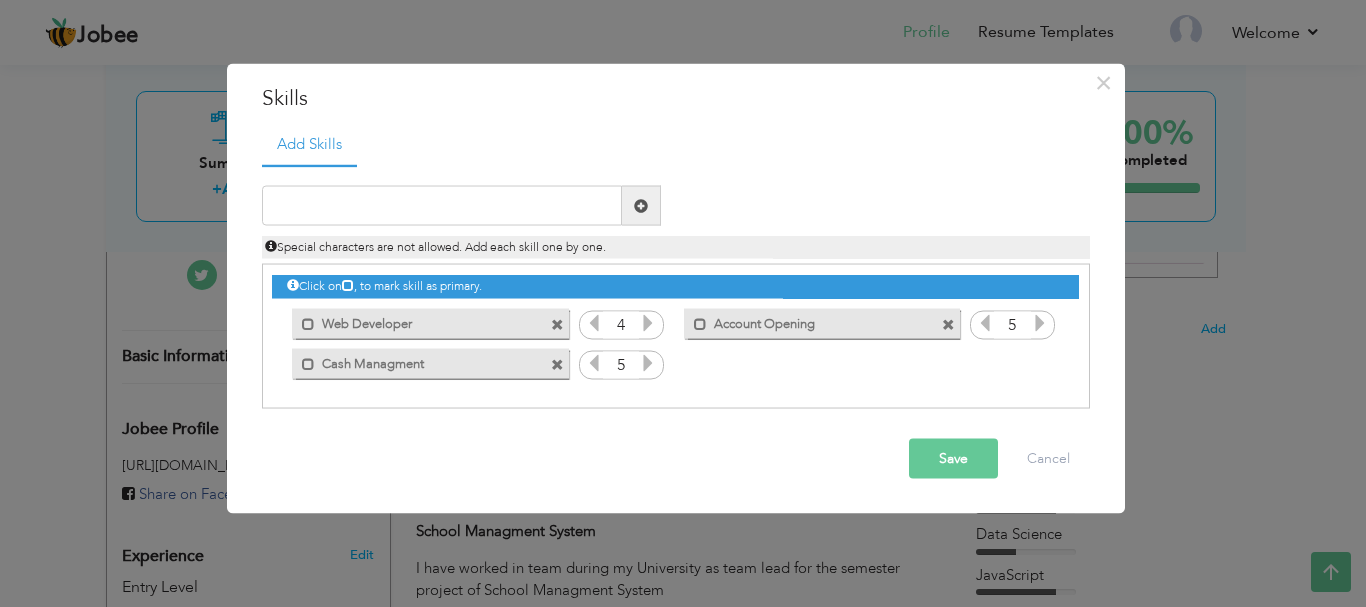 click at bounding box center [648, 363] 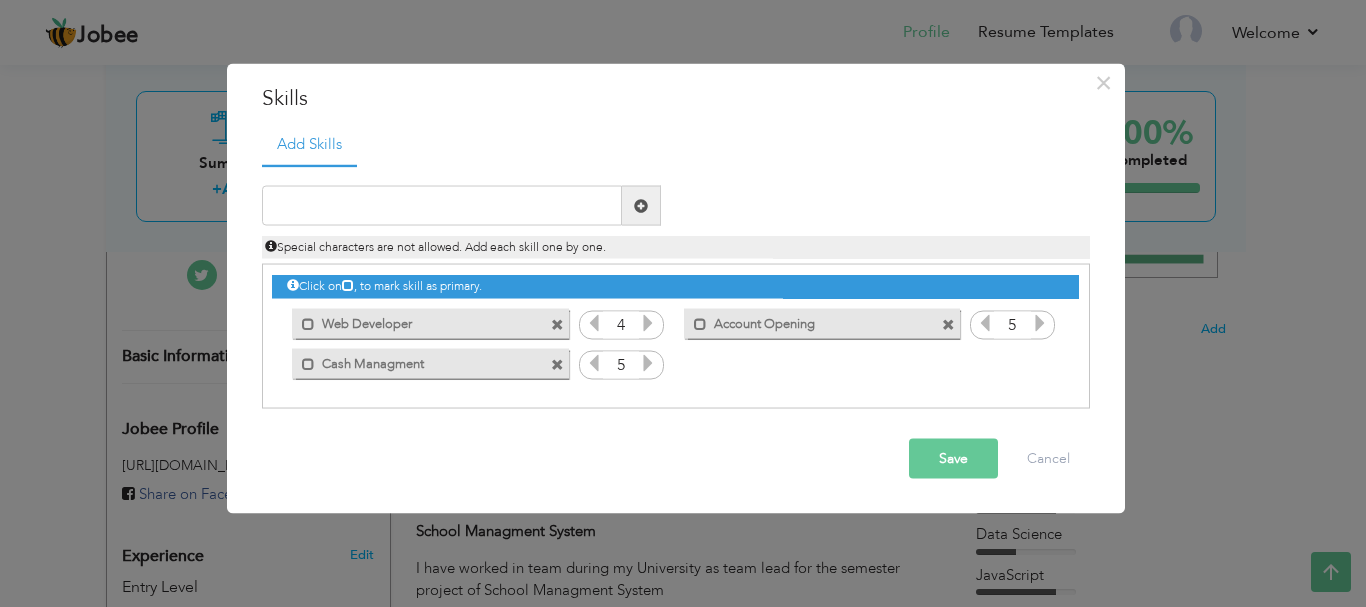 click at bounding box center [557, 324] 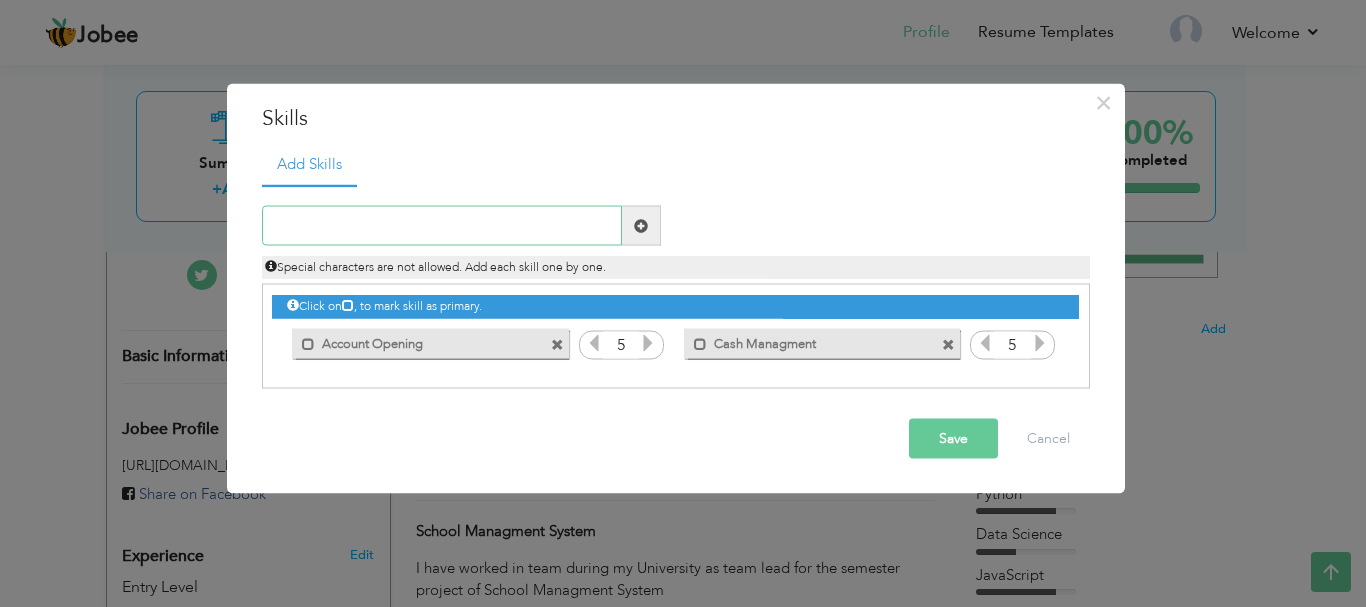 click at bounding box center [442, 226] 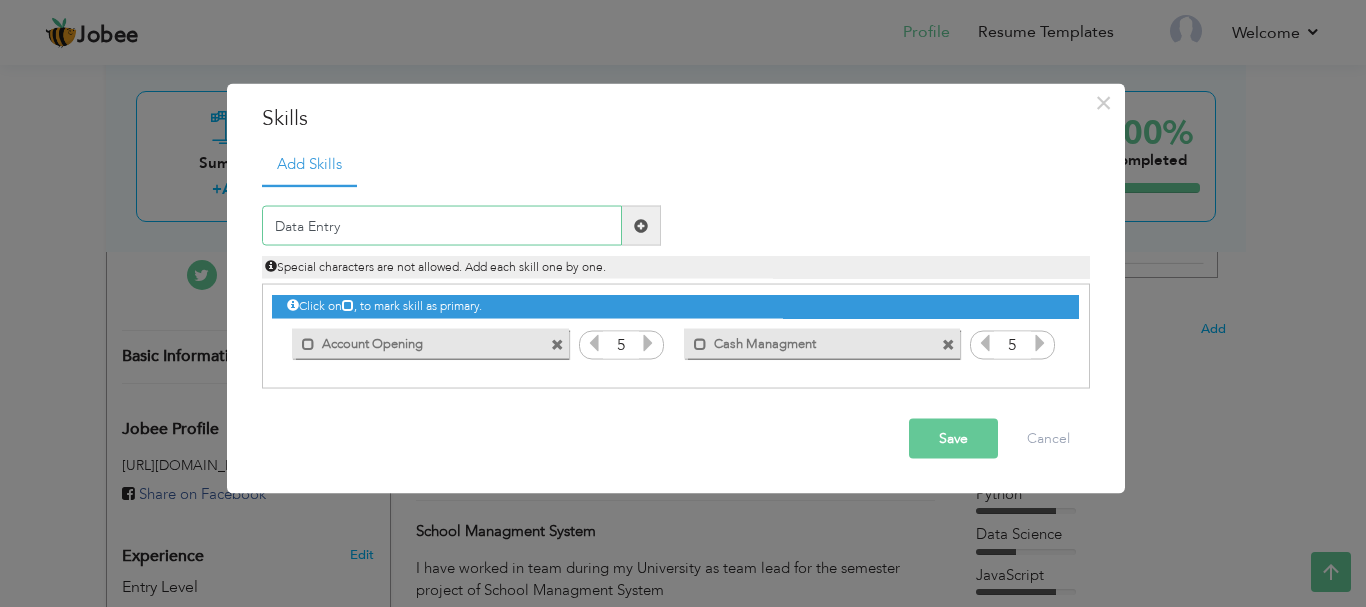 type on "Data Entry" 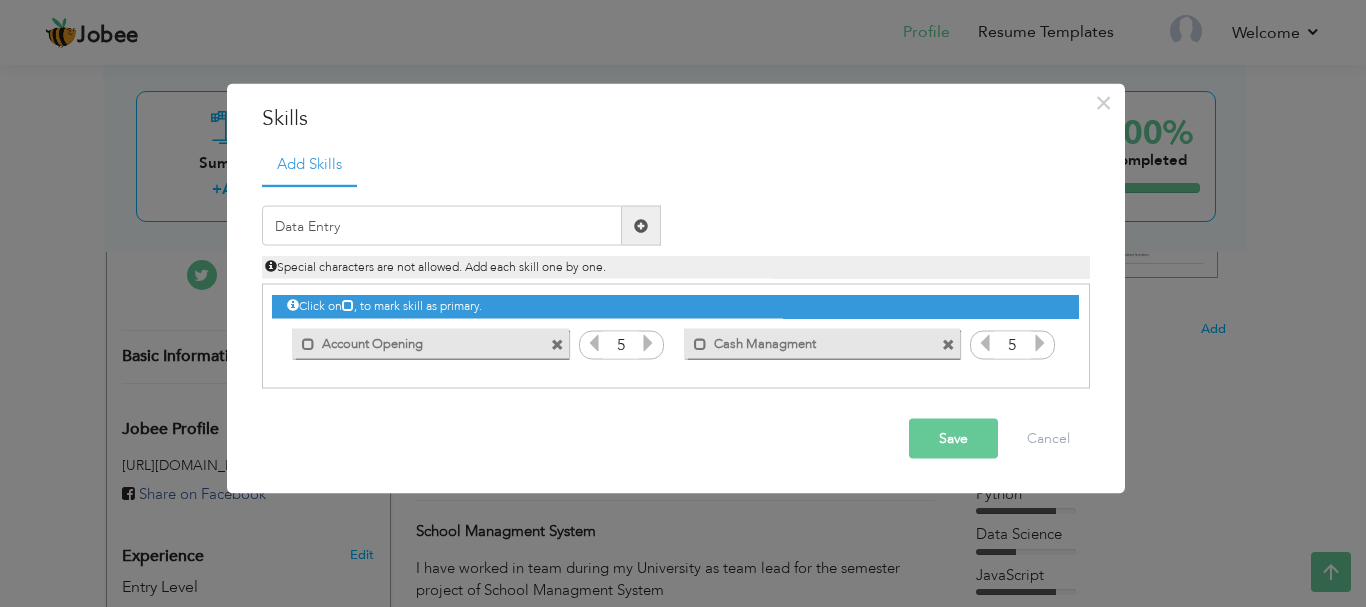 click at bounding box center (641, 225) 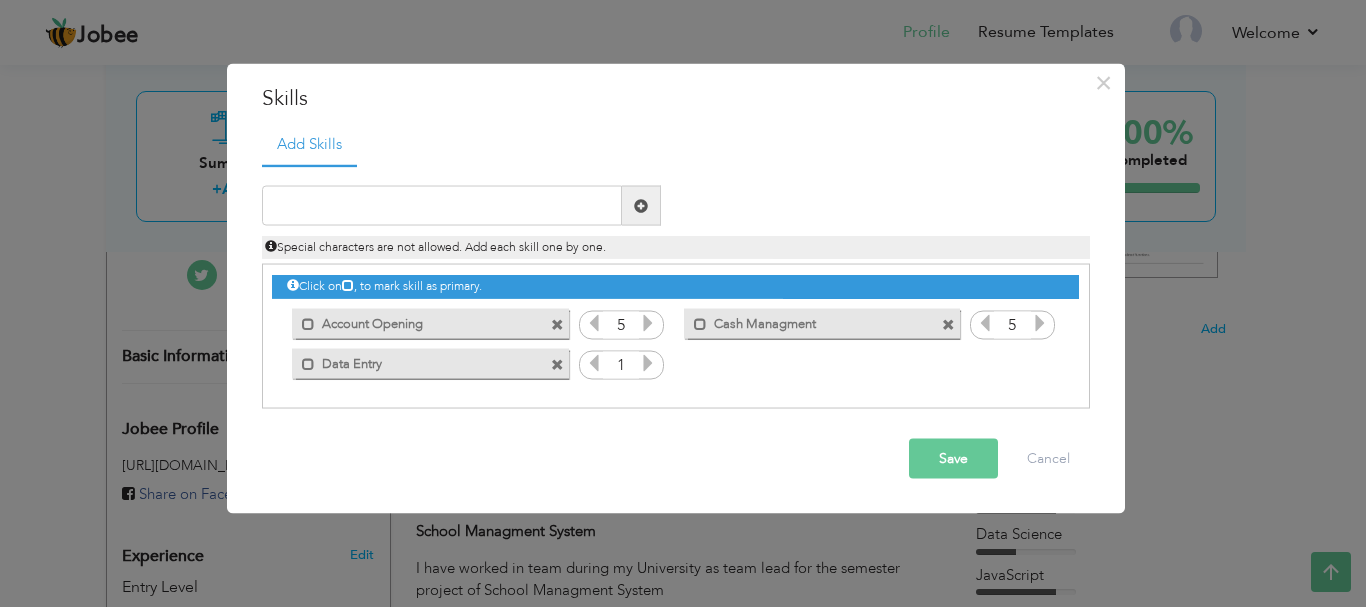 click at bounding box center (648, 363) 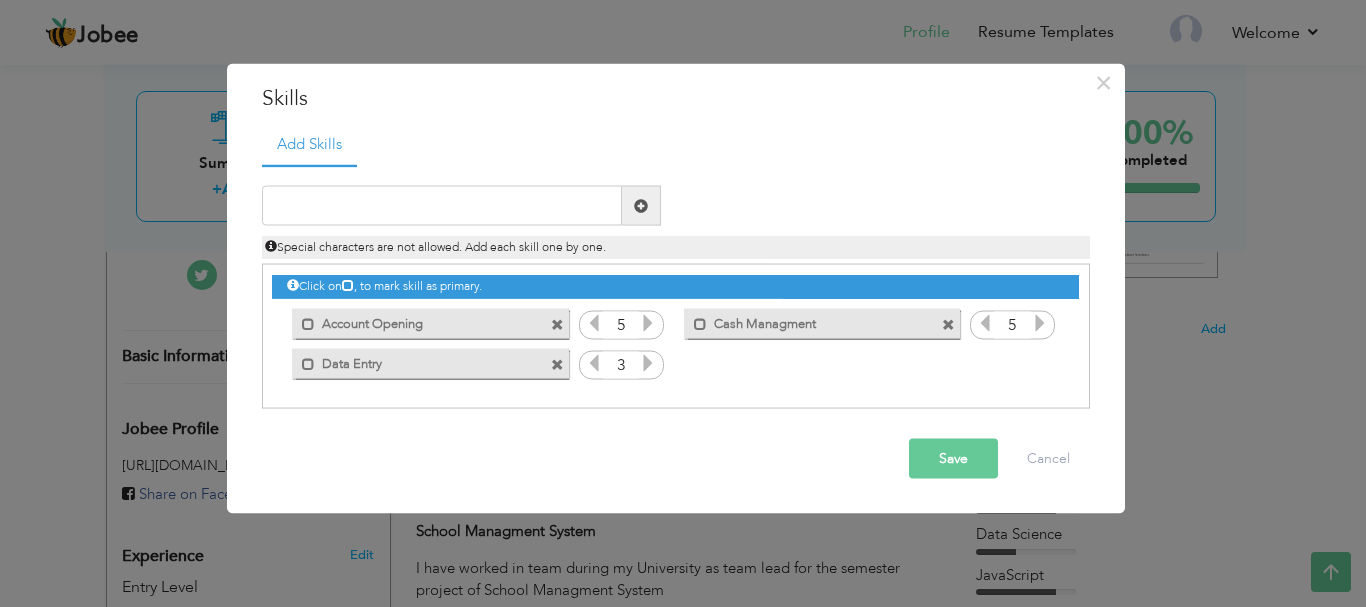 click at bounding box center (648, 363) 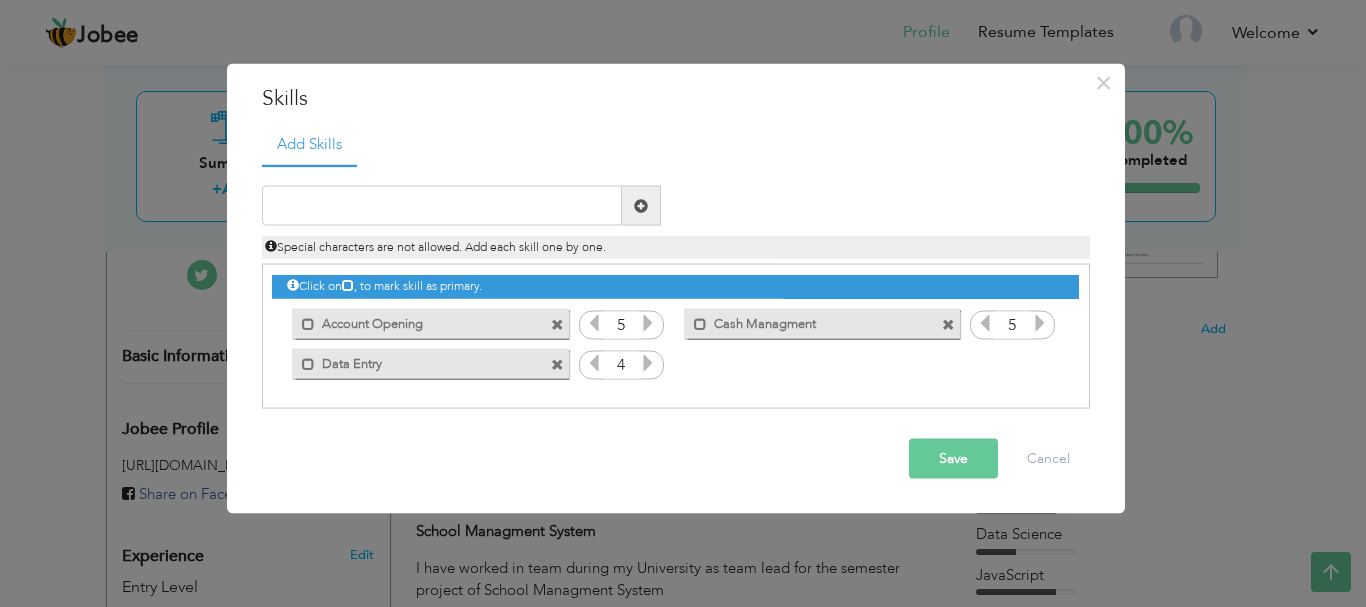 click at bounding box center [648, 363] 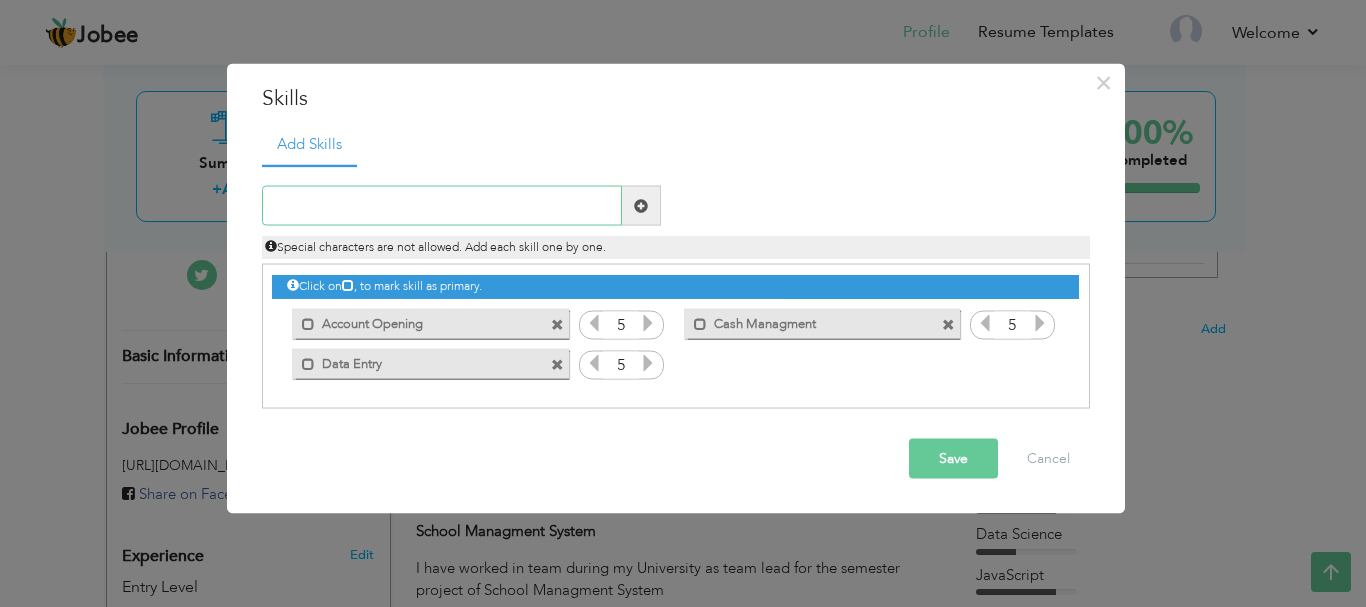 click at bounding box center [442, 206] 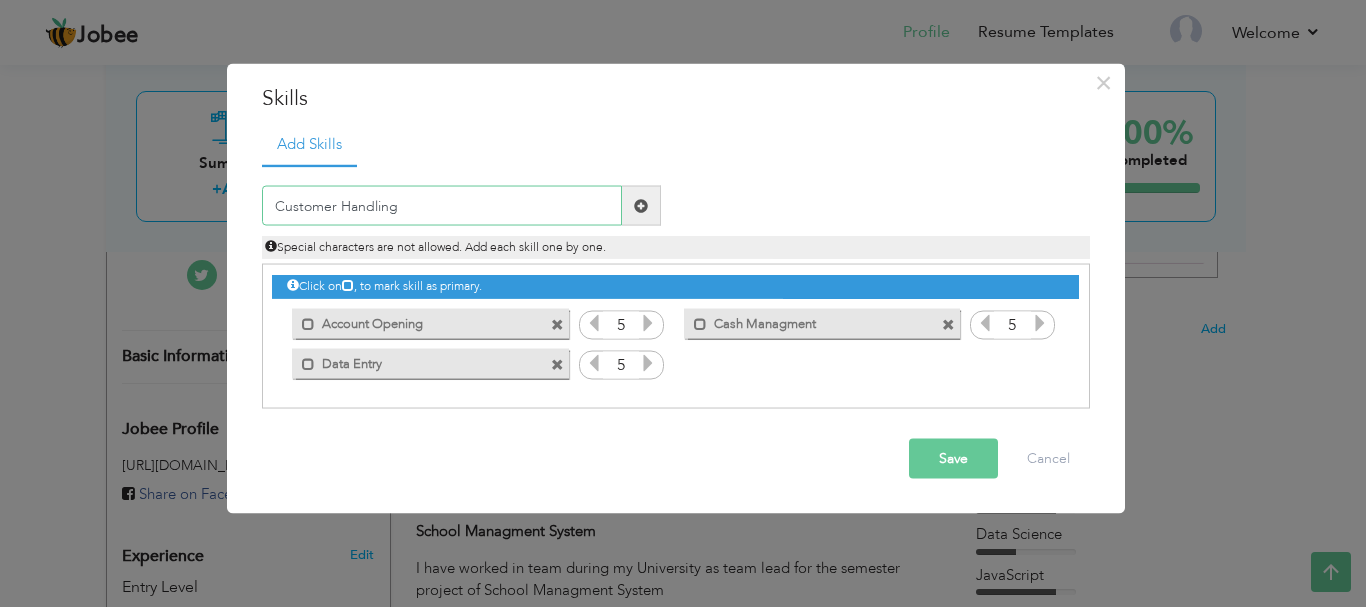 type on "Customer Handling" 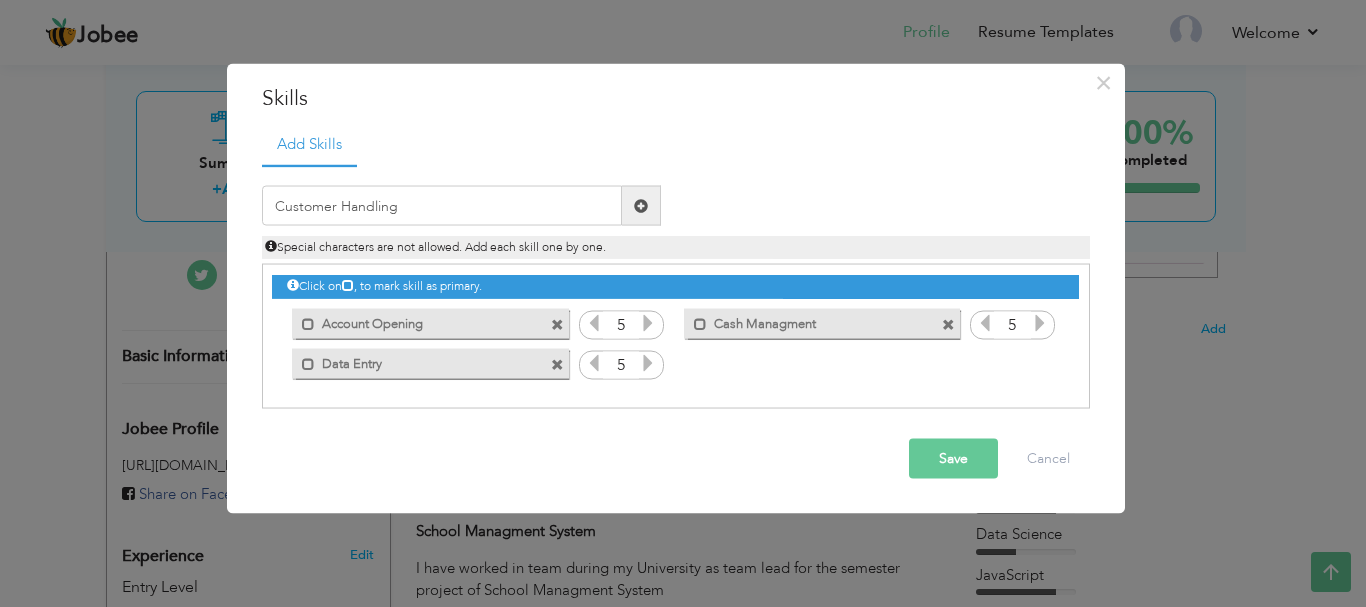 click at bounding box center (641, 205) 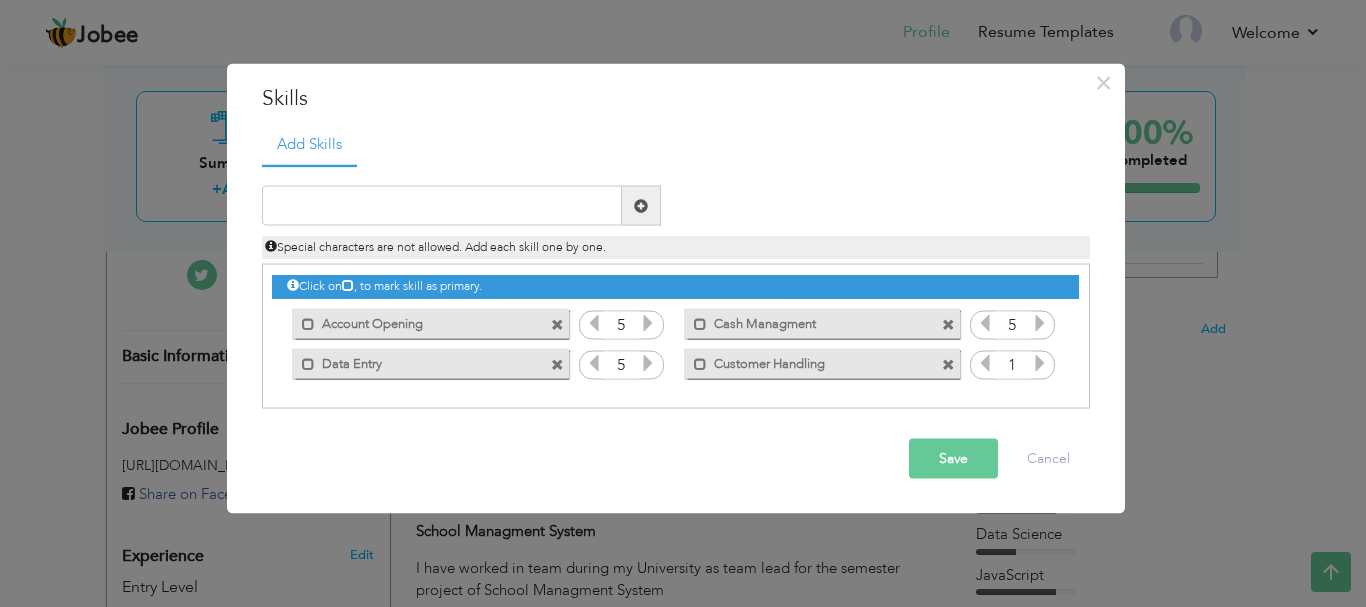 click at bounding box center (1040, 363) 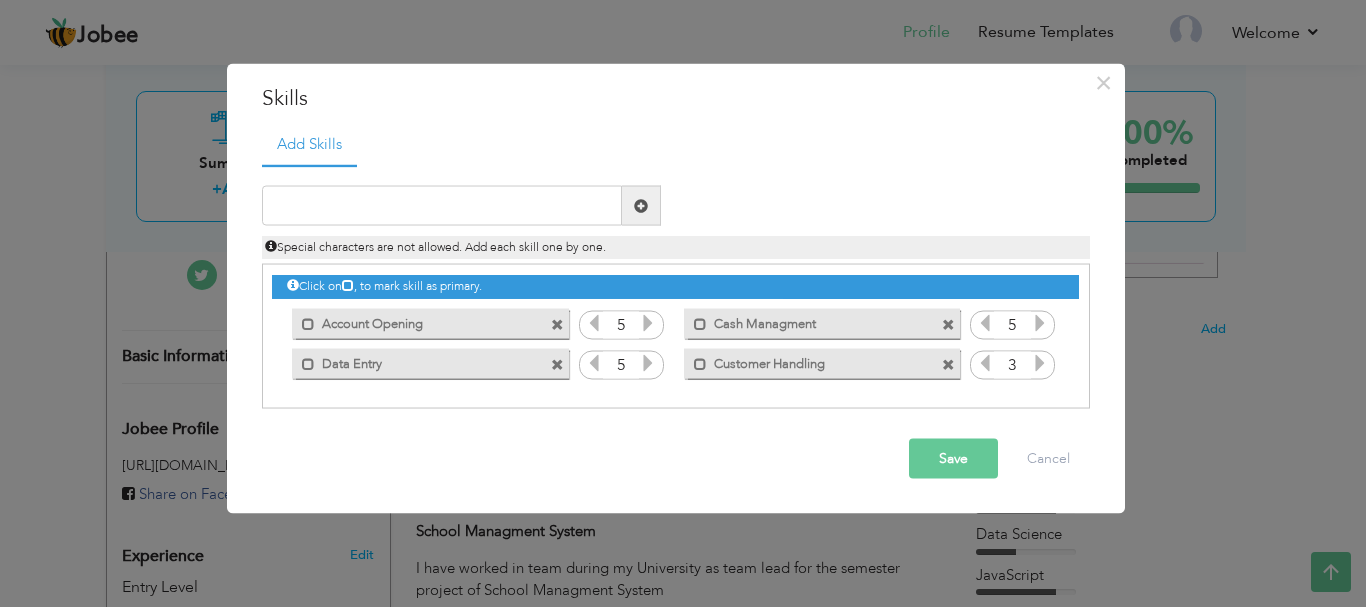 click at bounding box center [1040, 363] 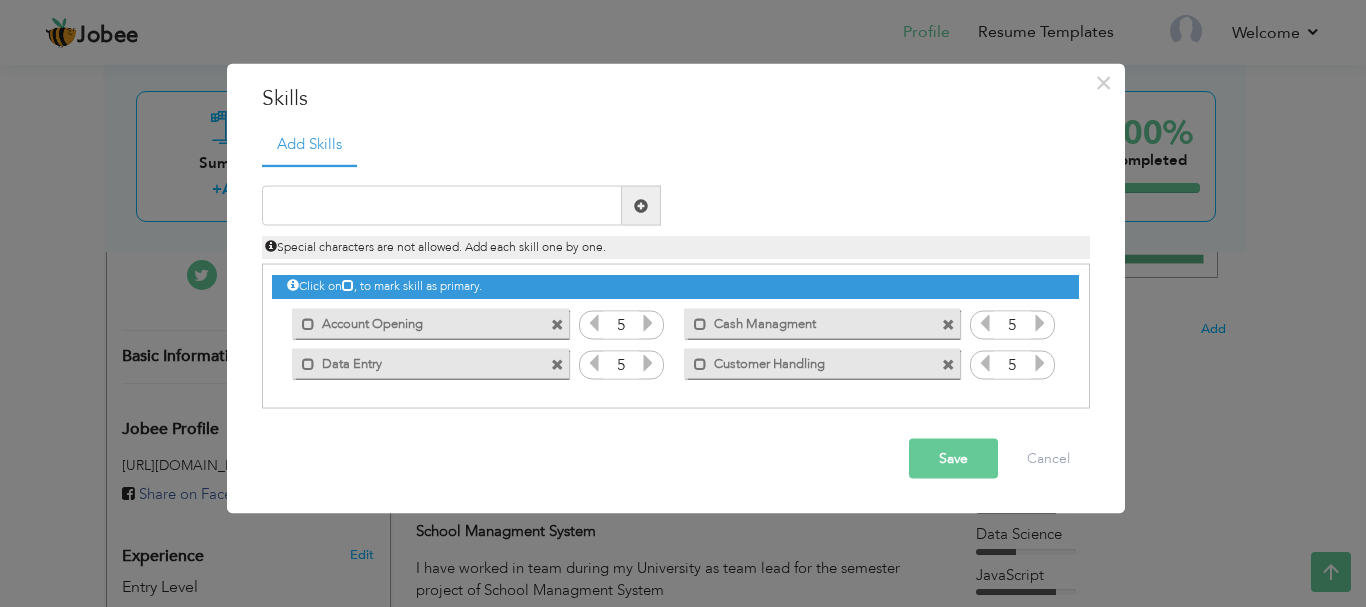click at bounding box center [1040, 363] 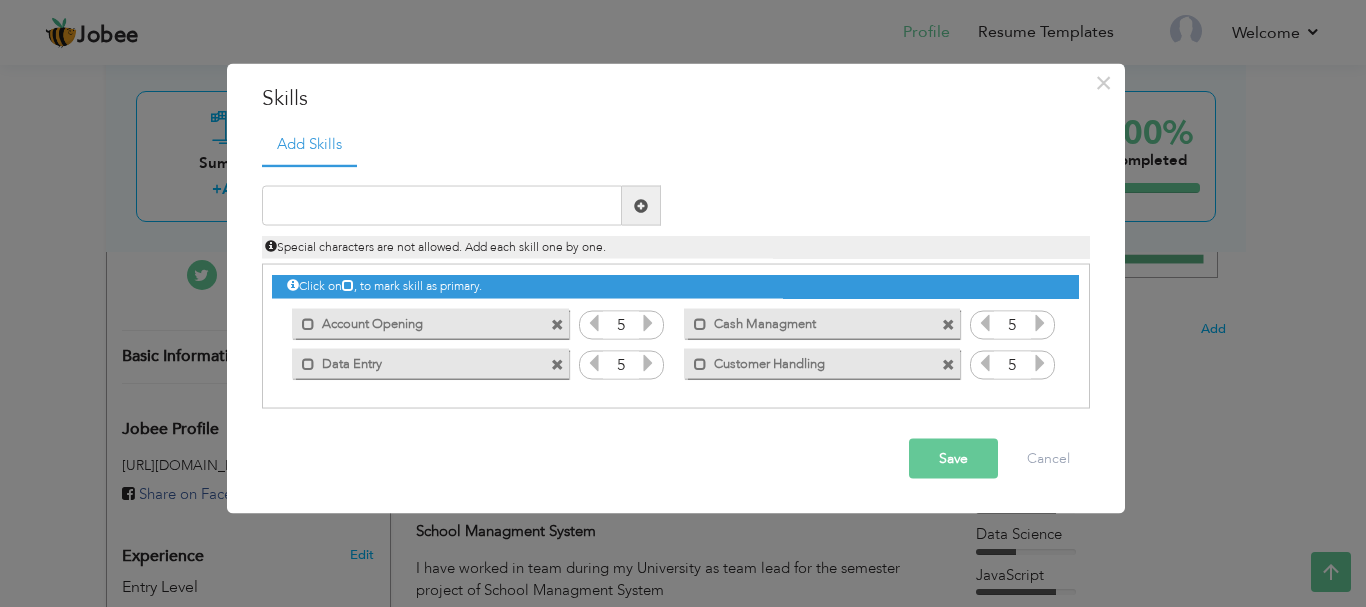 click on "Save" at bounding box center [953, 459] 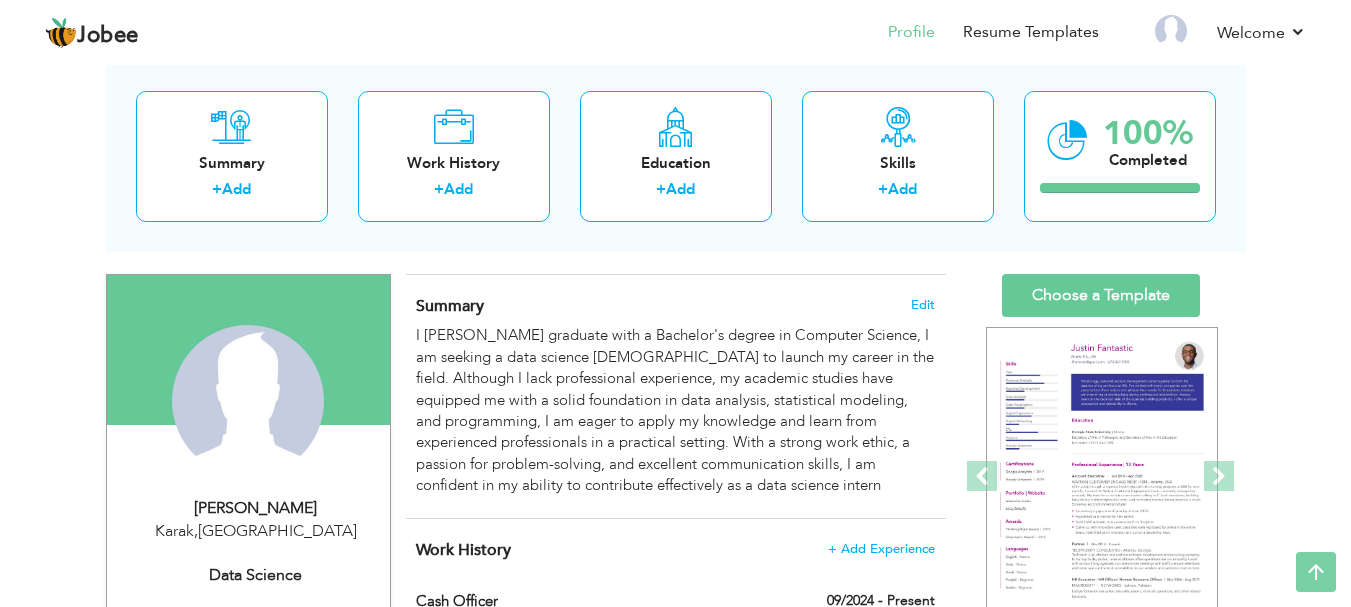 scroll, scrollTop: 78, scrollLeft: 0, axis: vertical 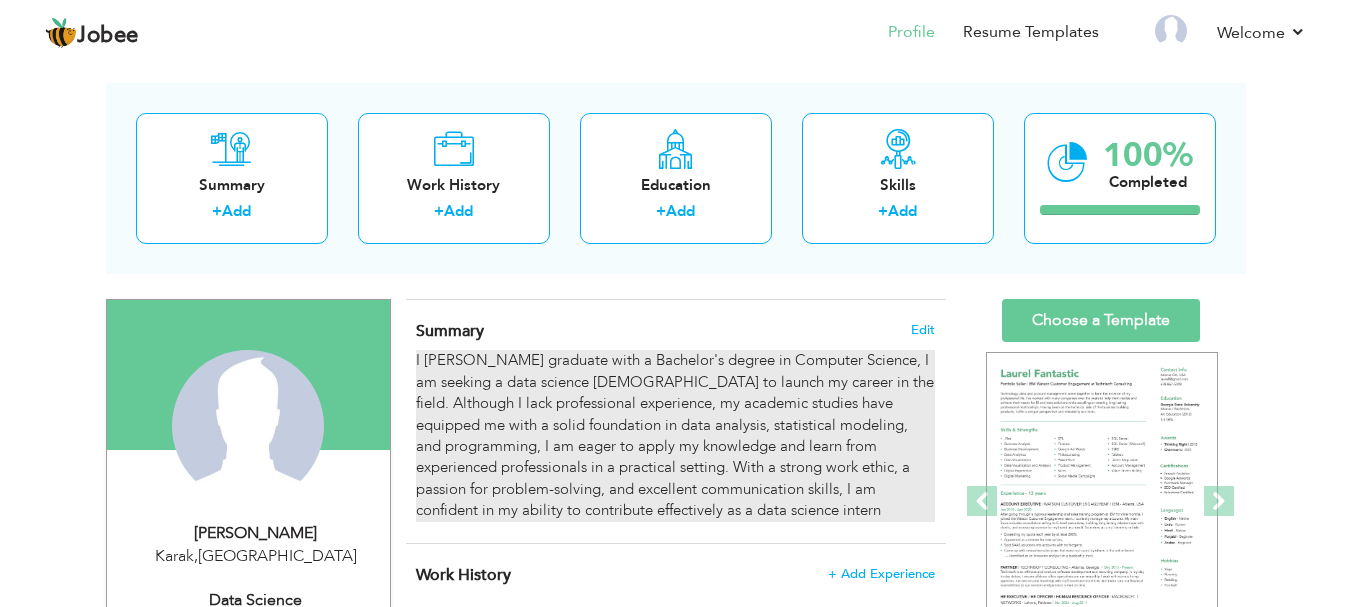 click on "I Danyal Ahmad graduate with a Bachelor's degree in Computer Science, I am seeking a data science internship to launch my career in the field. Although I lack professional experience, my academic studies have equipped me with a solid foundation in data analysis, statistical modeling, and programming, I am eager to apply my knowledge and learn from experienced professionals in a practical setting. With a strong work ethic, a passion for problem-solving, and excellent communication skills, I am confident in my ability to contribute effectively as a data science intern" at bounding box center [675, 435] 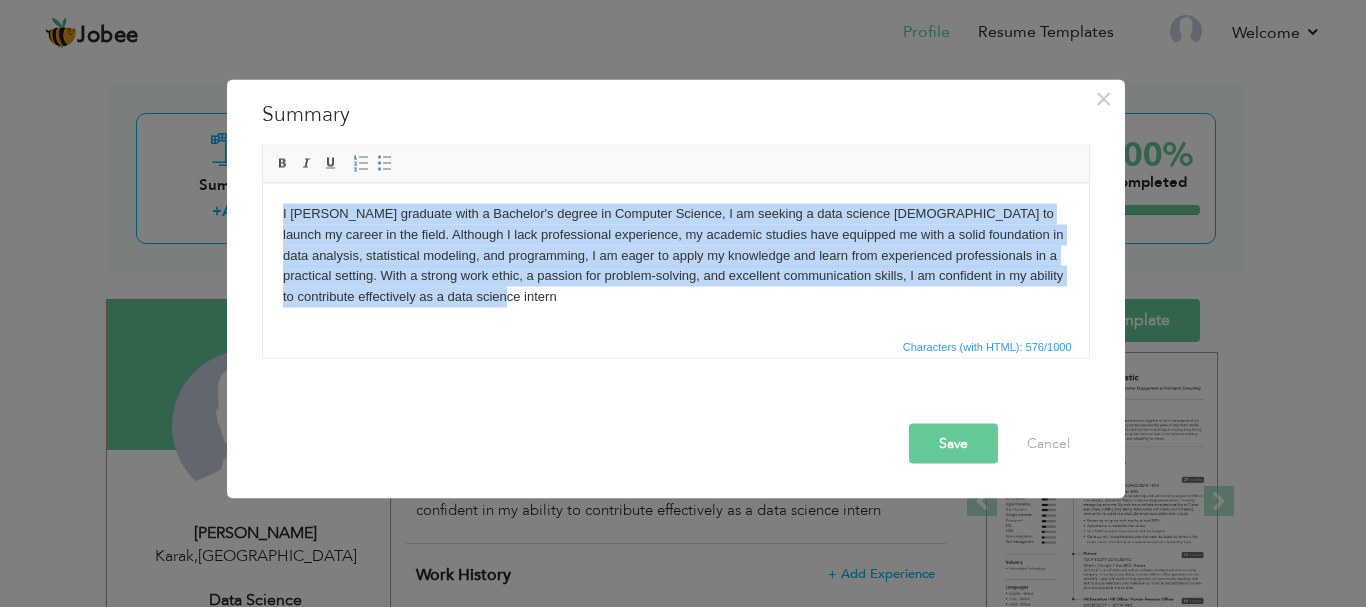 drag, startPoint x: 627, startPoint y: 290, endPoint x: 272, endPoint y: 205, distance: 365.03424 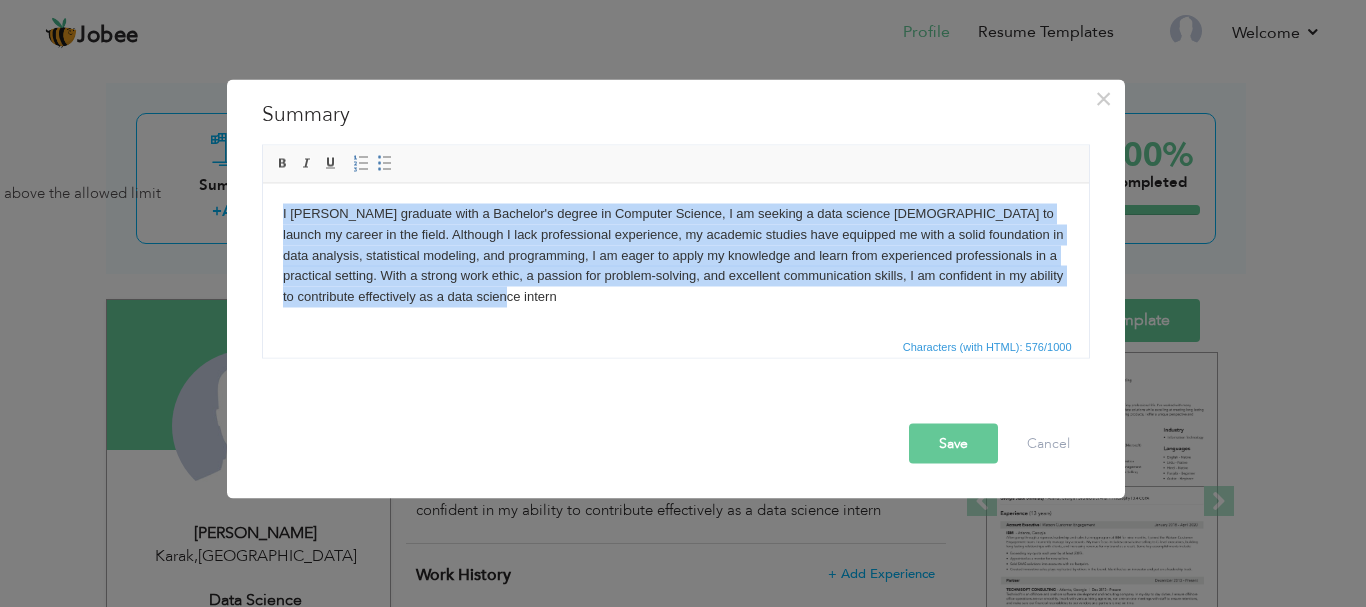 click on "I Danyal Ahmad graduate with a Bachelor's degree in Computer Science, I am seeking a data science internship to launch my career in the field. Although I lack professional experience, my academic studies have equipped me with a solid foundation in data analysis, statistical modeling, and programming, I am eager to apply my knowledge and learn from experienced professionals in a practical setting. With a strong work ethic, a passion for problem-solving, and excellent communication skills, I am confident in my ability to contribute effectively as a data science intern" at bounding box center (675, 255) 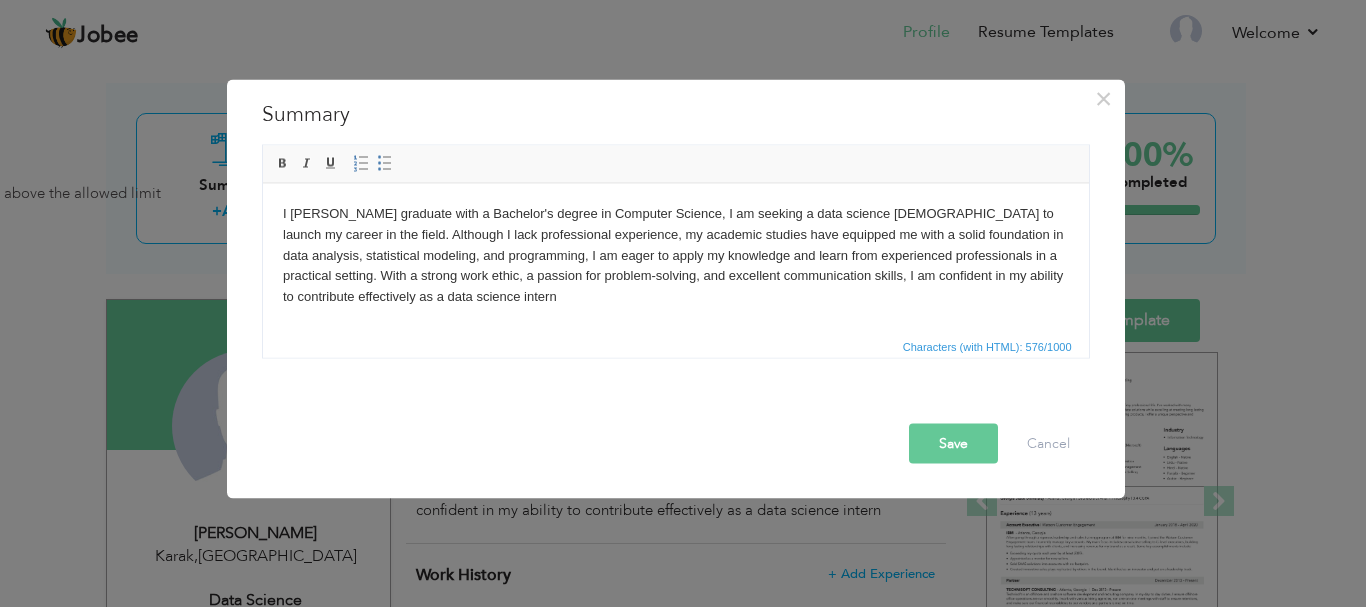 click on "I Danyal Ahmad graduate with a Bachelor's degree in Computer Science, I am seeking a data science internship to launch my career in the field. Although I lack professional experience, my academic studies have equipped me with a solid foundation in data analysis, statistical modeling, and programming, I am eager to apply my knowledge and learn from experienced professionals in a practical setting. With a strong work ethic, a passion for problem-solving, and excellent communication skills, I am confident in my ability to contribute effectively as a data science intern" at bounding box center [675, 255] 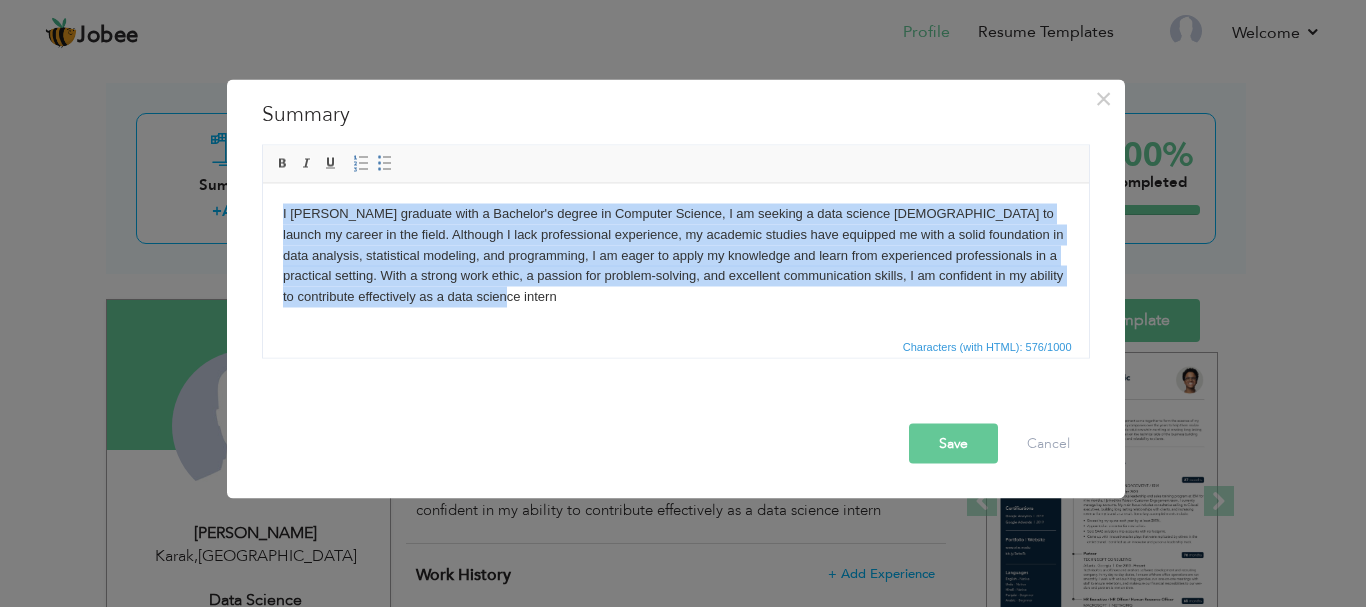 drag, startPoint x: 550, startPoint y: 301, endPoint x: 262, endPoint y: 168, distance: 317.22705 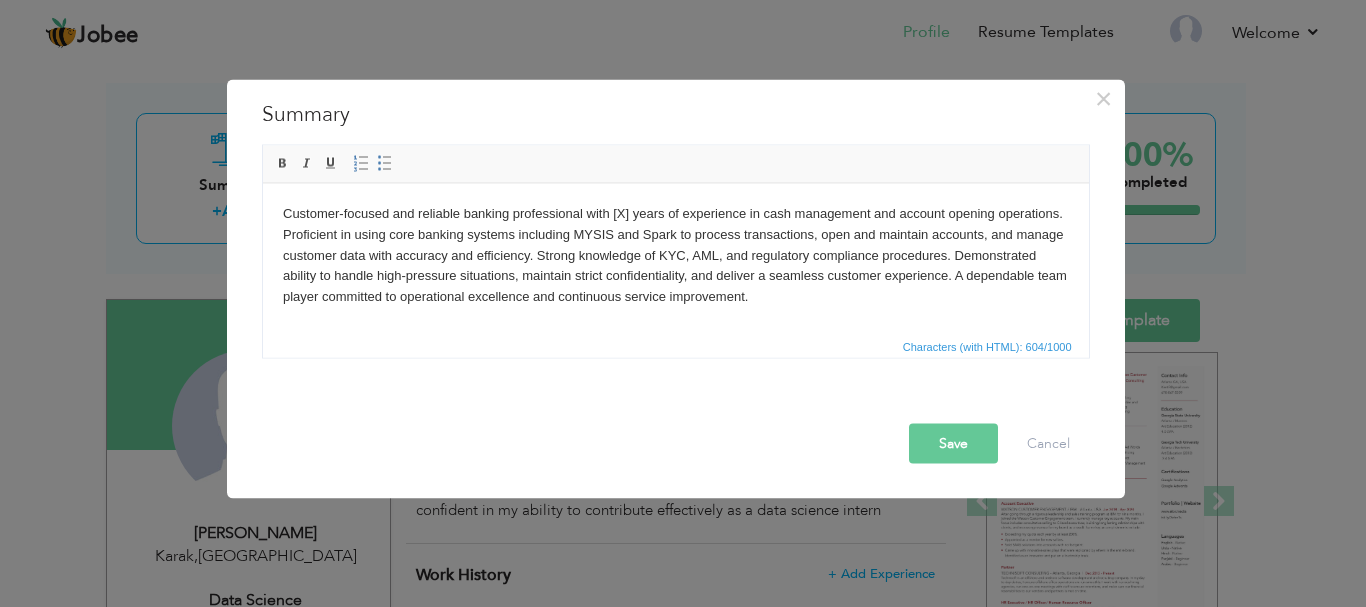 click on "Customer-focused and reliable banking professional with [X] years of experience in cash management and account opening operations. Proficient in using core banking systems including MYSIS and Spark to process transactions, open and maintain accounts, and manage customer data with accuracy and efficiency. Strong knowledge of KYC, AML, and regulatory compliance procedures. Demonstrated ability to handle high-pressure situations, maintain strict confidentiality, and deliver a seamless customer experience. A dependable team player committed to operational excellence and continuous service improvement." at bounding box center [675, 255] 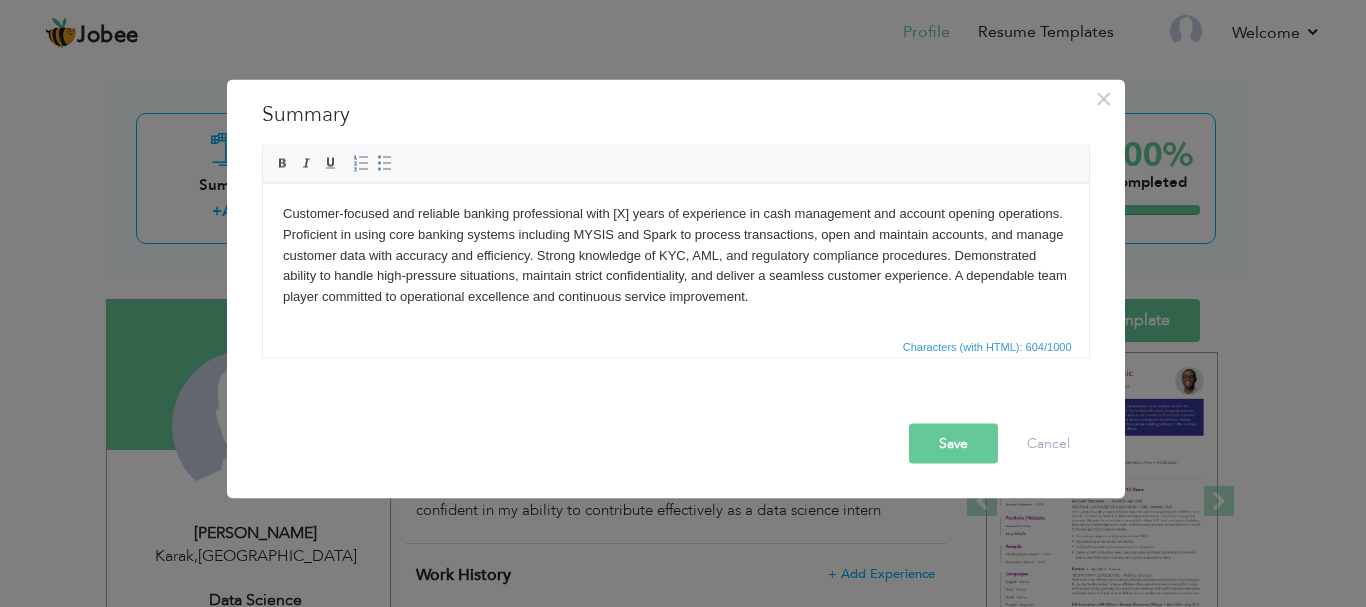 click on "Customer-focused and reliable banking professional with [X] years of experience in cash management and account opening operations. Proficient in using core banking systems including MYSIS and Spark to process transactions, open and maintain accounts, and manage customer data with accuracy and efficiency. Strong knowledge of KYC, AML, and regulatory compliance procedures. Demonstrated ability to handle high-pressure situations, maintain strict confidentiality, and deliver a seamless customer experience. A dependable team player committed to operational excellence and continuous service improvement." at bounding box center [675, 255] 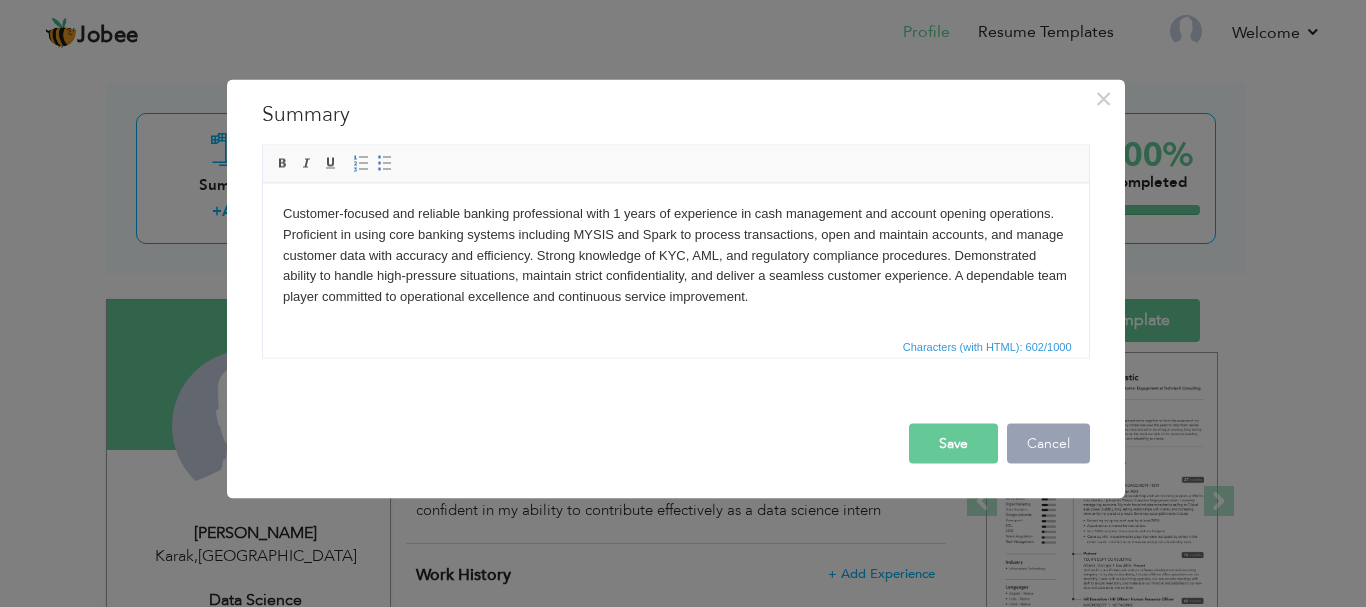 click on "Cancel" at bounding box center (1048, 443) 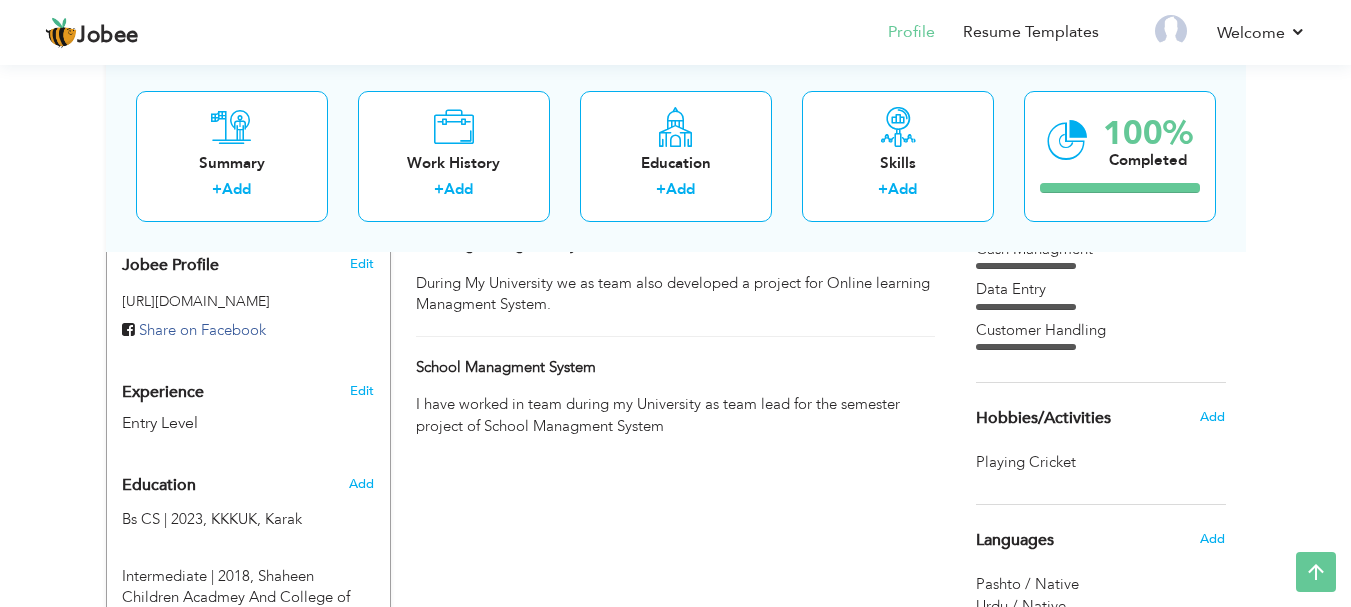scroll, scrollTop: 614, scrollLeft: 0, axis: vertical 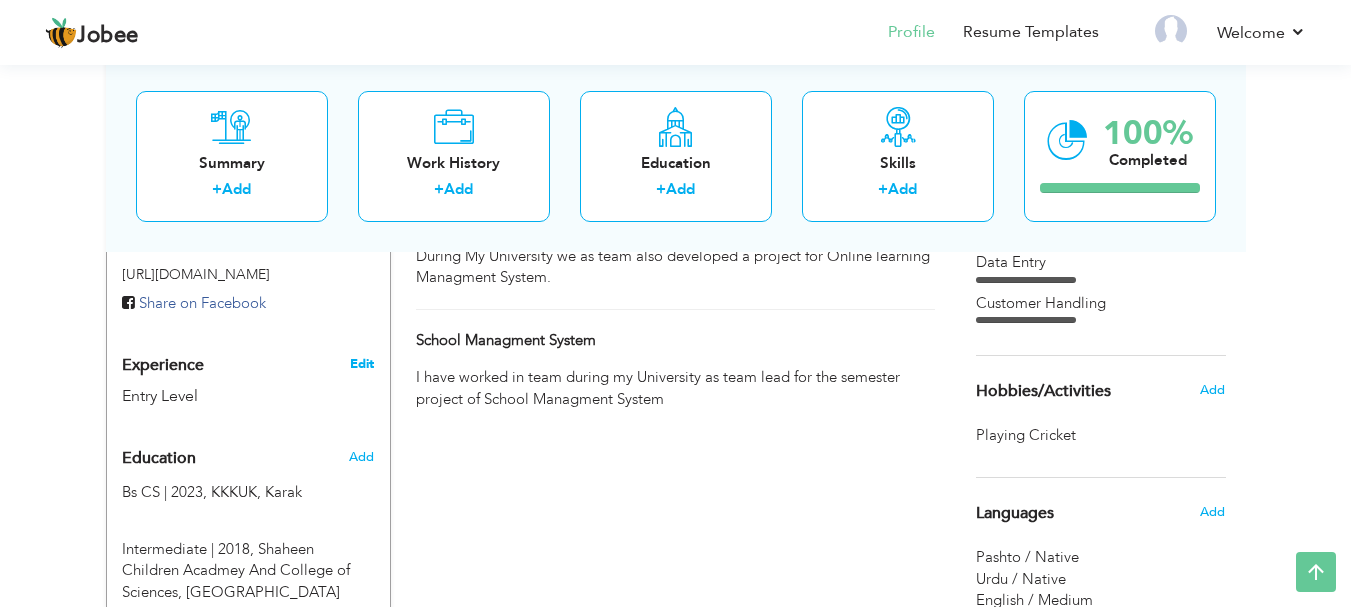 click on "Edit" at bounding box center [362, 364] 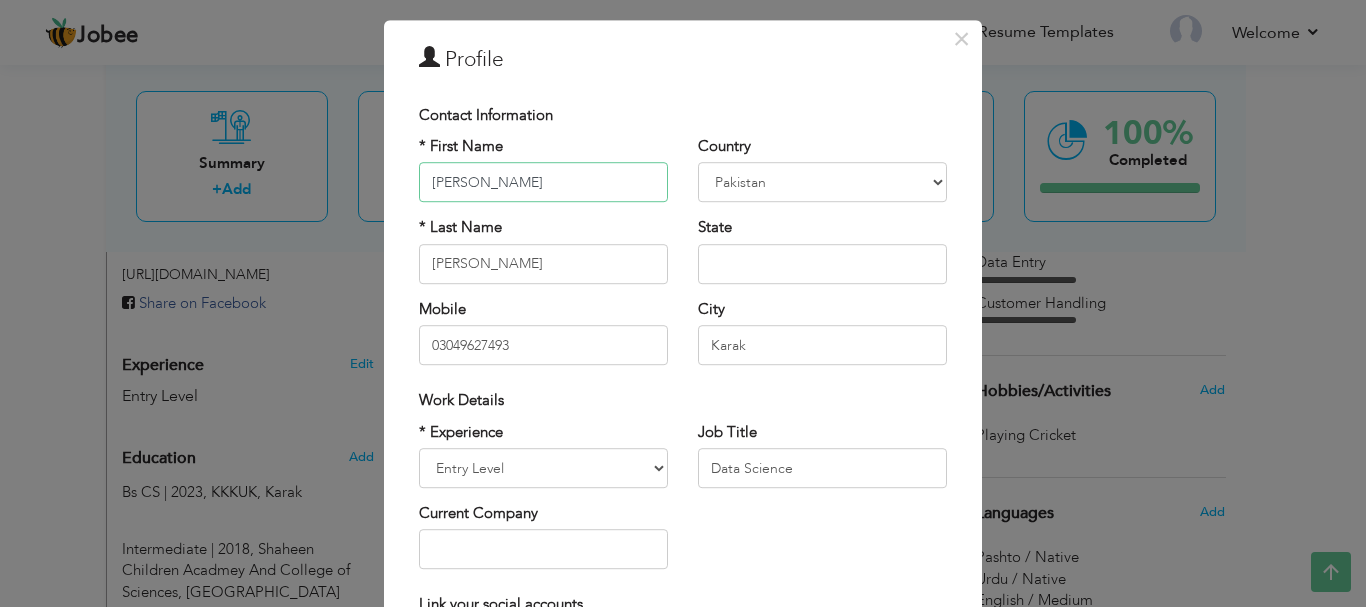 scroll, scrollTop: 93, scrollLeft: 0, axis: vertical 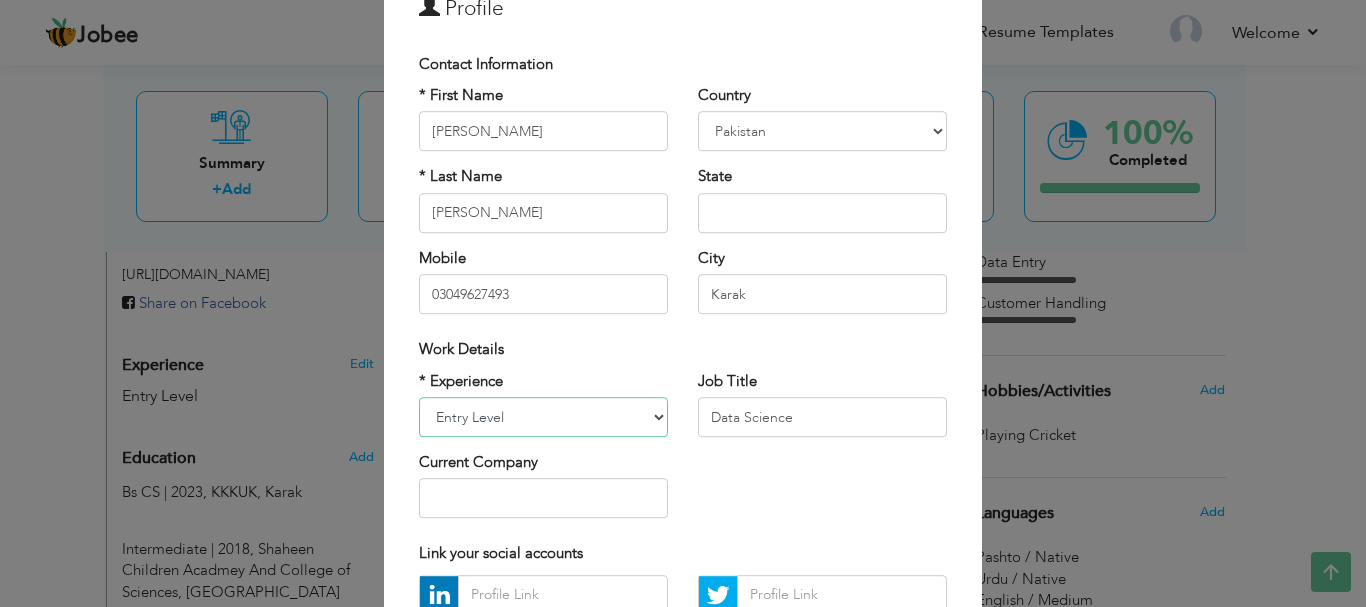 click on "Entry Level Less than 1 Year 1 Year 2 Years 3 Years 4 Years 5 Years 6 Years 7 Years 8 Years 9 Years 10 Years 11 Years 12 Years 13 Years 14 Years 15 Years 16 Years 17 Years 18 Years 19 Years 20 Years 21 Years 22 Years 23 Years 24 Years 25 Years 26 Years 27 Years 28 Years 29 Years 30 Years 31 Years 32 Years 33 Years 34 Years 35 Years More than 35 Years" at bounding box center (543, 417) 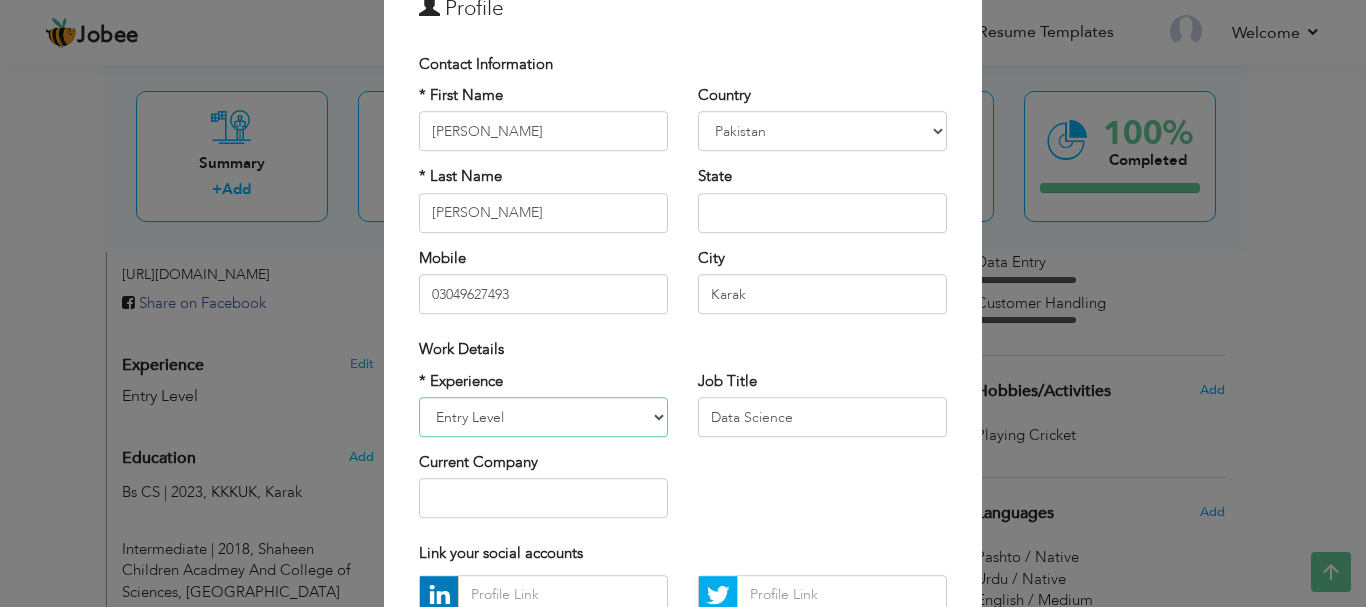 click on "Entry Level Less than 1 Year 1 Year 2 Years 3 Years 4 Years 5 Years 6 Years 7 Years 8 Years 9 Years 10 Years 11 Years 12 Years 13 Years 14 Years 15 Years 16 Years 17 Years 18 Years 19 Years 20 Years 21 Years 22 Years 23 Years 24 Years 25 Years 26 Years 27 Years 28 Years 29 Years 30 Years 31 Years 32 Years 33 Years 34 Years 35 Years More than 35 Years" at bounding box center (543, 417) 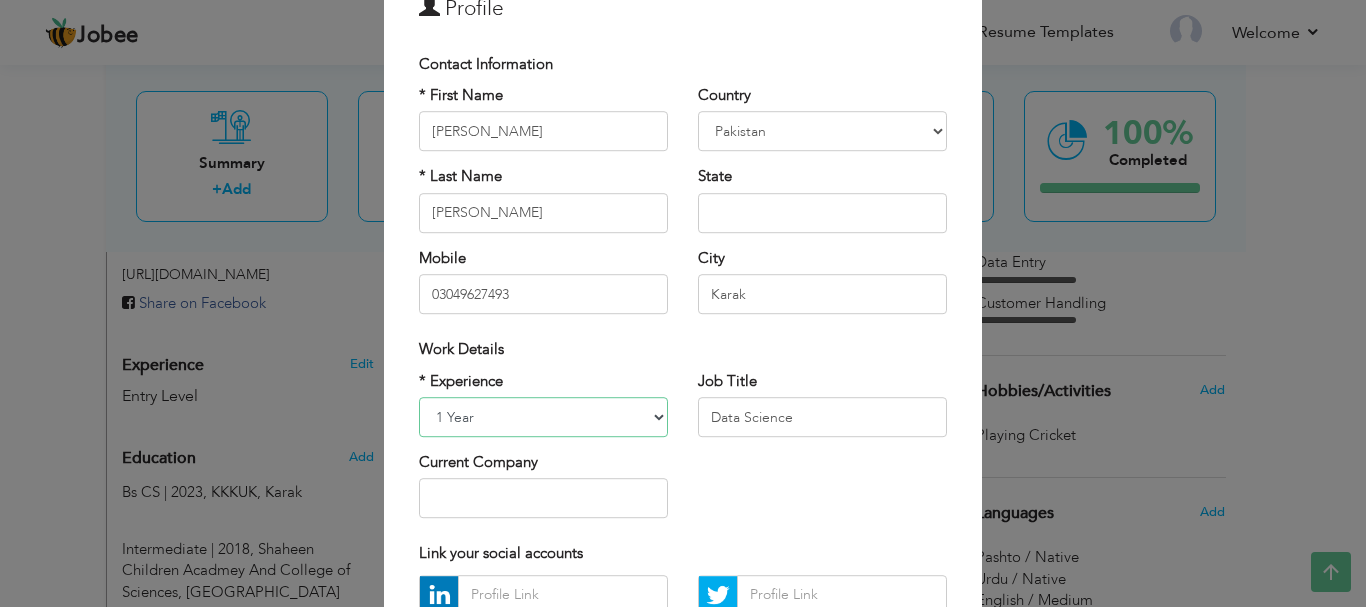click on "Entry Level Less than 1 Year 1 Year 2 Years 3 Years 4 Years 5 Years 6 Years 7 Years 8 Years 9 Years 10 Years 11 Years 12 Years 13 Years 14 Years 15 Years 16 Years 17 Years 18 Years 19 Years 20 Years 21 Years 22 Years 23 Years 24 Years 25 Years 26 Years 27 Years 28 Years 29 Years 30 Years 31 Years 32 Years 33 Years 34 Years 35 Years More than 35 Years" at bounding box center [543, 417] 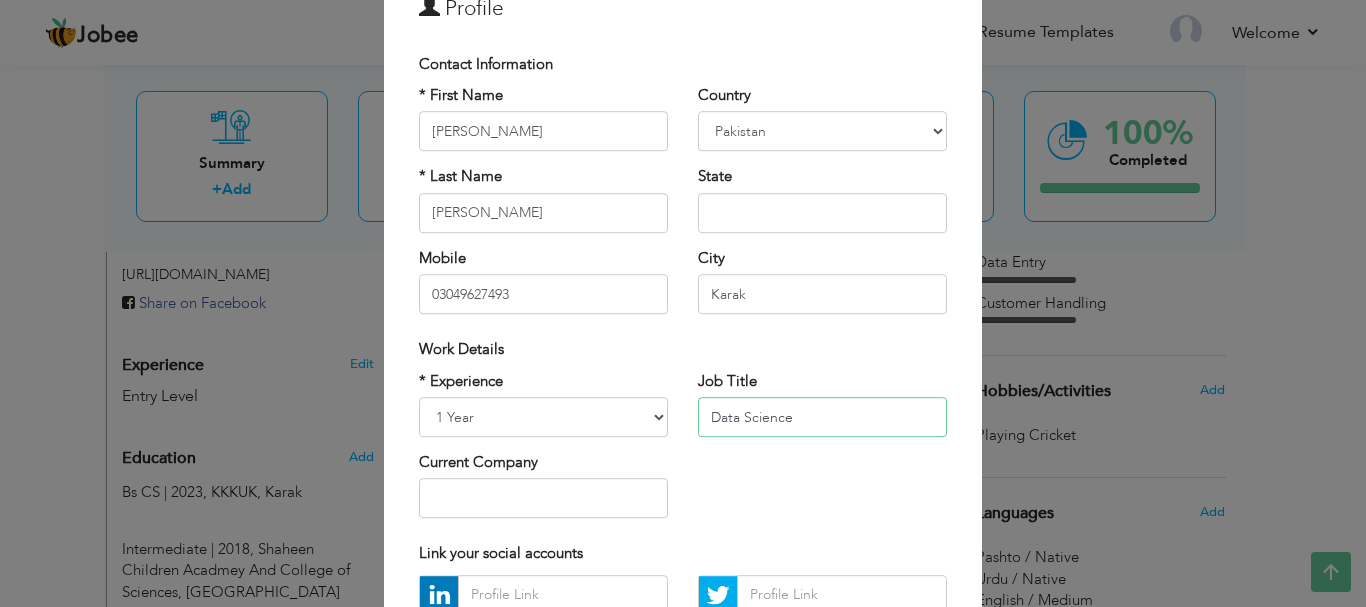 click on "Data Science" at bounding box center (822, 417) 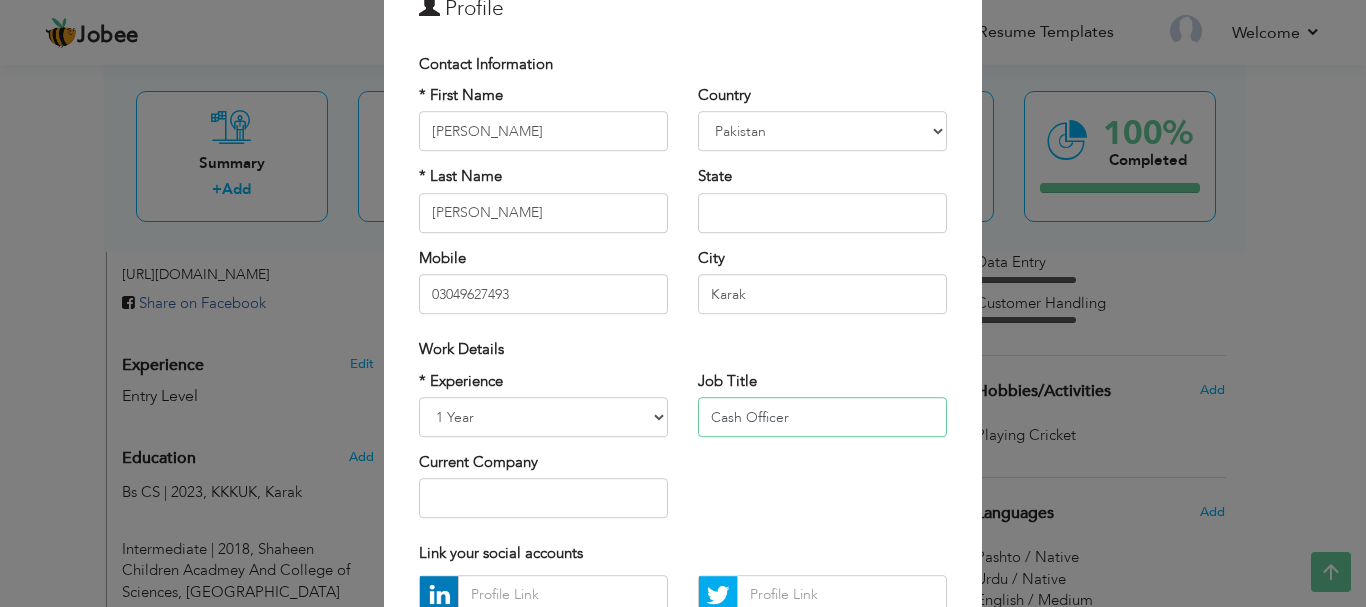 type on "Cash Officer" 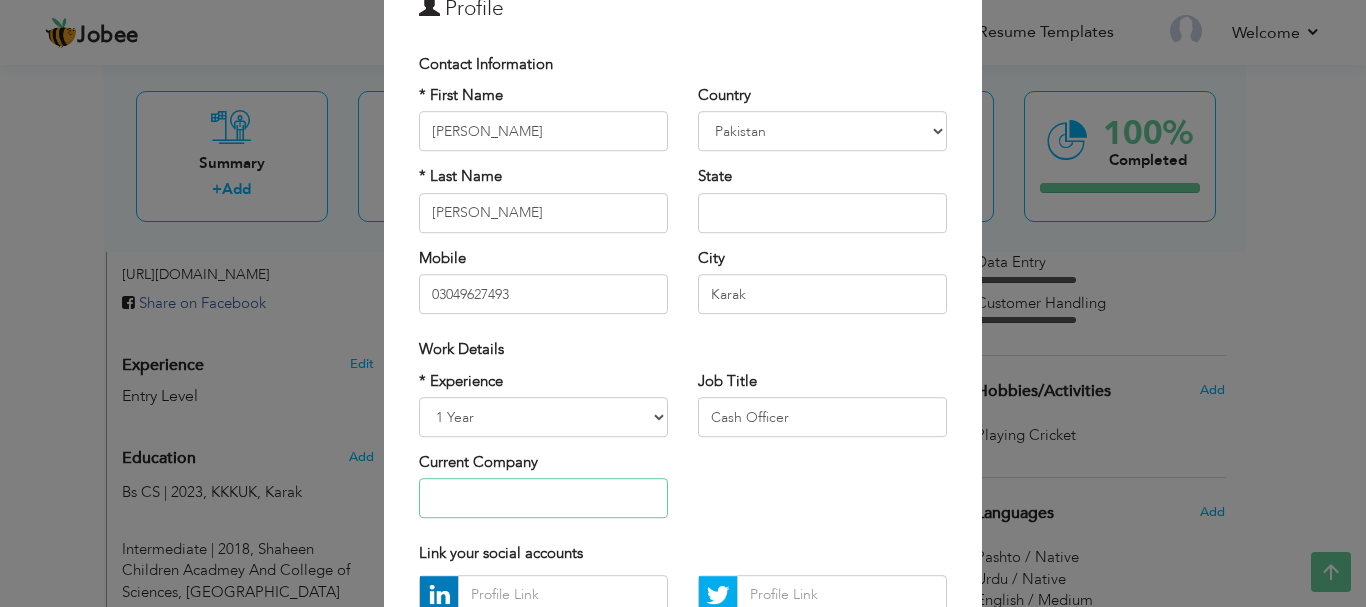 click at bounding box center (543, 499) 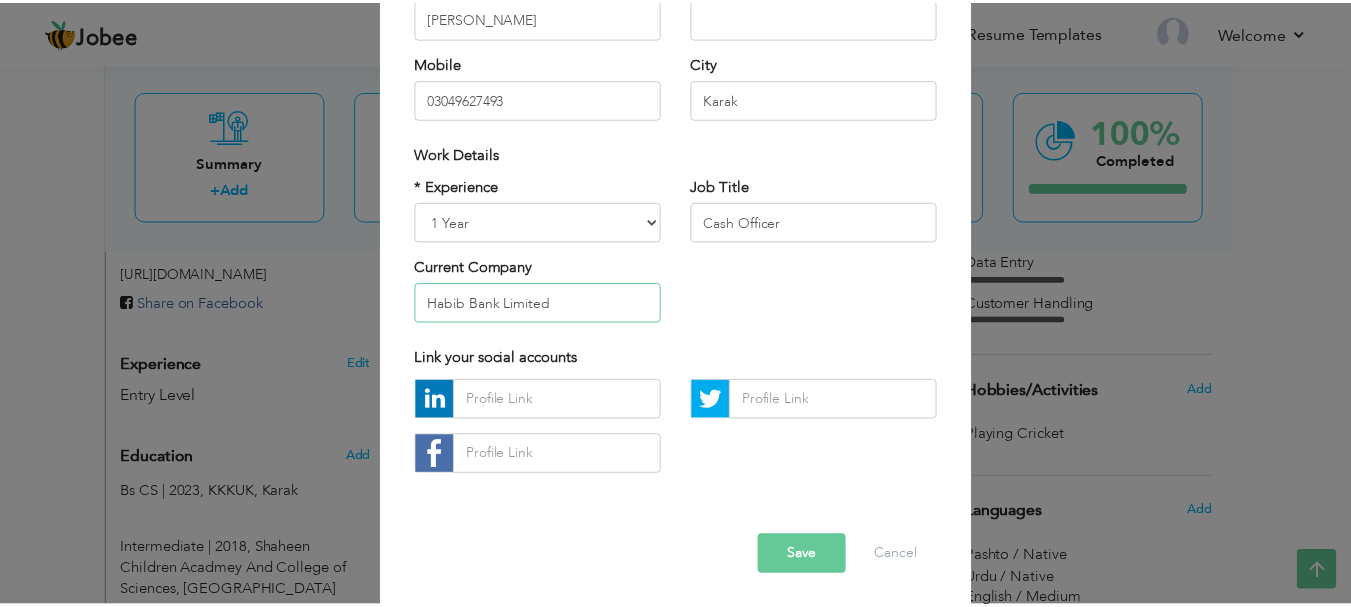 scroll, scrollTop: 292, scrollLeft: 0, axis: vertical 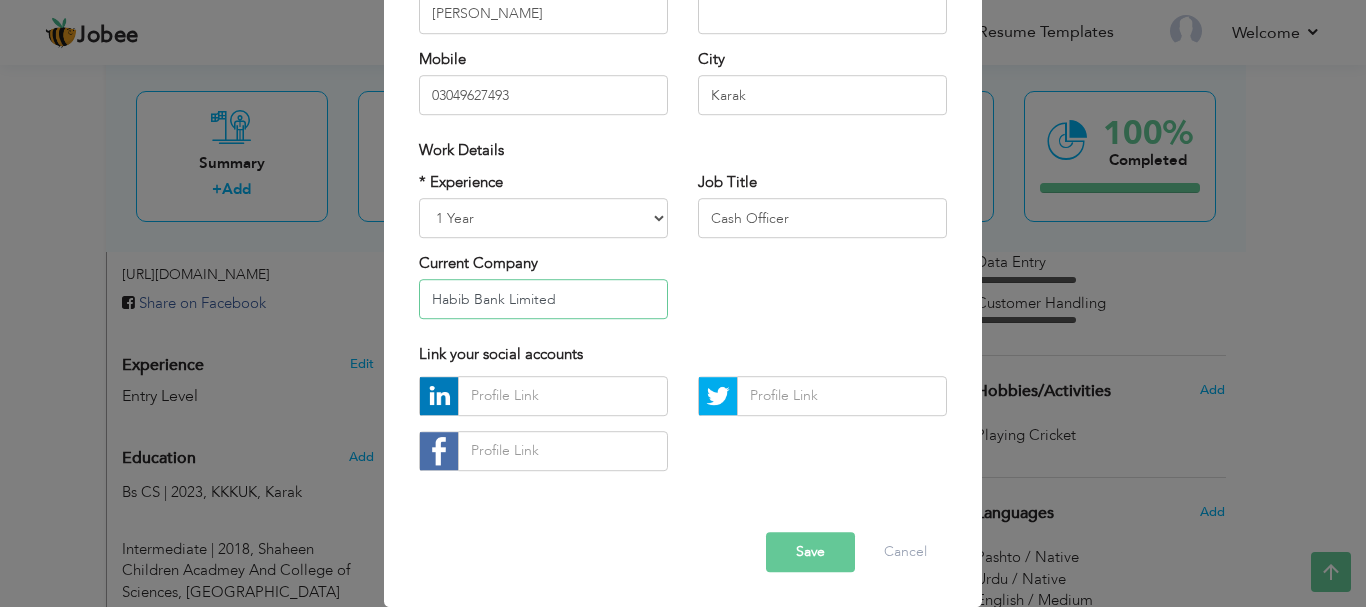 type on "Habib Bank Limited" 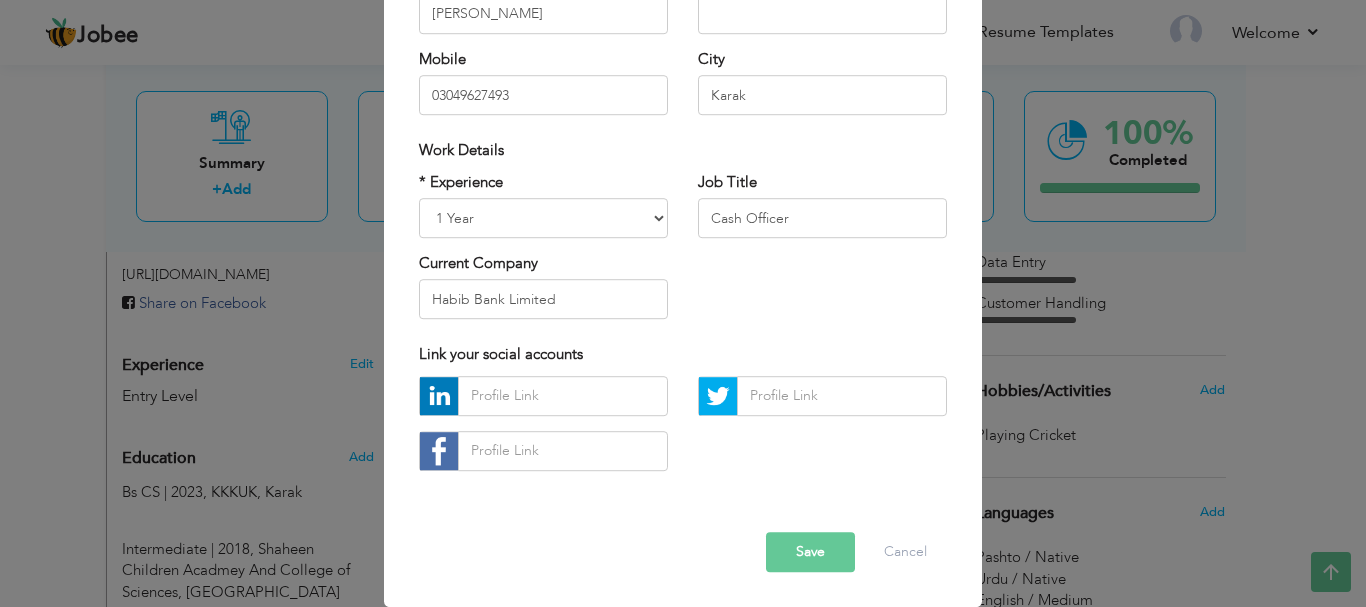 click on "Save" at bounding box center (810, 552) 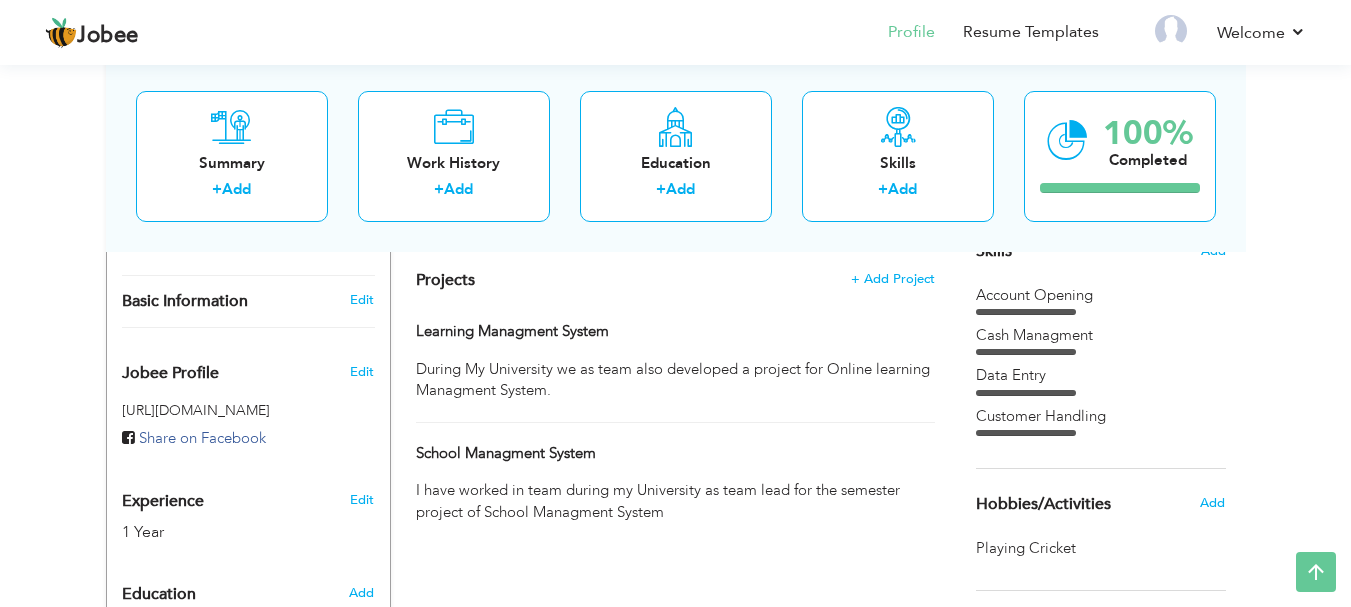scroll, scrollTop: 524, scrollLeft: 0, axis: vertical 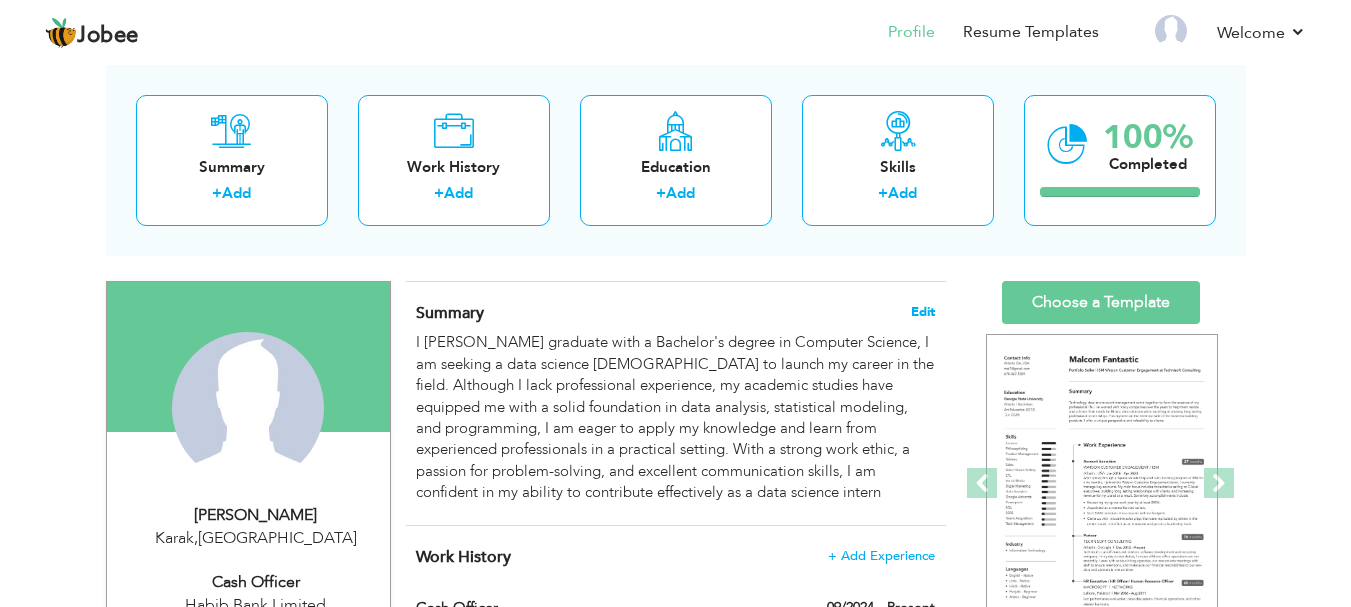 click on "Edit" at bounding box center [923, 312] 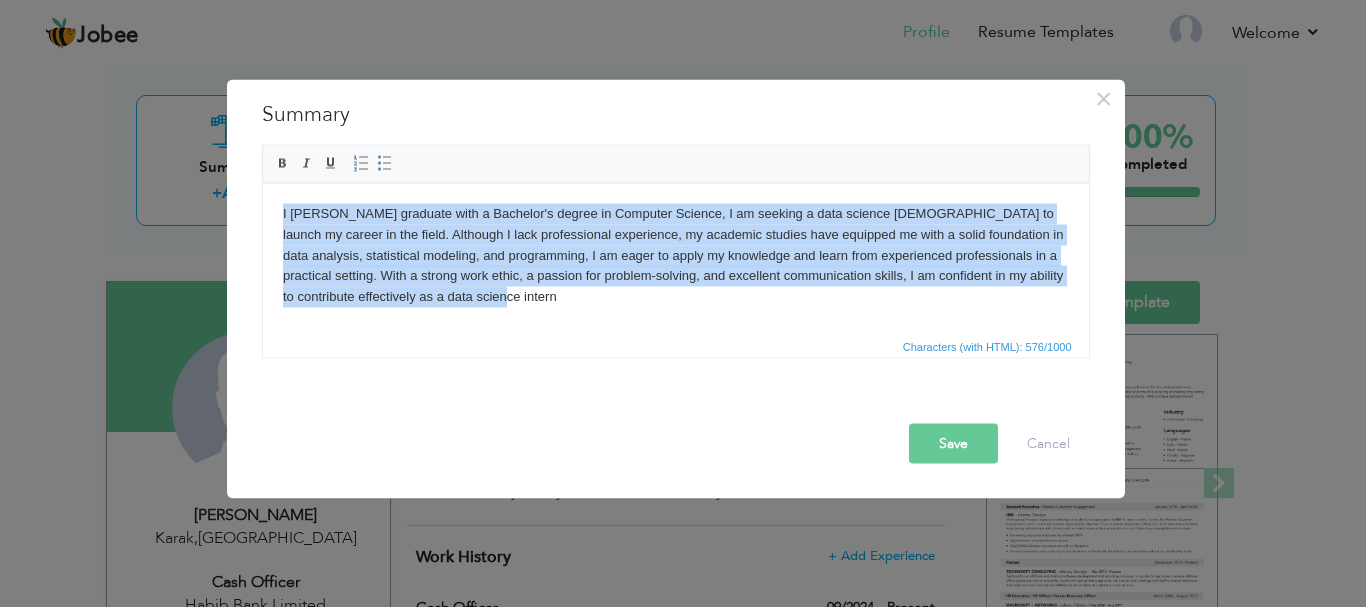 drag, startPoint x: 582, startPoint y: 291, endPoint x: 506, endPoint y: 390, distance: 124.80785 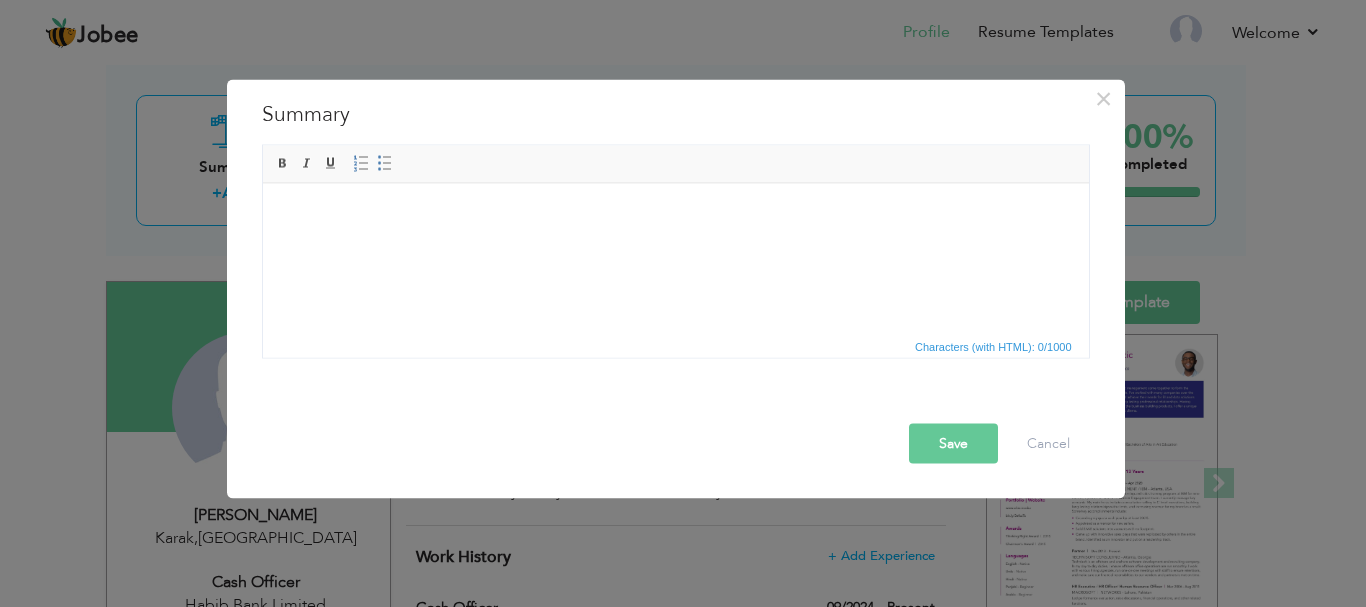 click at bounding box center (675, 213) 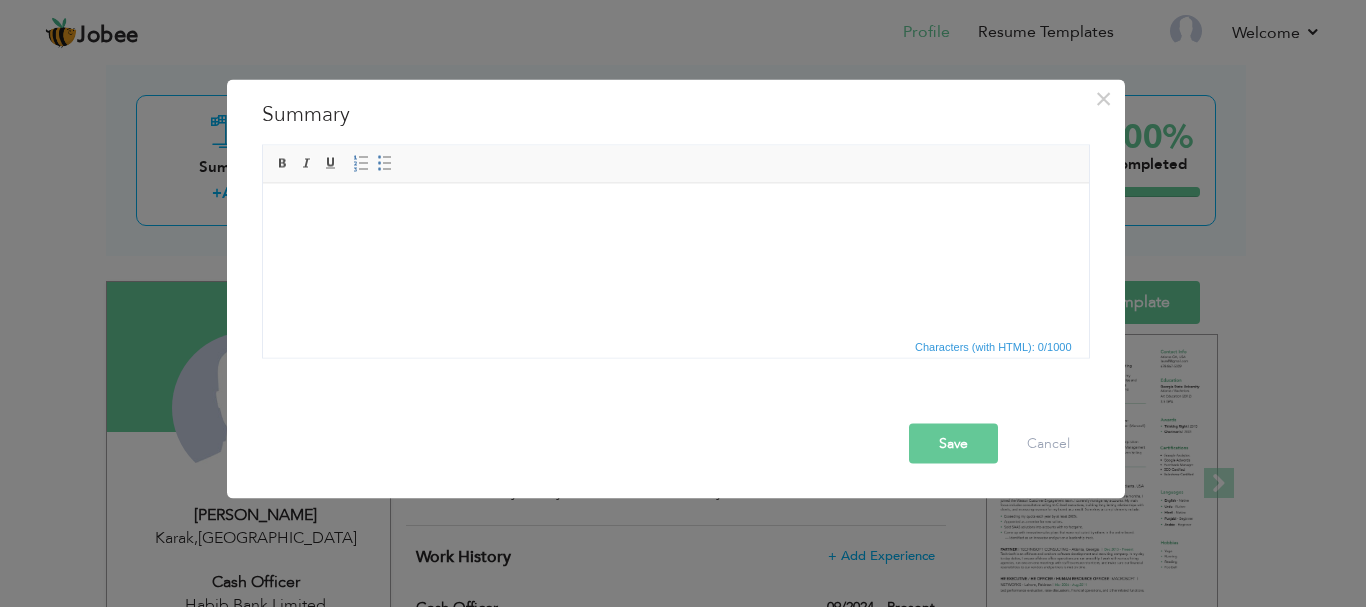 click at bounding box center [675, 213] 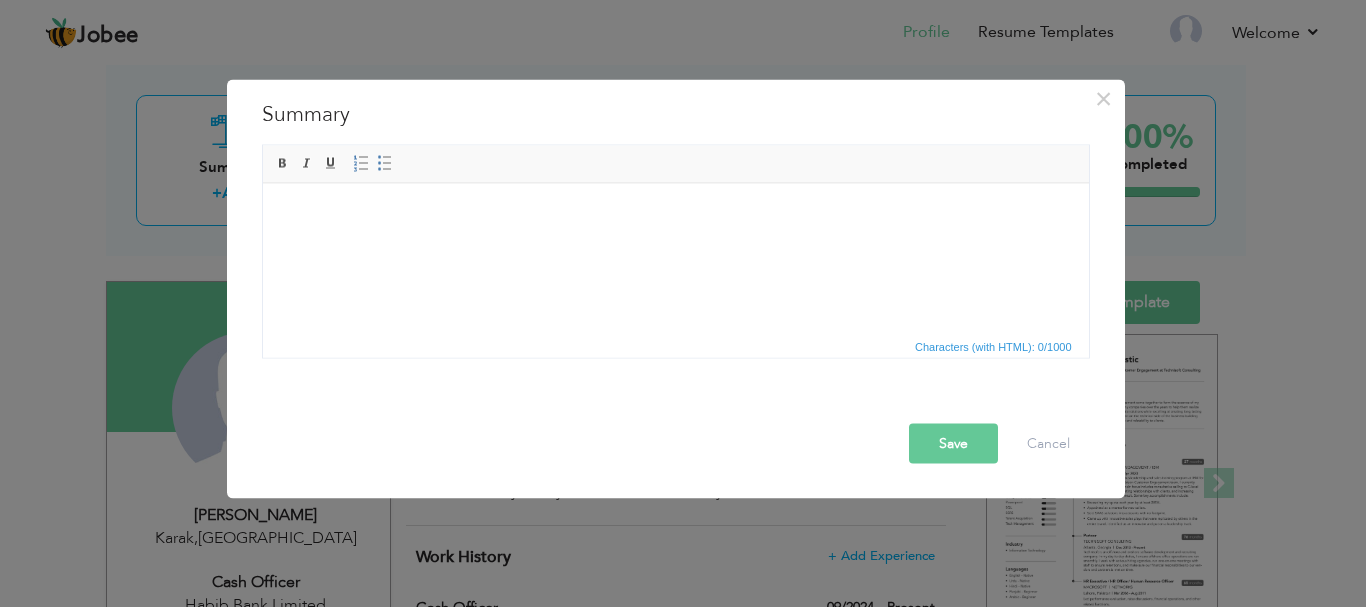 click at bounding box center [675, 213] 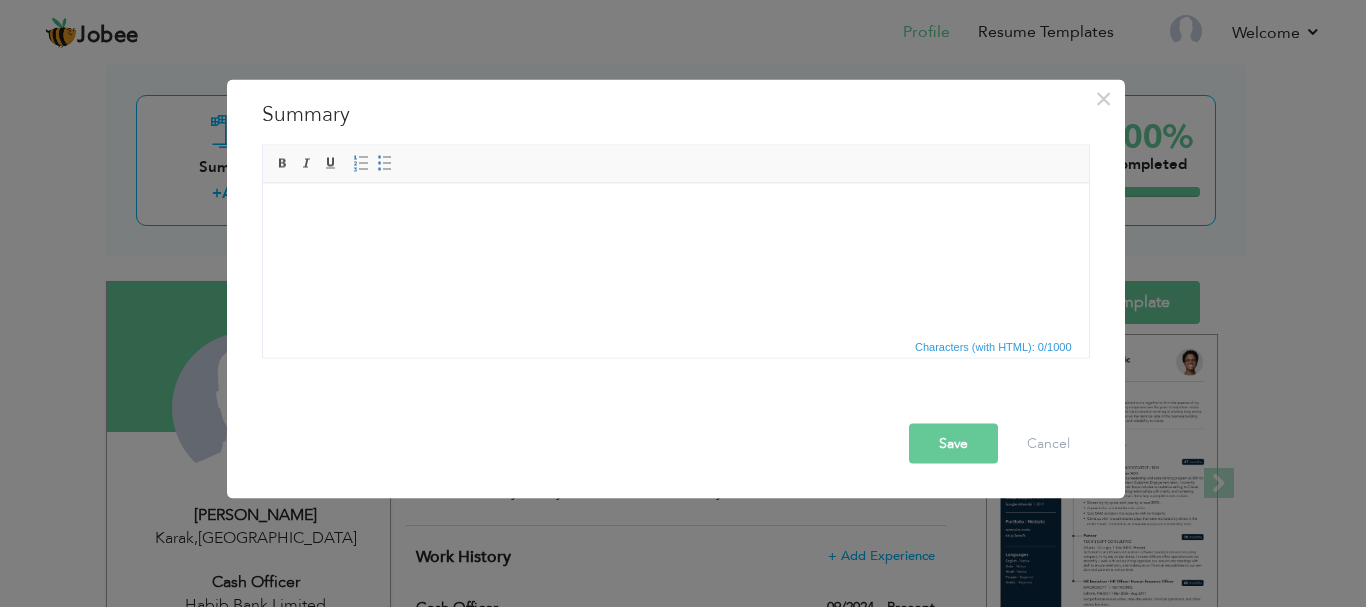 click at bounding box center (675, 213) 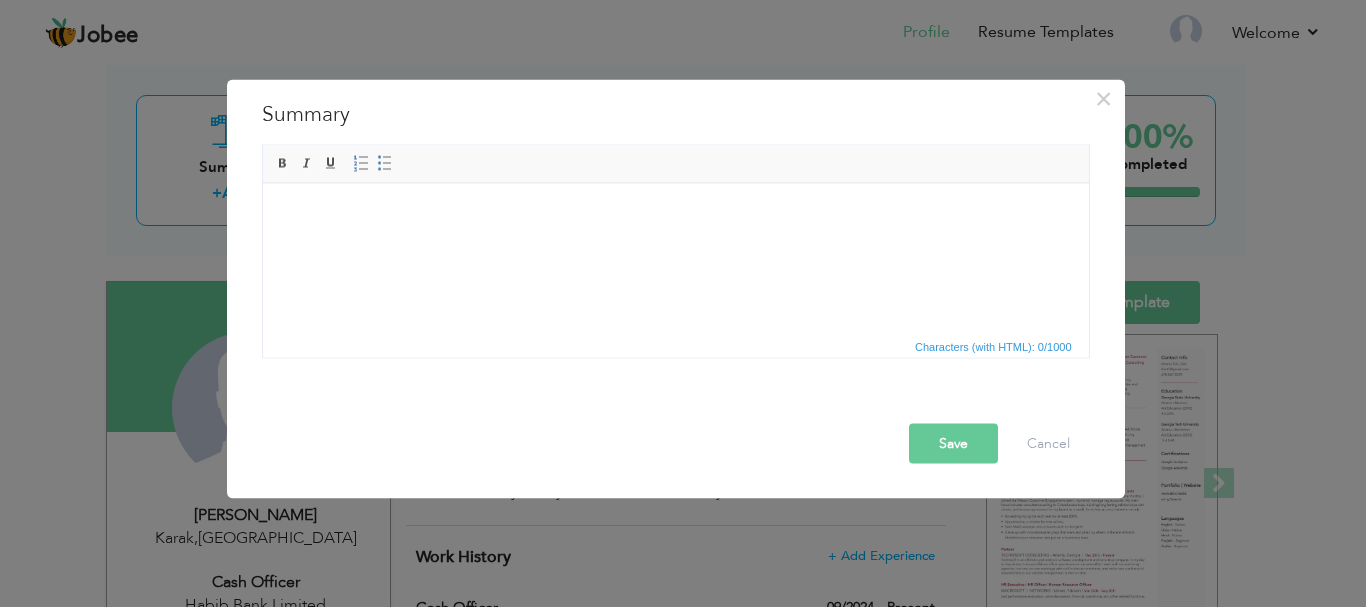 click at bounding box center [675, 213] 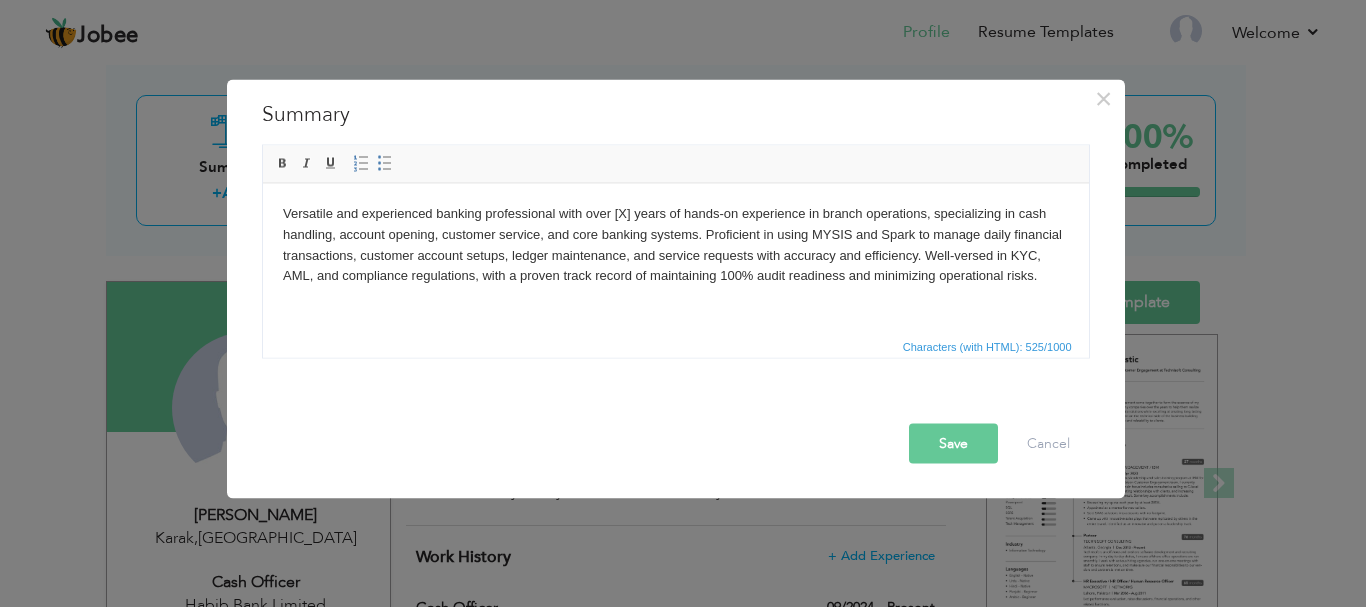 click on "Editor toolbars Basic Styles   Bold   Italic   Underline Paragraph   Insert/Remove Numbered List   Insert/Remove Bulleted List" at bounding box center [676, 164] 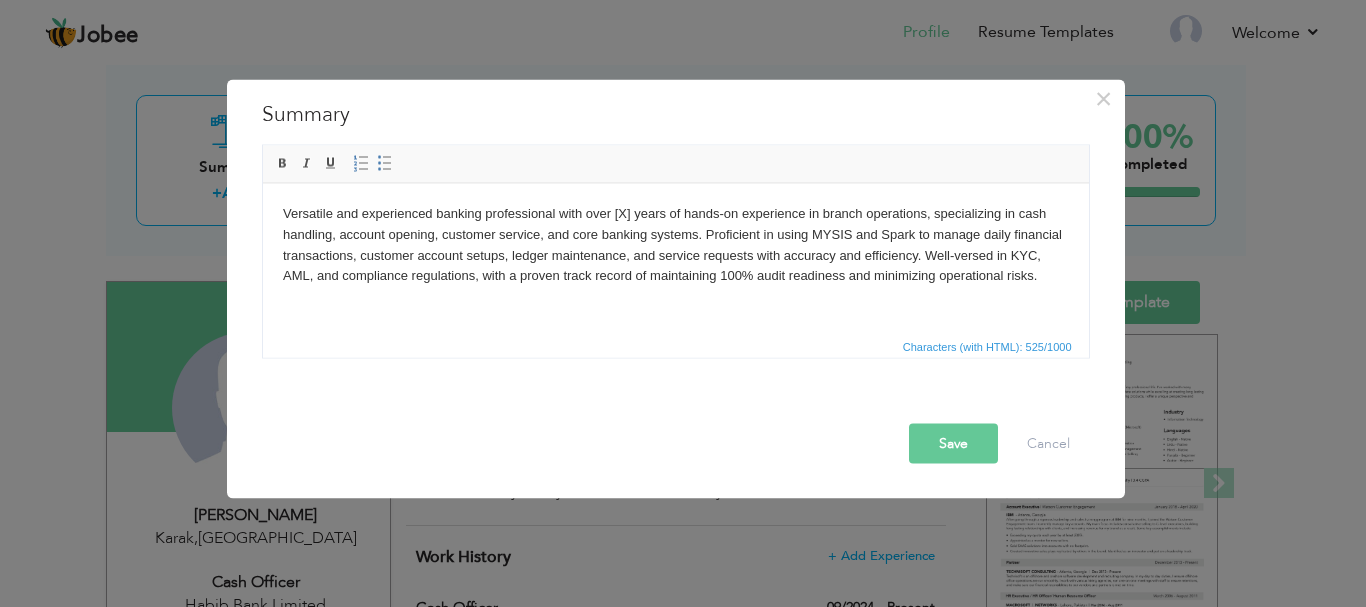 click on "Versatile and experienced banking professional with over [X] years of hands-on experience in branch operations, specializing in cash handling, account opening, customer service, and core banking systems. Proficient in using MYSIS and Spark to manage daily financial transactions, customer account setups, ledger maintenance, and service requests with accuracy and efficiency. Well-versed in KYC, AML, and compliance regulations, with a proven track record of maintaining 100% audit readiness and minimizing operational risks." at bounding box center [675, 244] 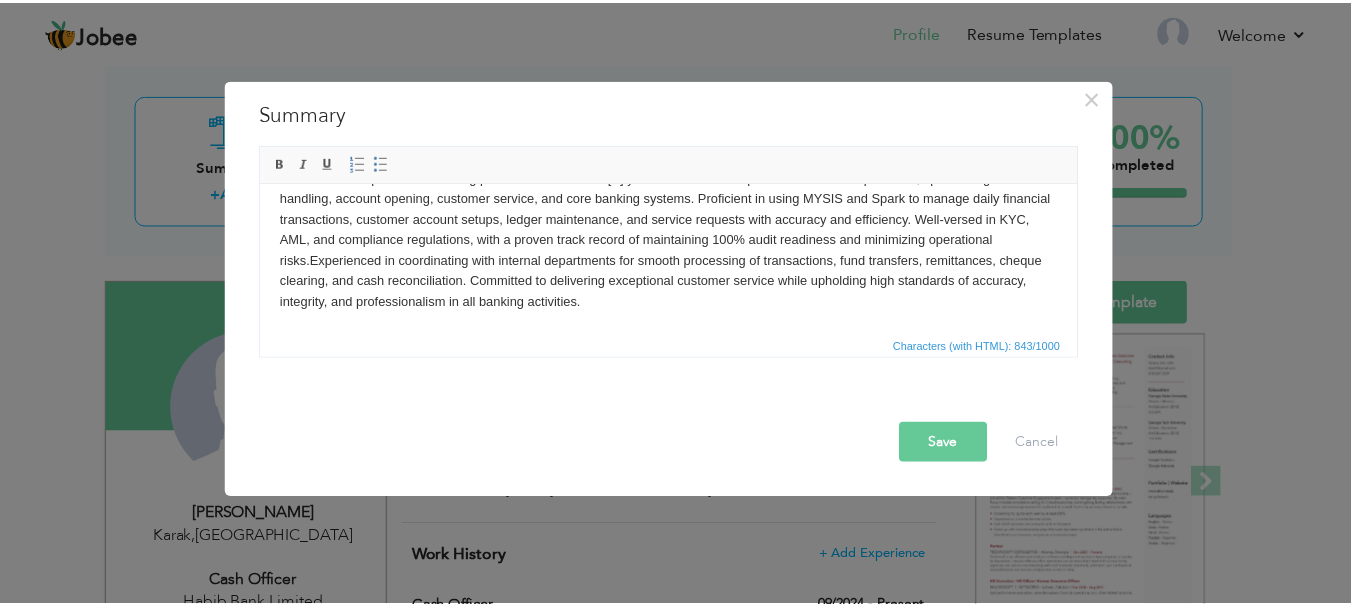 scroll, scrollTop: 0, scrollLeft: 0, axis: both 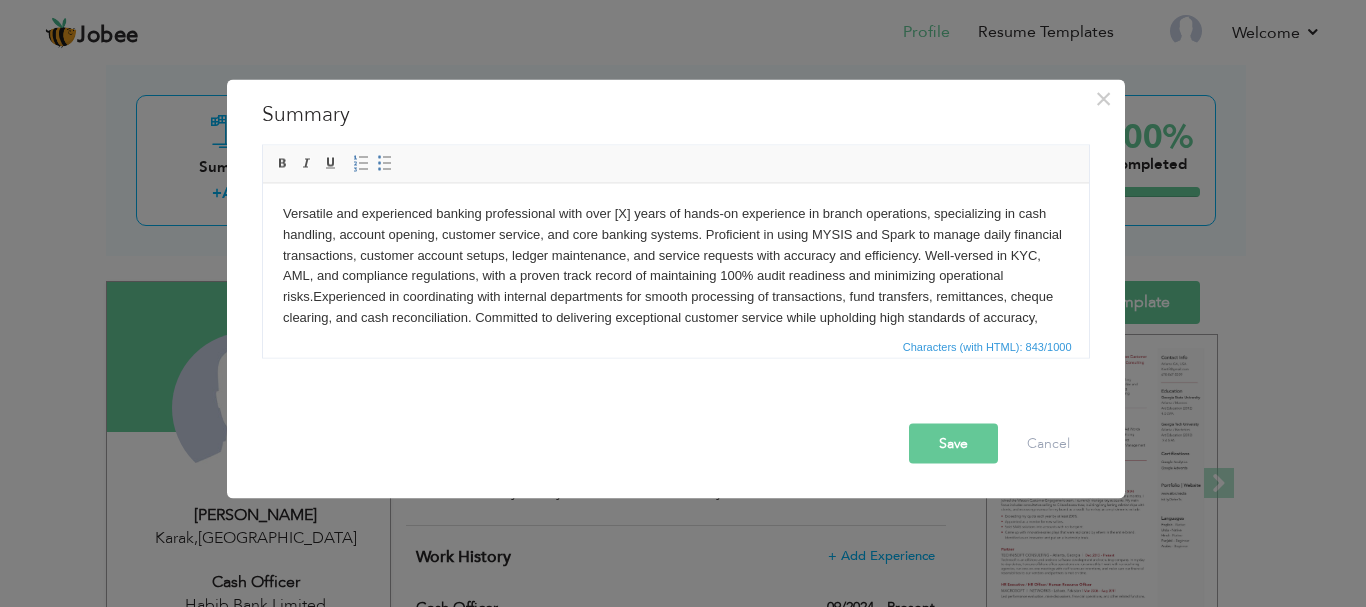 click on "Versatile and experienced banking professional with over [X] years of hands-on experience in branch operations, specializing in cash handling, account opening, customer service, and core banking systems. Proficient in using MYSIS and Spark to manage daily financial transactions, customer account setups, ledger maintenance, and service requests with accuracy and efficiency. Well-versed in KYC, AML, and compliance regulations, with a proven track record of maintaining 100% audit readiness and minimizing operational risks. Experienced in coordinating with internal departments for smooth processing of transactions, fund transfers, remittances, cheque clearing, and cash reconciliation. Committed to delivering exceptional customer service while upholding high standards of accuracy, integrity, and professionalism in all banking activities." at bounding box center [675, 276] 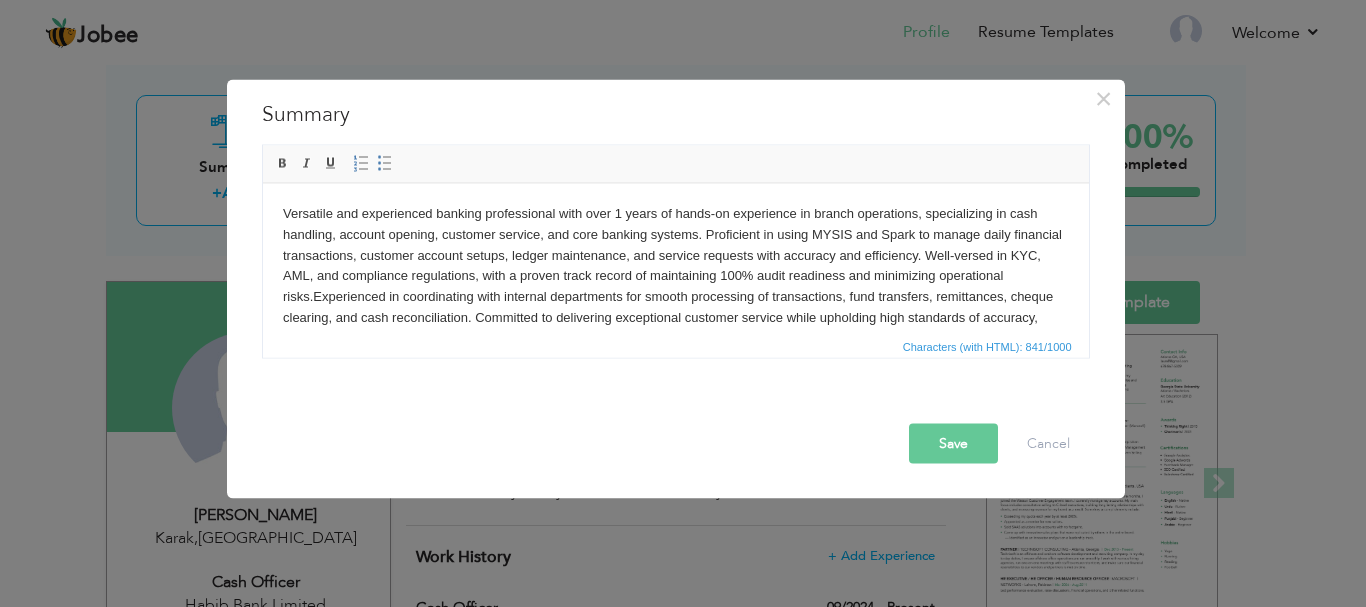 click on "Save" at bounding box center (953, 443) 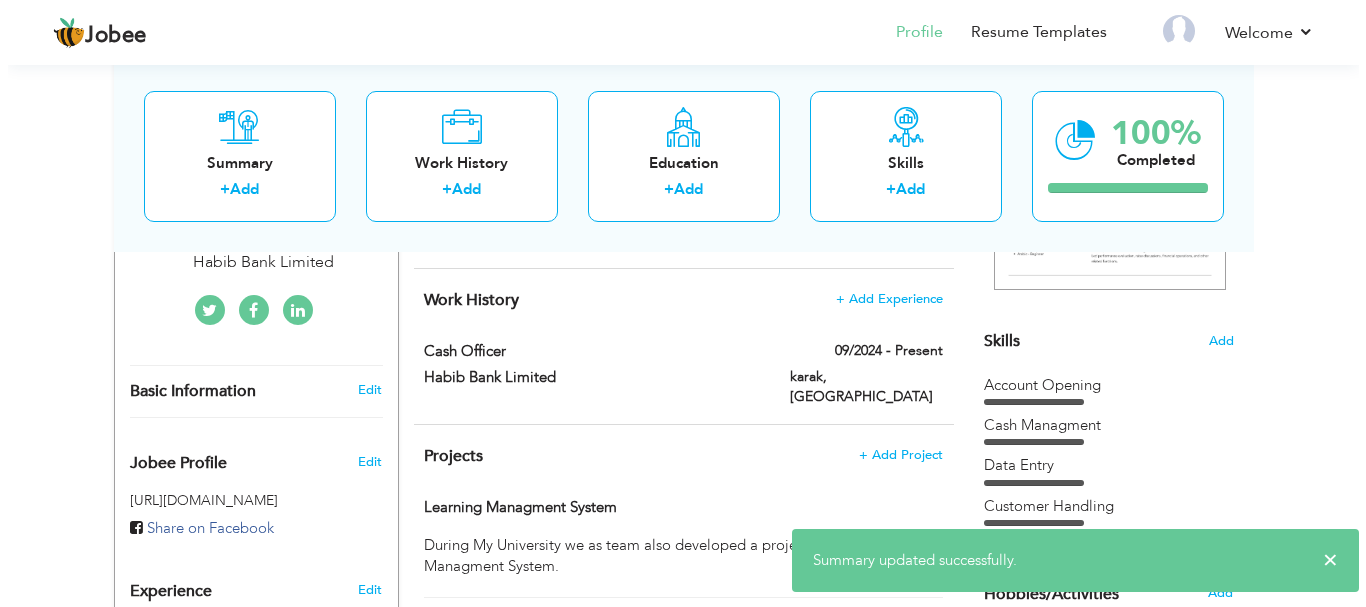 scroll, scrollTop: 462, scrollLeft: 0, axis: vertical 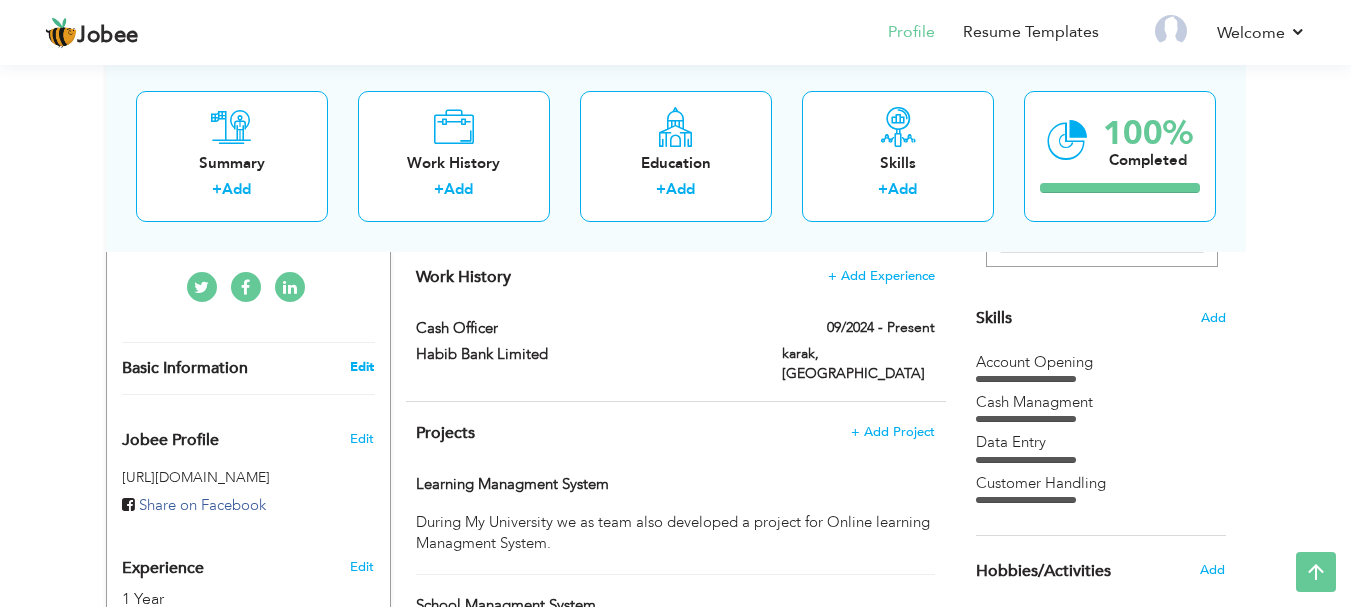 click on "Edit" at bounding box center [362, 367] 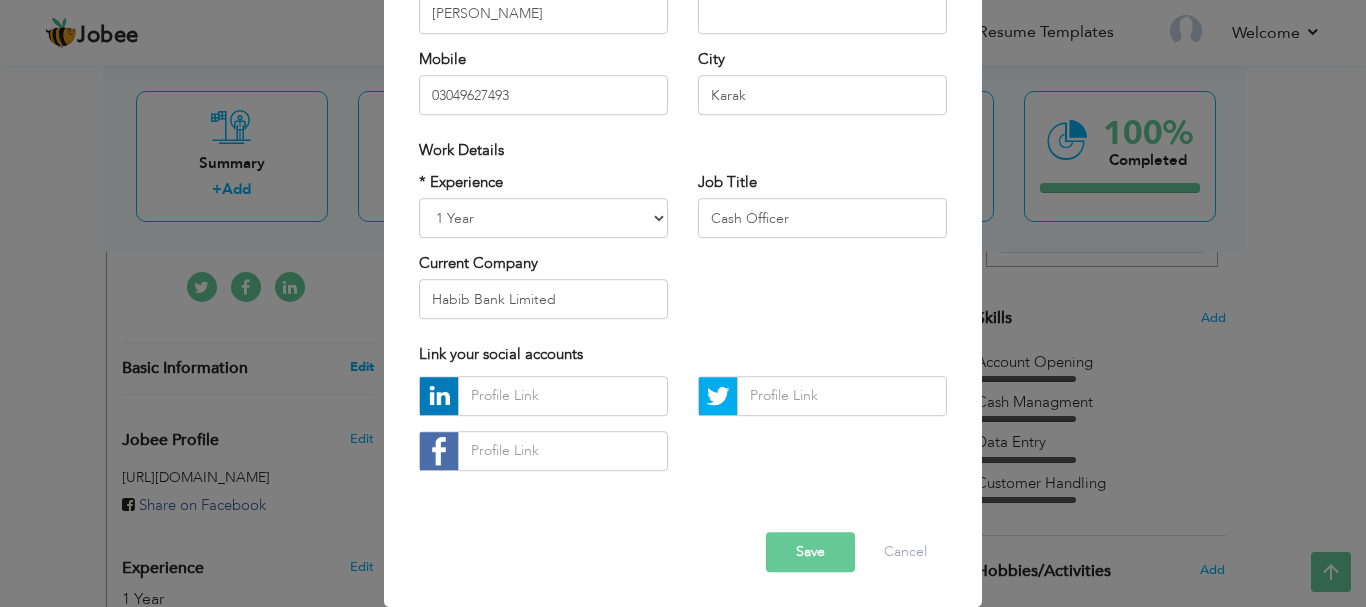 scroll, scrollTop: 0, scrollLeft: 0, axis: both 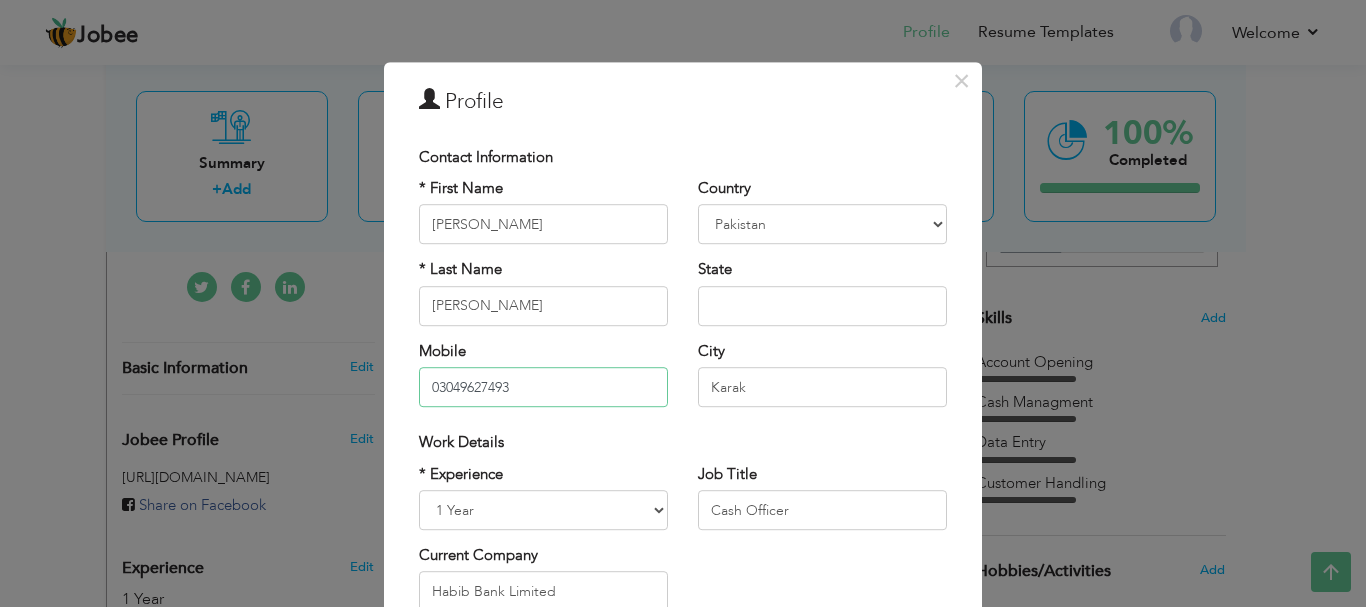 drag, startPoint x: 547, startPoint y: 376, endPoint x: 376, endPoint y: 391, distance: 171.65663 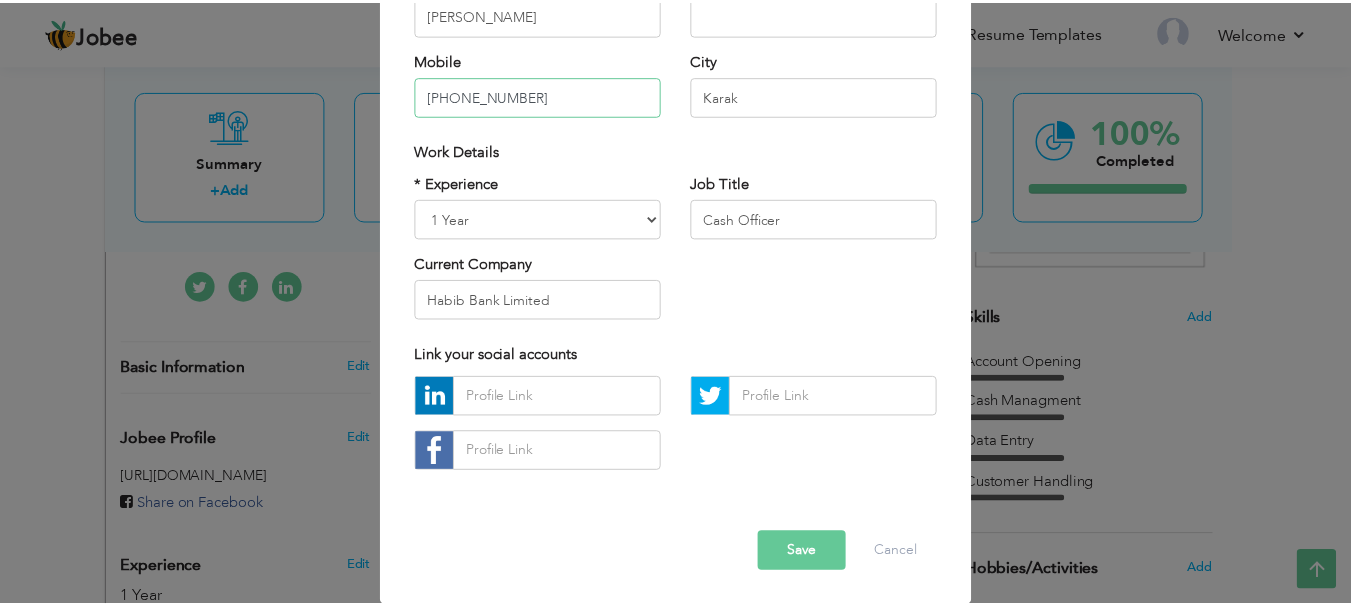 scroll, scrollTop: 292, scrollLeft: 0, axis: vertical 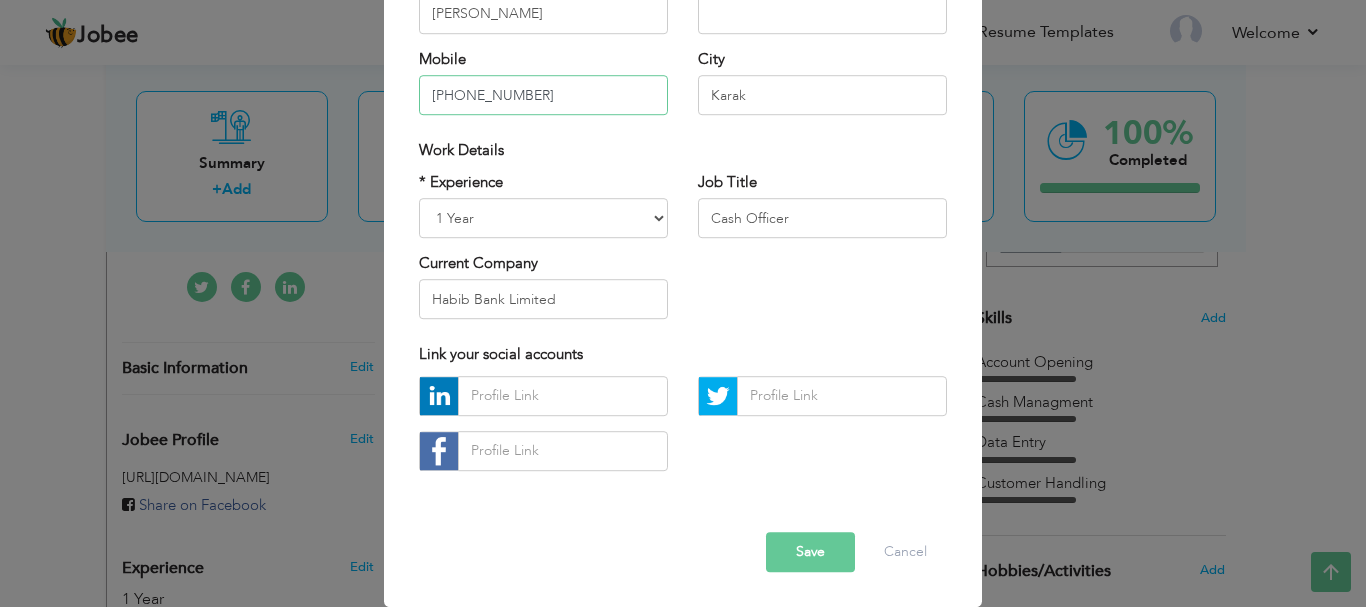 type on "+92-332-5256717" 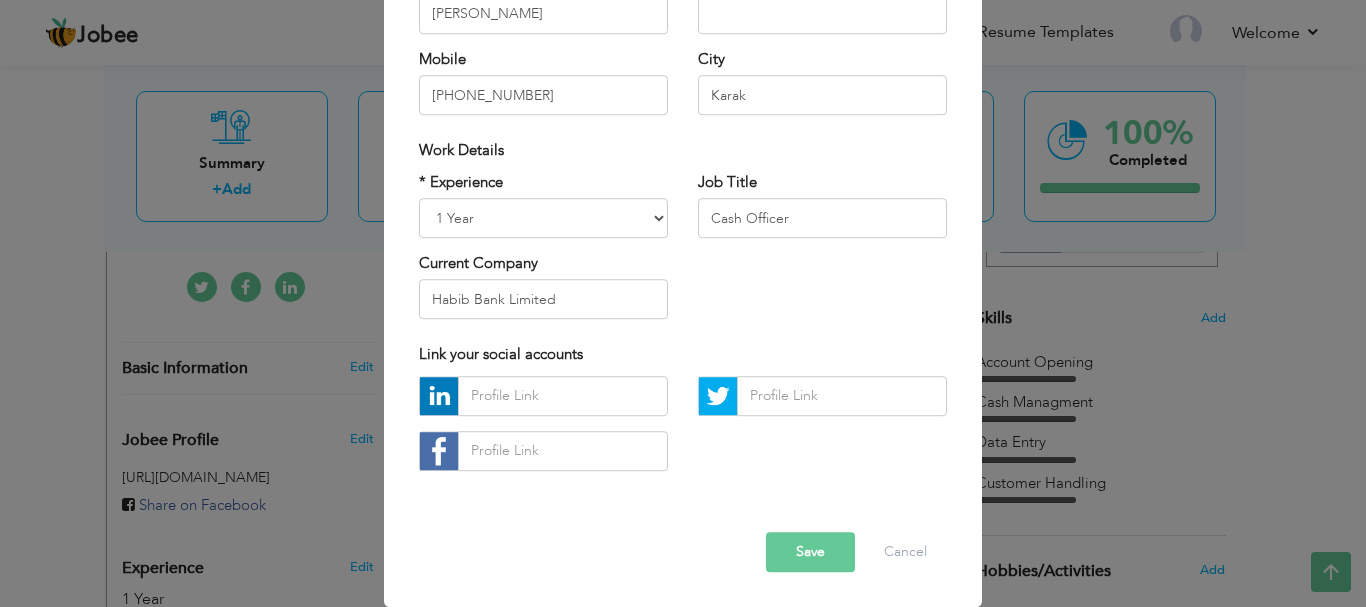 click on "Save" at bounding box center [810, 552] 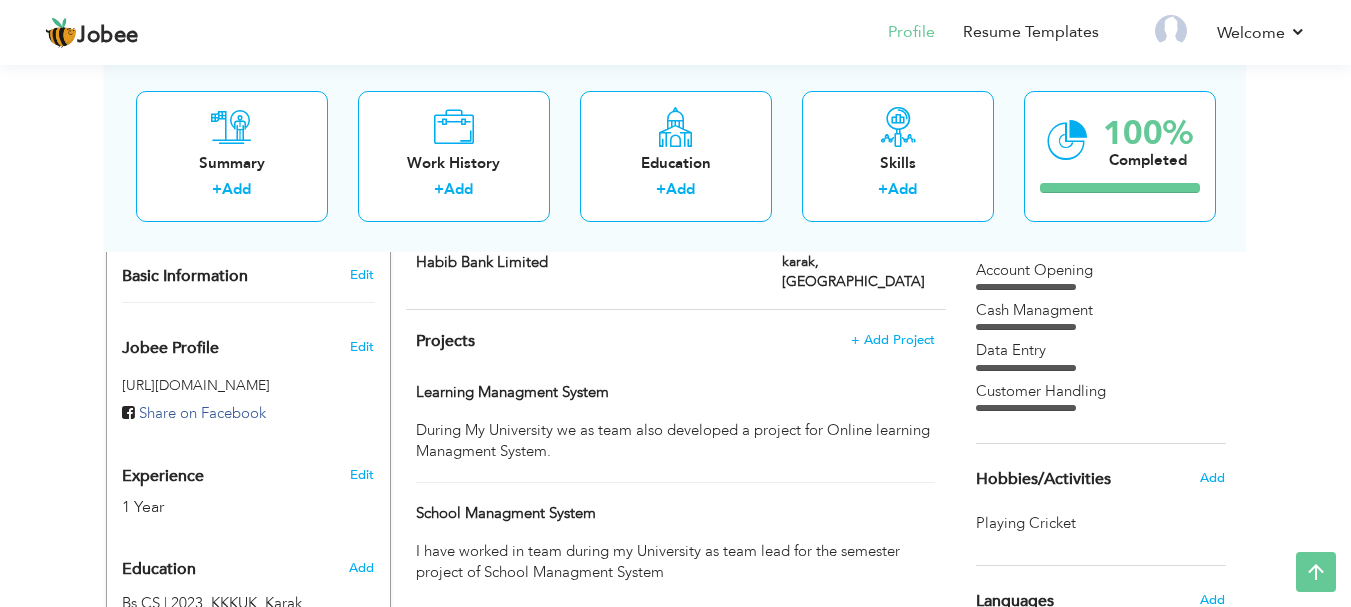 scroll, scrollTop: 555, scrollLeft: 0, axis: vertical 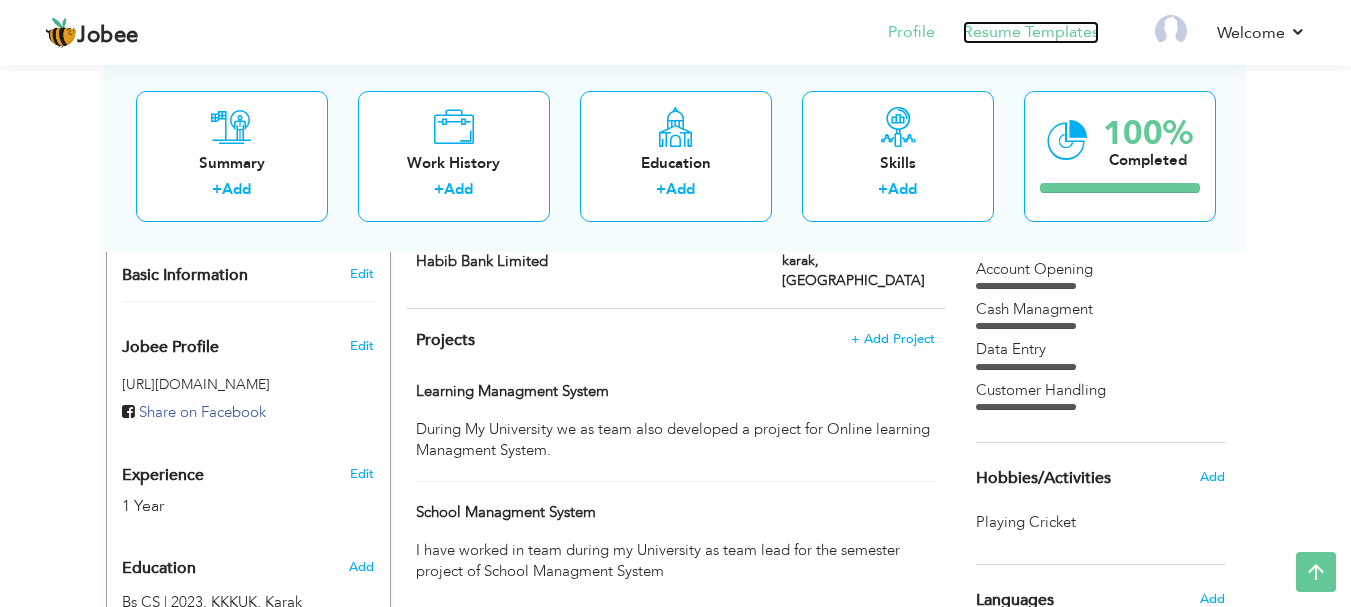 click on "Resume Templates" at bounding box center [1031, 32] 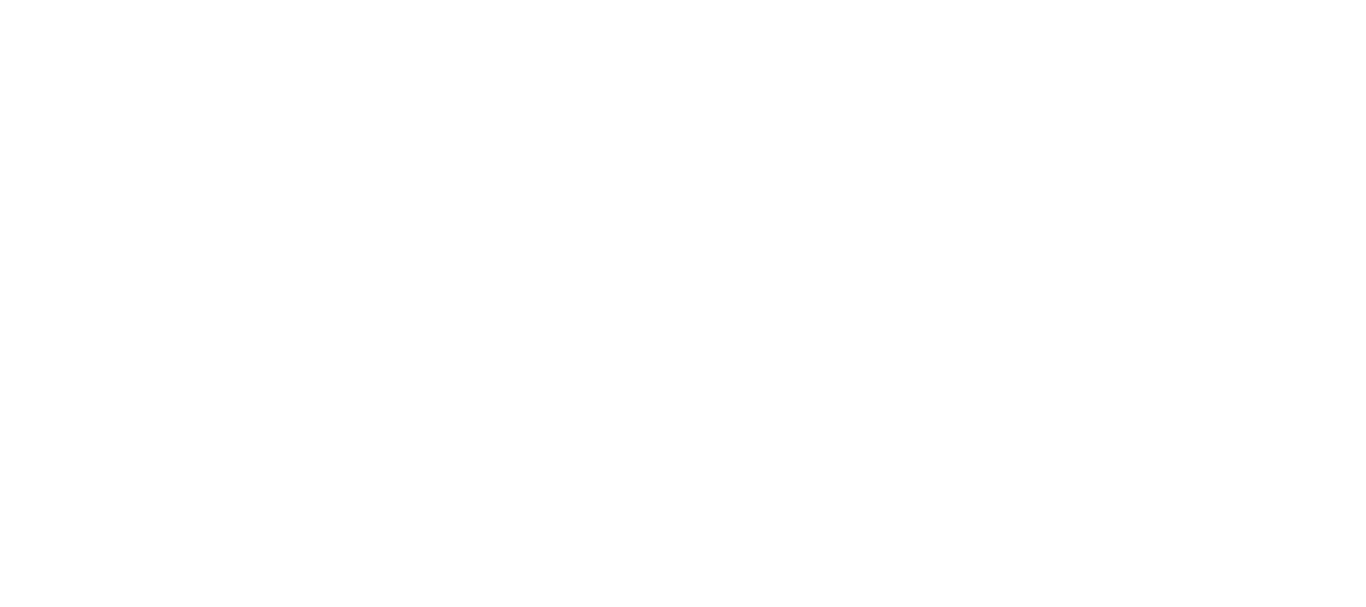 scroll, scrollTop: 0, scrollLeft: 0, axis: both 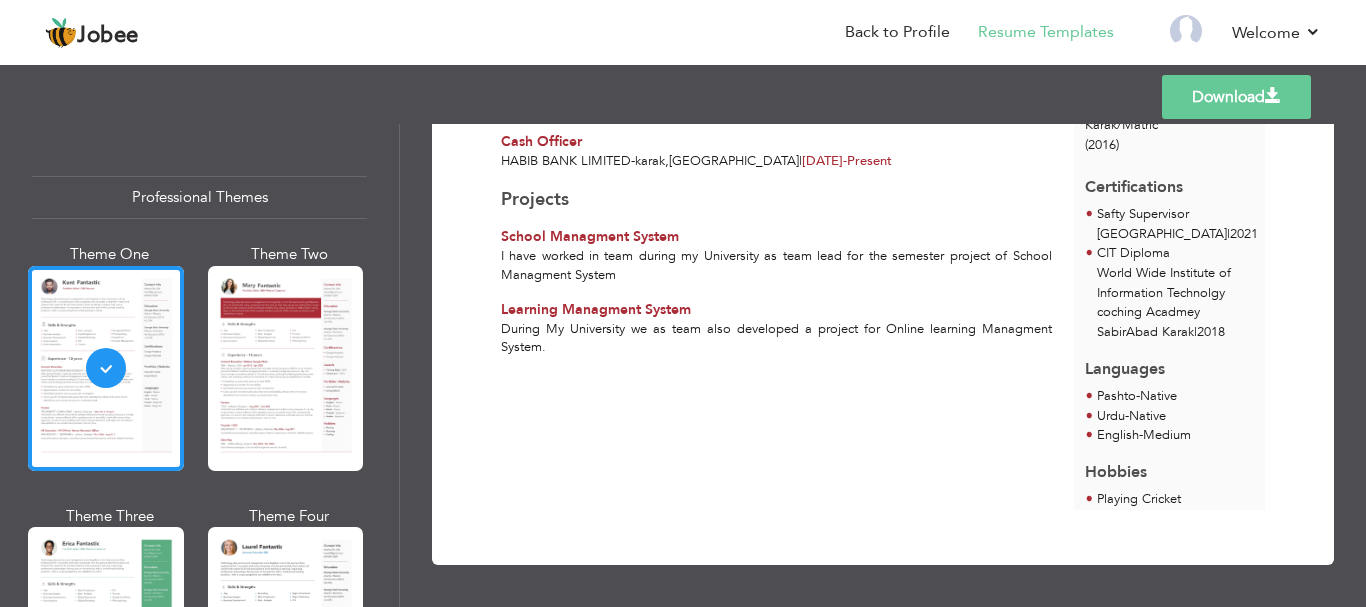 click on "I have worked in team during my University as team lead for the semester project of School Managment System" at bounding box center (776, 265) 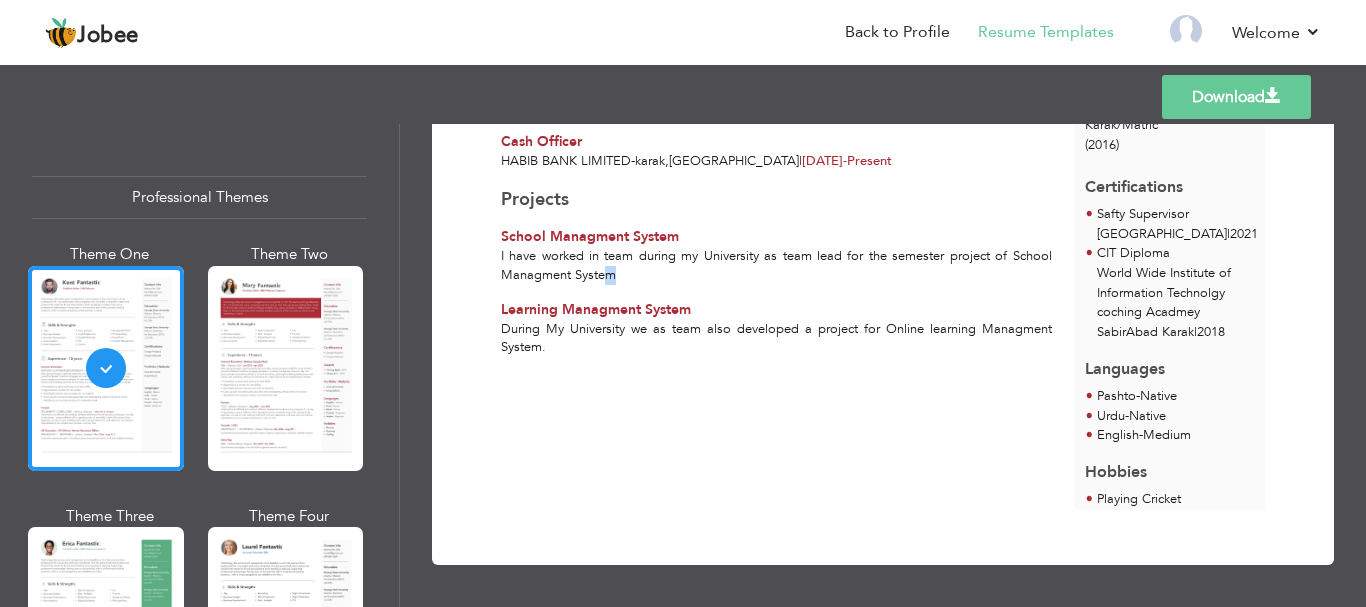 click on "I have worked in team during my University as team lead for the semester project of School Managment System" at bounding box center [776, 265] 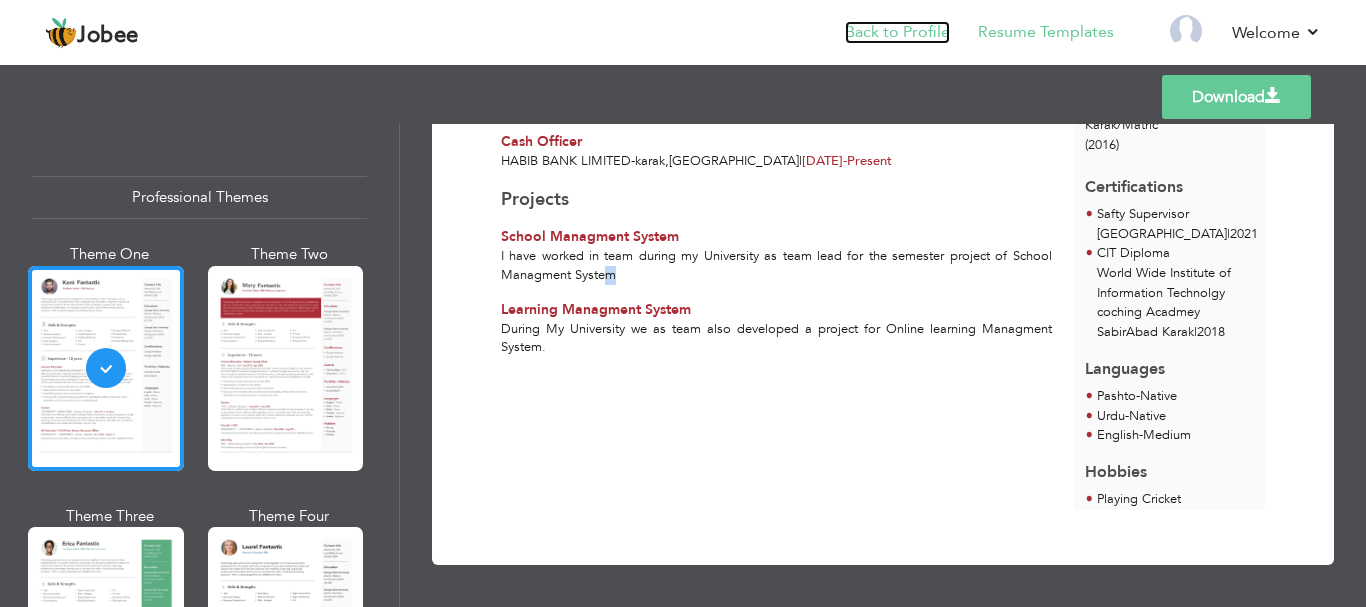 click on "Back to Profile" at bounding box center [897, 32] 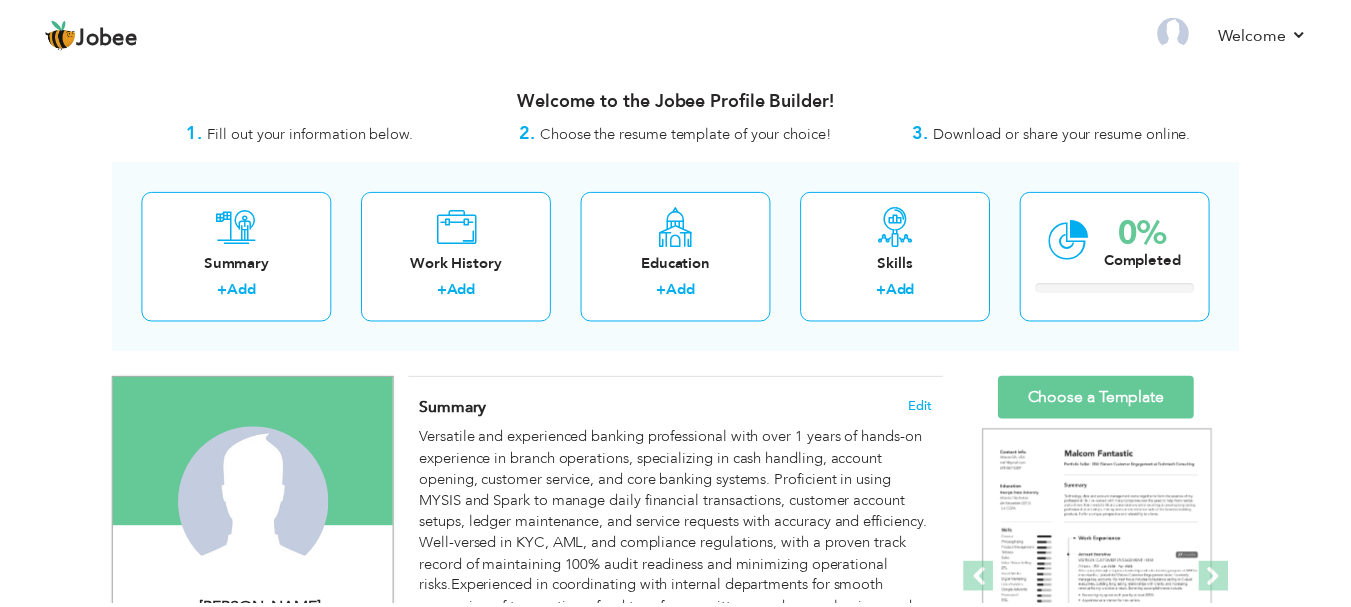 scroll, scrollTop: 0, scrollLeft: 0, axis: both 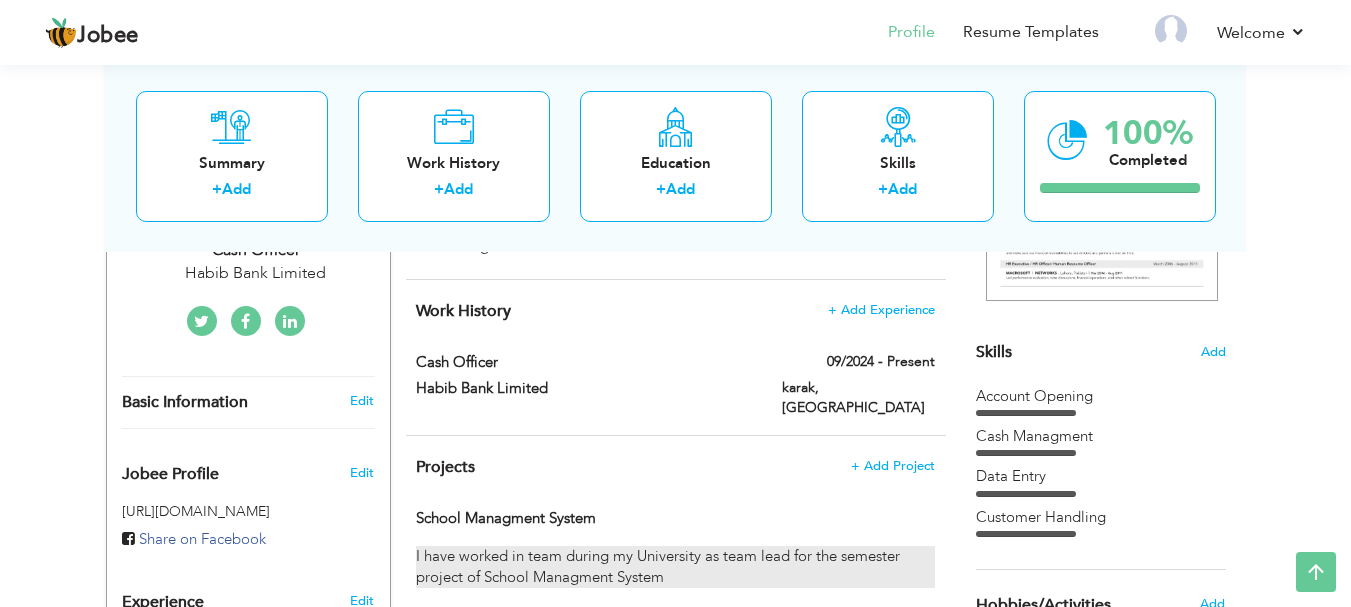 click on "I have worked in team during my University as team lead for the semester project of School Managment System" at bounding box center (675, 567) 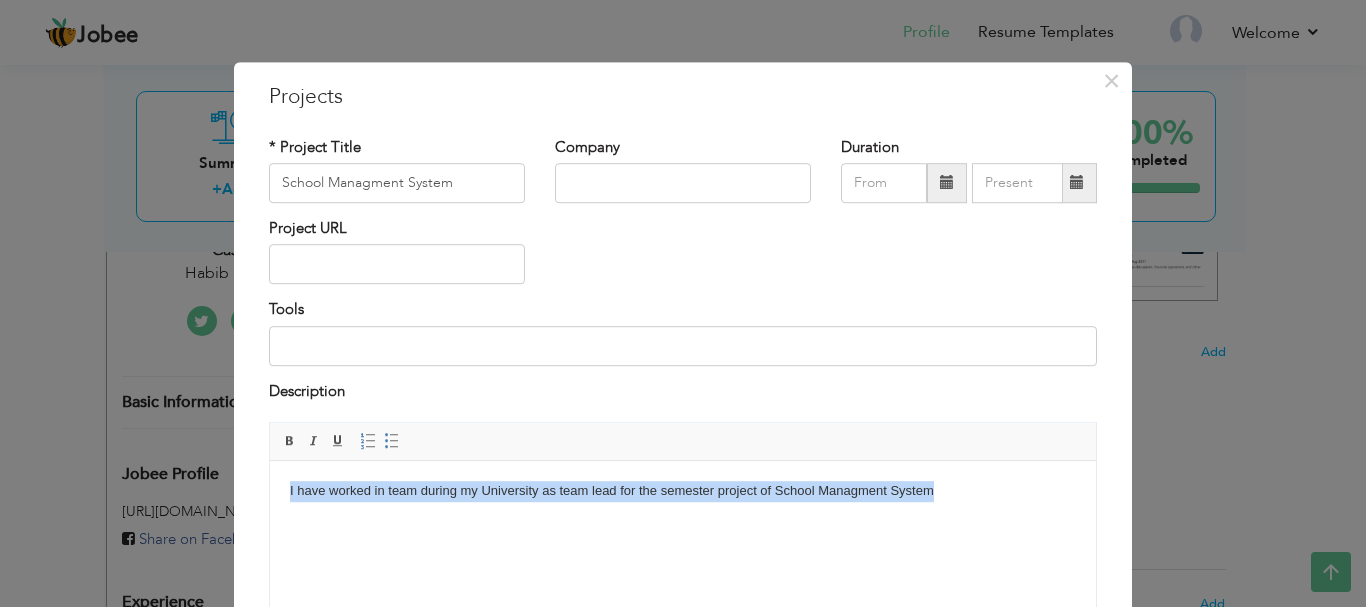 drag, startPoint x: 951, startPoint y: 482, endPoint x: 279, endPoint y: 480, distance: 672.003 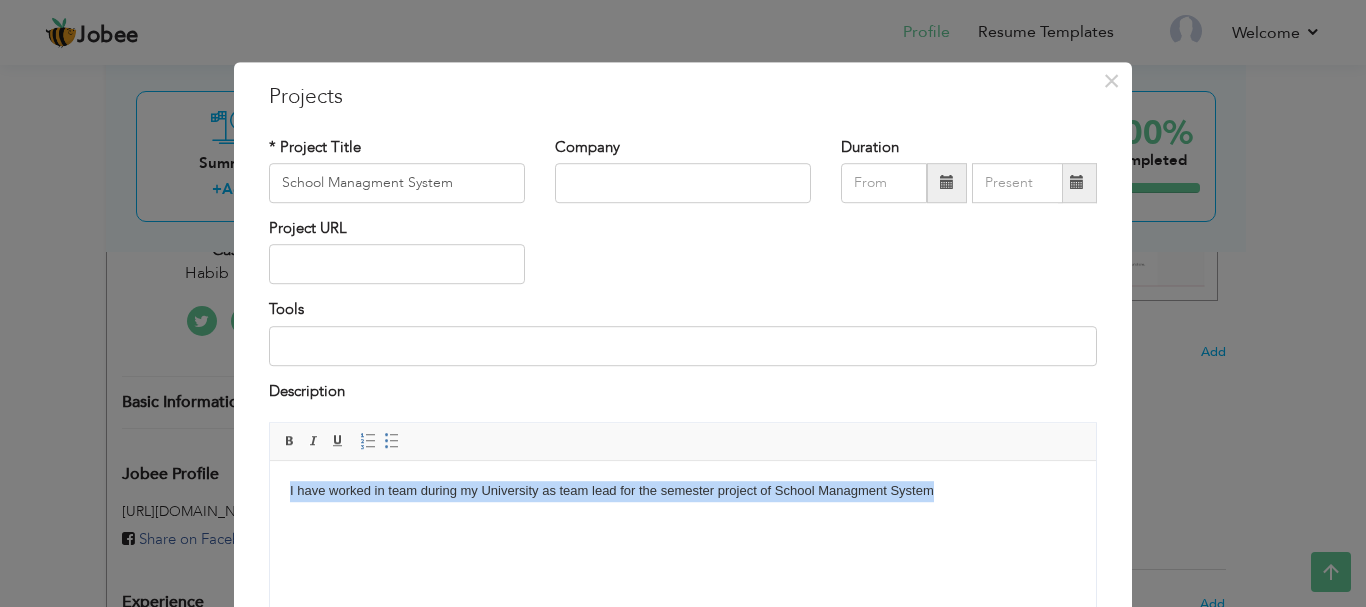type 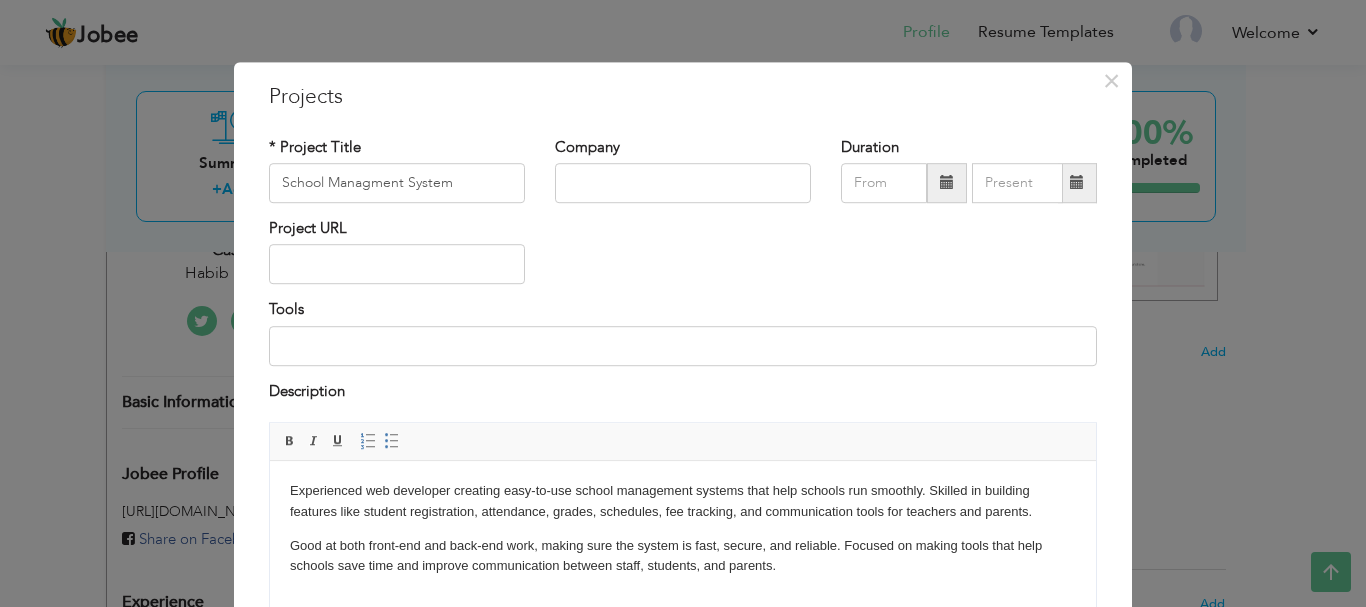 click on "Experienced web developer creating easy-to-use school management systems that help schools run smoothly. Skilled in building features like student registration, attendance, grades, schedules, fee tracking, and communication tools for teachers and parents. Good at both front-end and back-end work, making sure the system is fast, secure, and reliable. Focused on making tools that help schools save time and improve communication between staff, students, and parents." at bounding box center [683, 529] 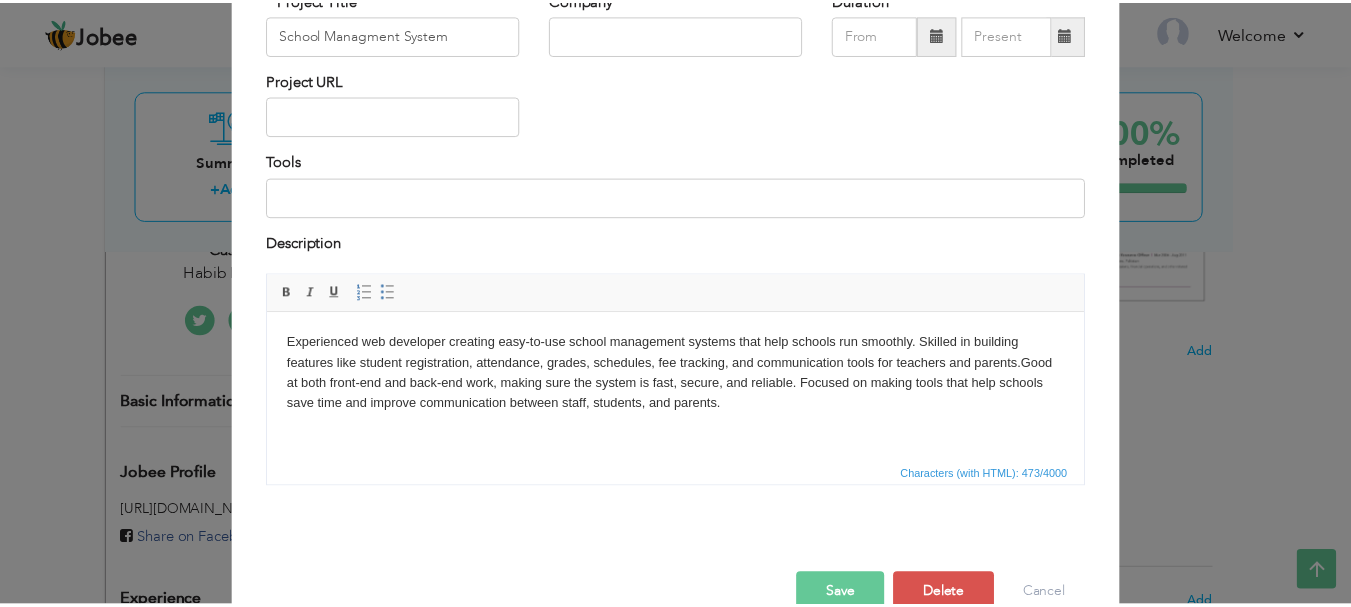scroll, scrollTop: 191, scrollLeft: 0, axis: vertical 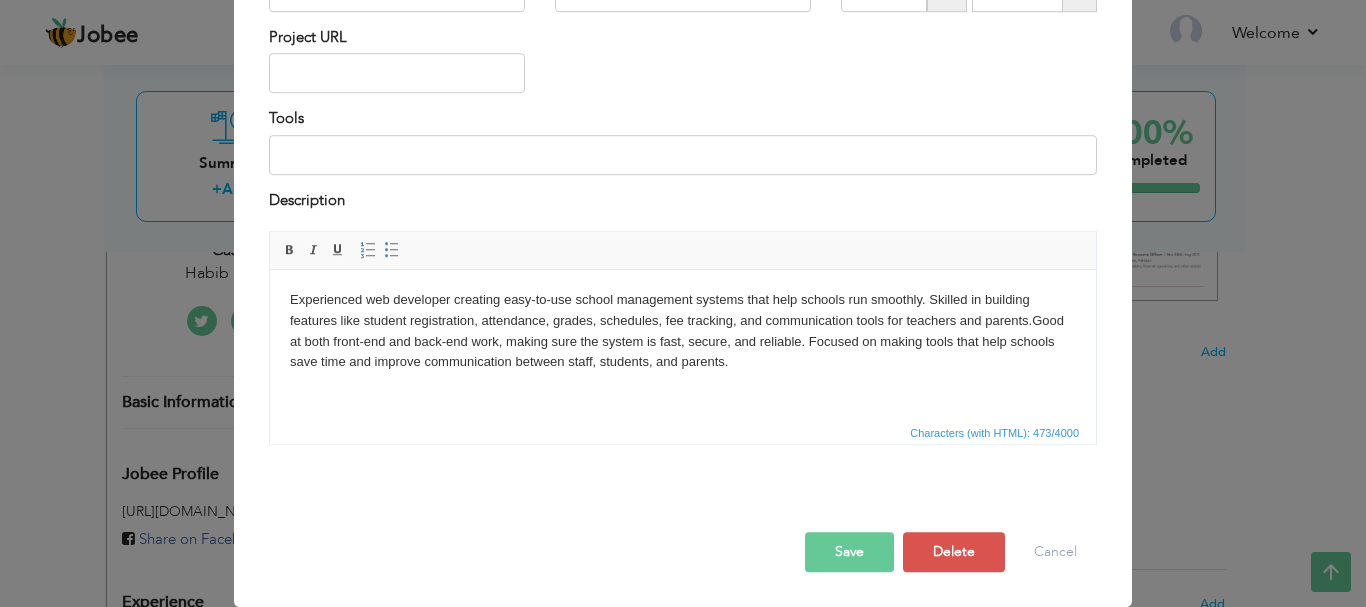 click on "Save" at bounding box center (849, 552) 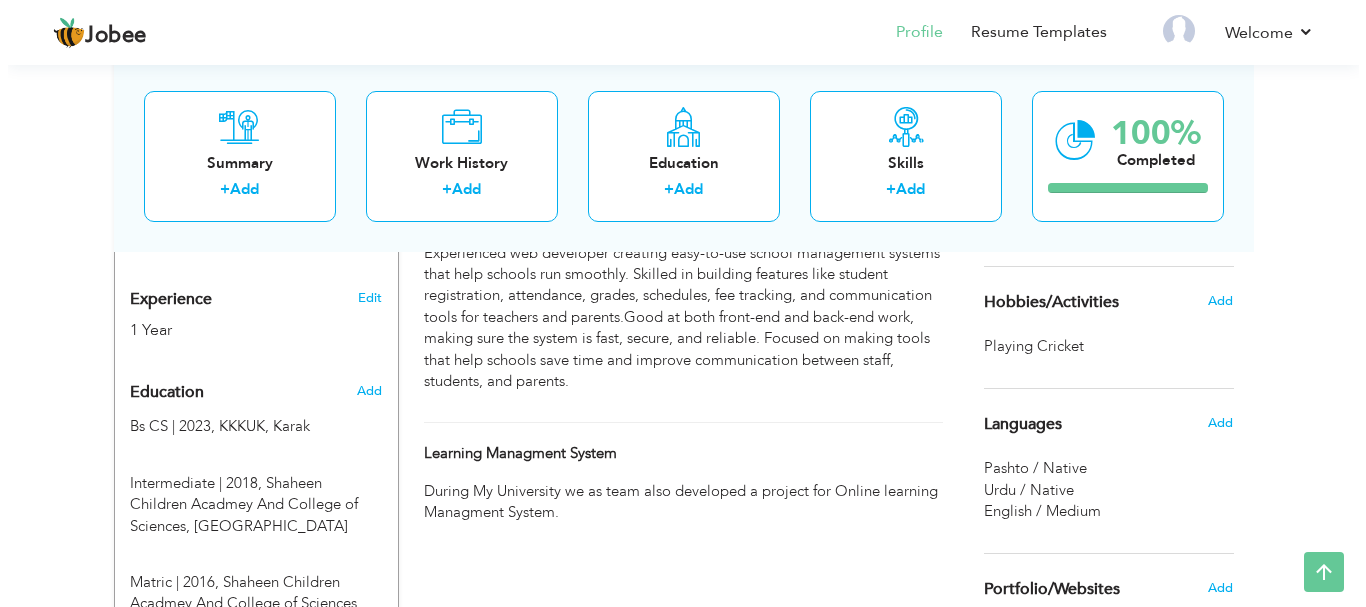 scroll, scrollTop: 762, scrollLeft: 0, axis: vertical 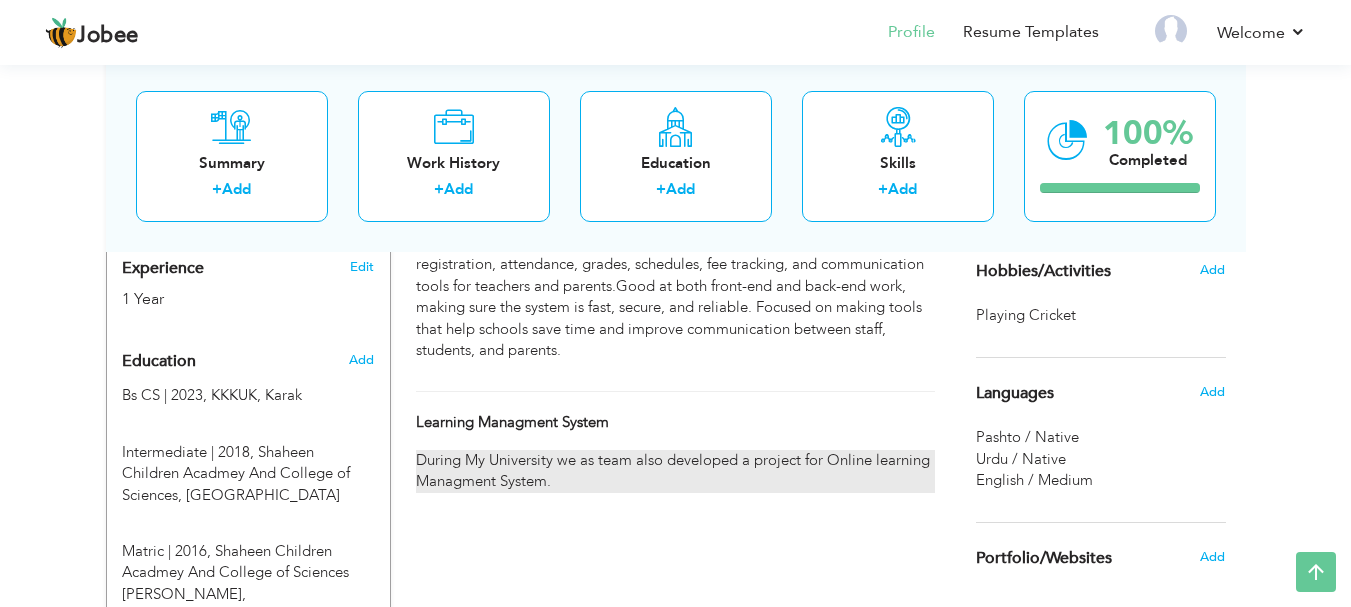 click on "During My University we as team also developed a project for Online learning Managment System." at bounding box center [675, 471] 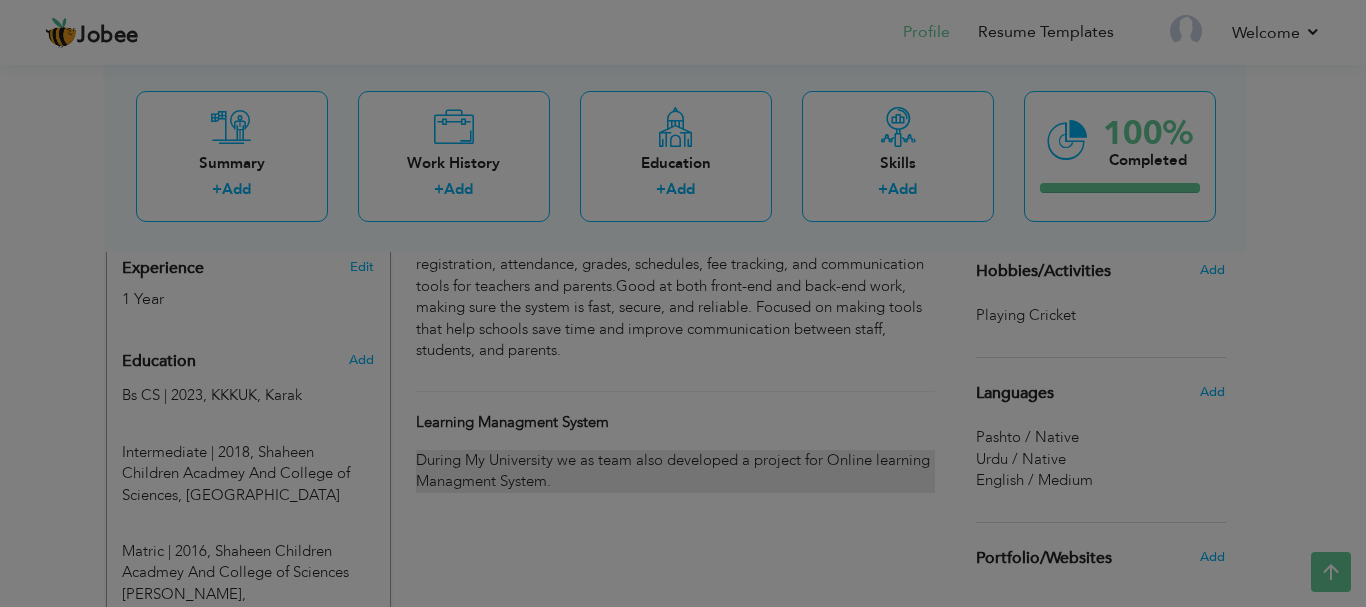 scroll, scrollTop: 0, scrollLeft: 0, axis: both 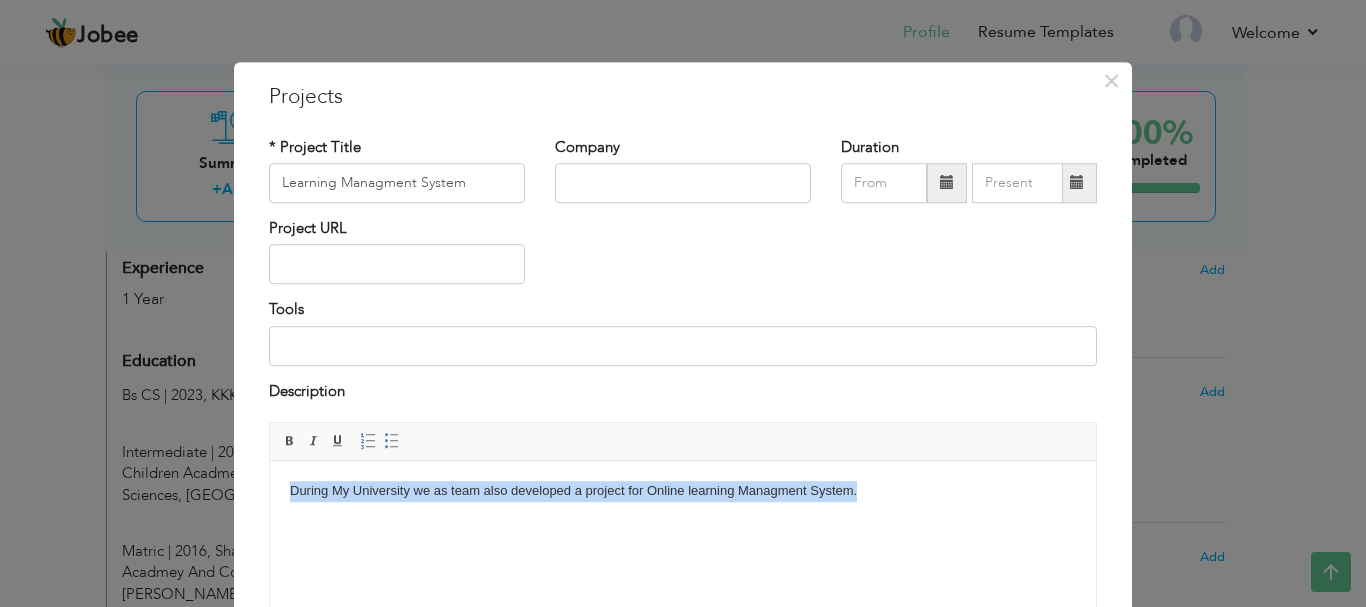 drag, startPoint x: 825, startPoint y: 477, endPoint x: 247, endPoint y: 460, distance: 578.24994 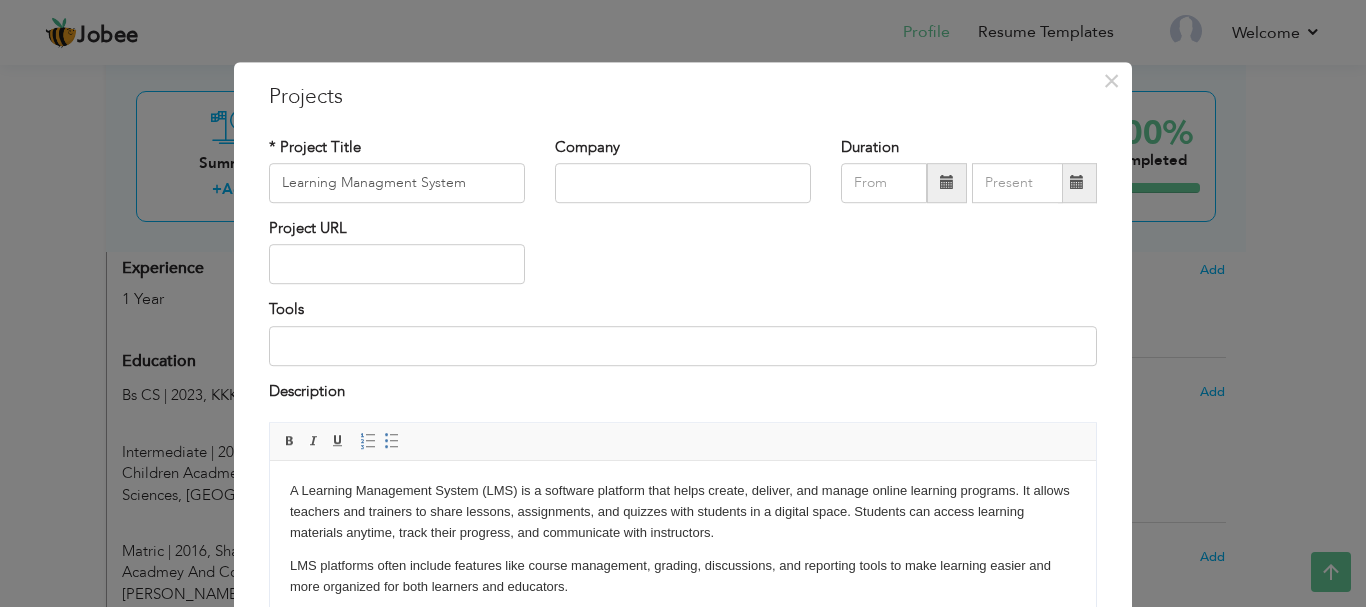 click on "A Learning Management System (LMS) is a software platform that helps create, deliver, and manage online learning programs. It allows teachers and trainers to share lessons, assignments, and quizzes with students in a digital space. Students can access learning materials anytime, track their progress, and communicate with instructors. LMS platforms often include features like course management, grading, discussions, and reporting tools to make learning easier and more organized for both learners and educators." at bounding box center [683, 539] 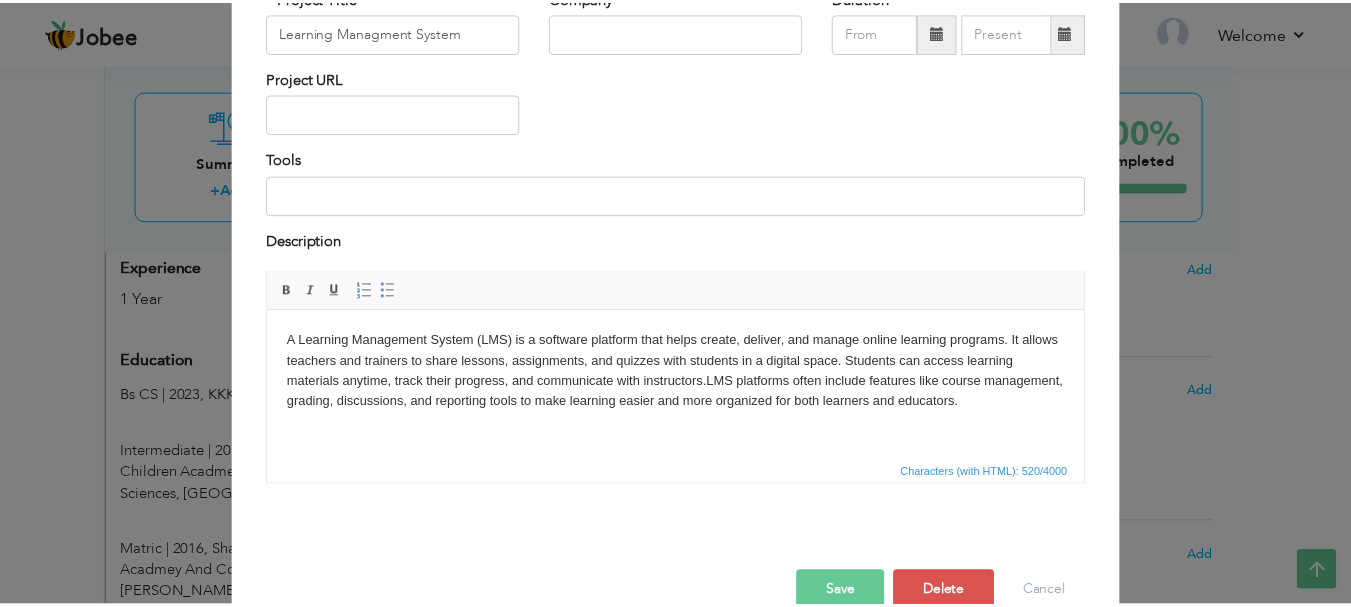 scroll, scrollTop: 191, scrollLeft: 0, axis: vertical 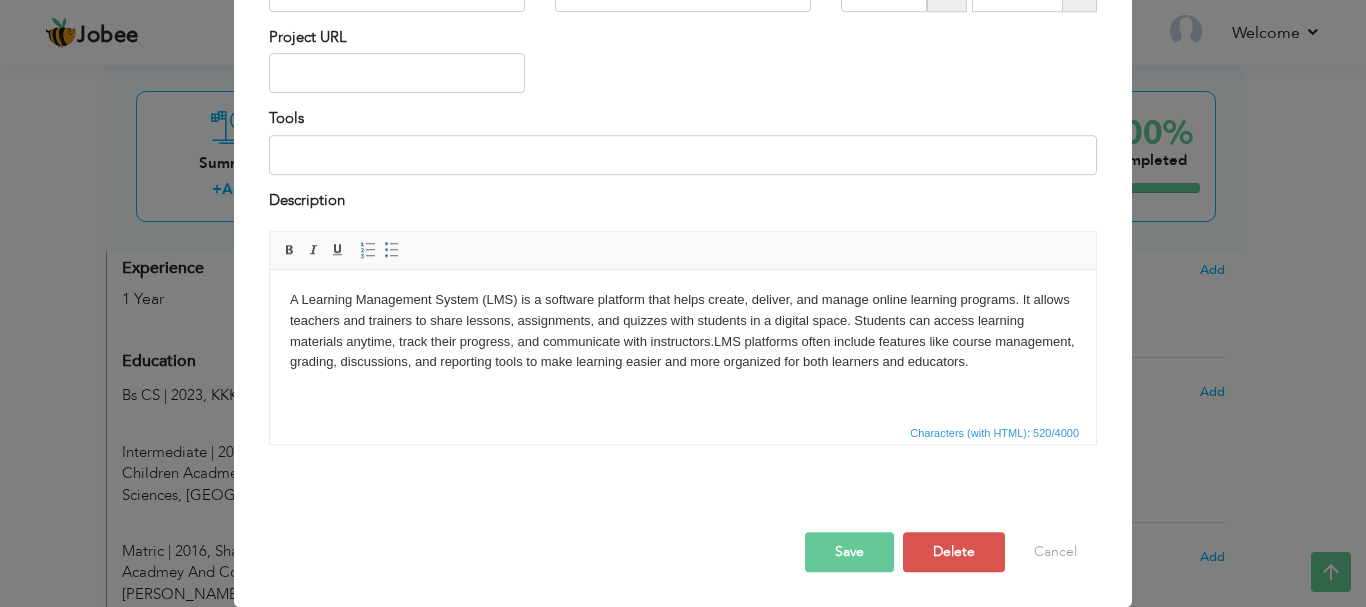 click on "Save" at bounding box center [849, 552] 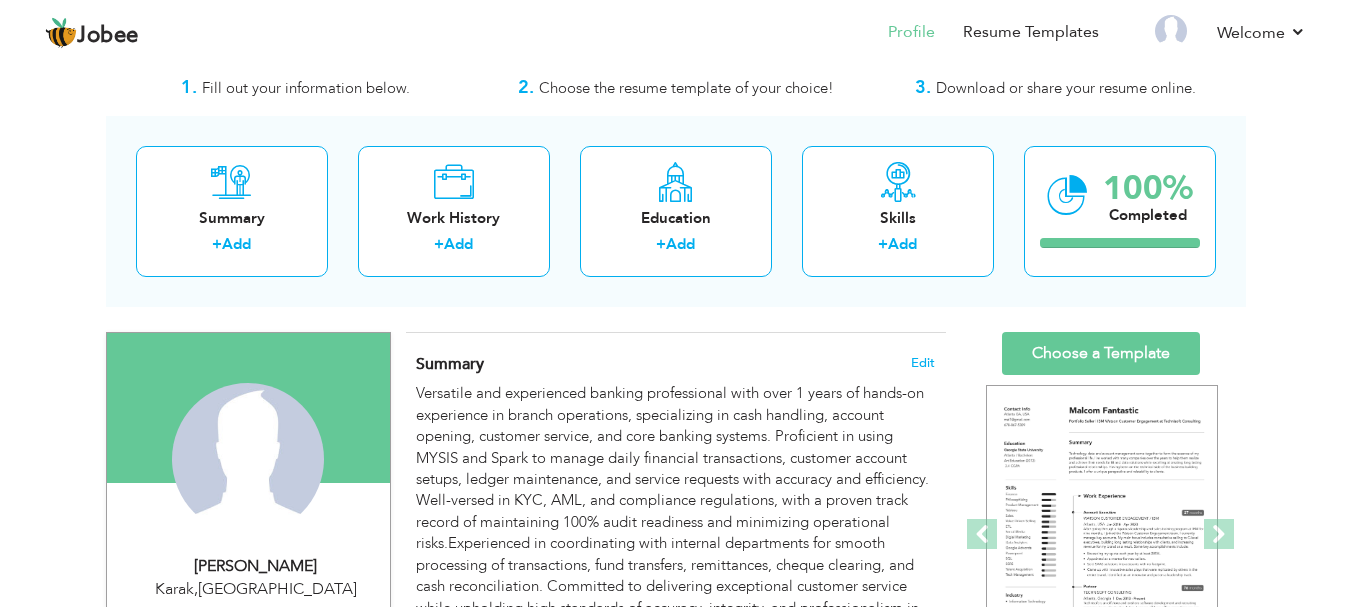 scroll, scrollTop: 47, scrollLeft: 0, axis: vertical 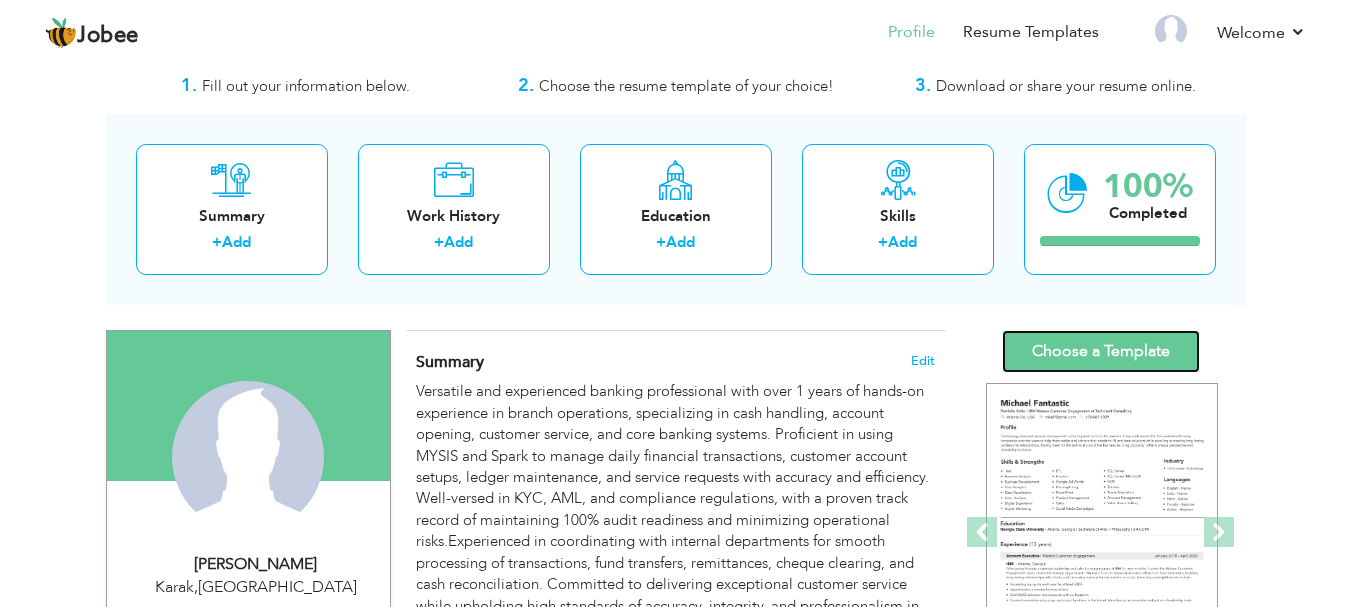 click on "Choose a Template" at bounding box center (1101, 351) 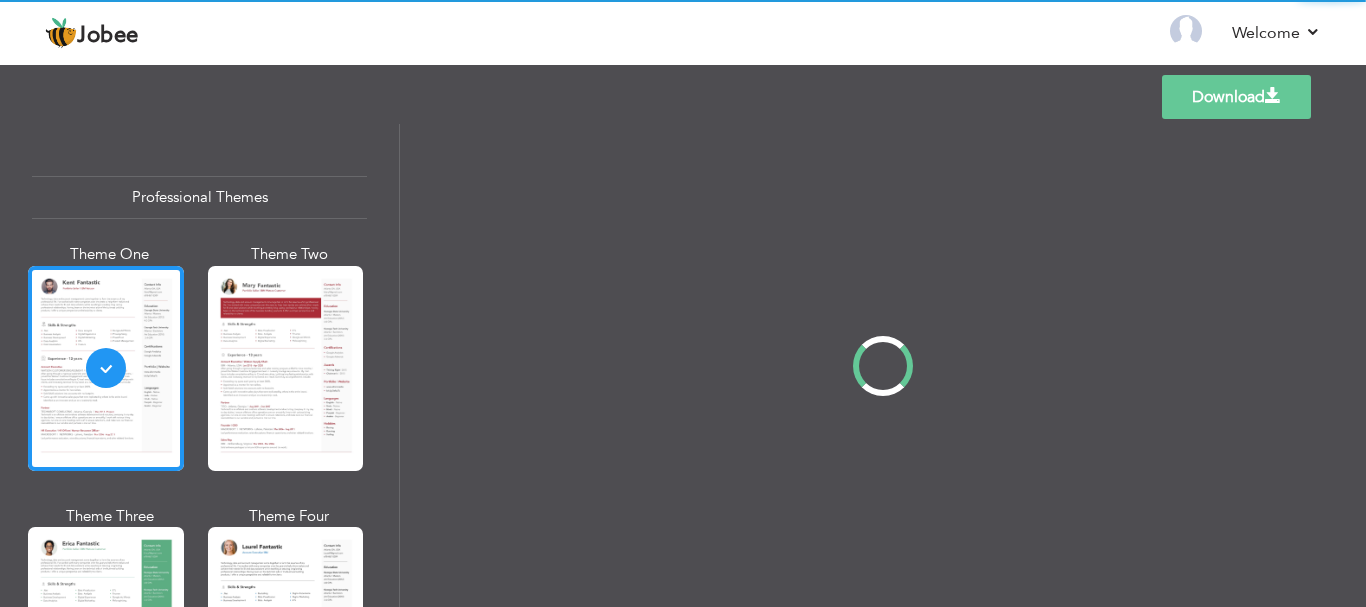 scroll, scrollTop: 0, scrollLeft: 0, axis: both 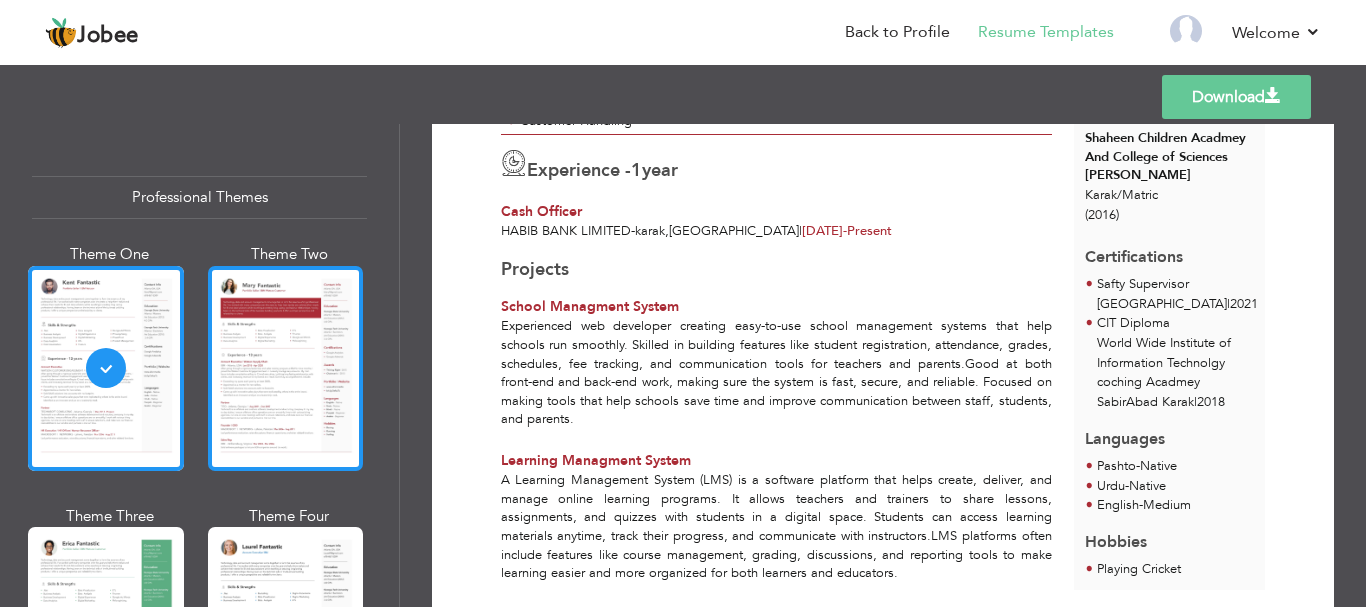 click at bounding box center [286, 368] 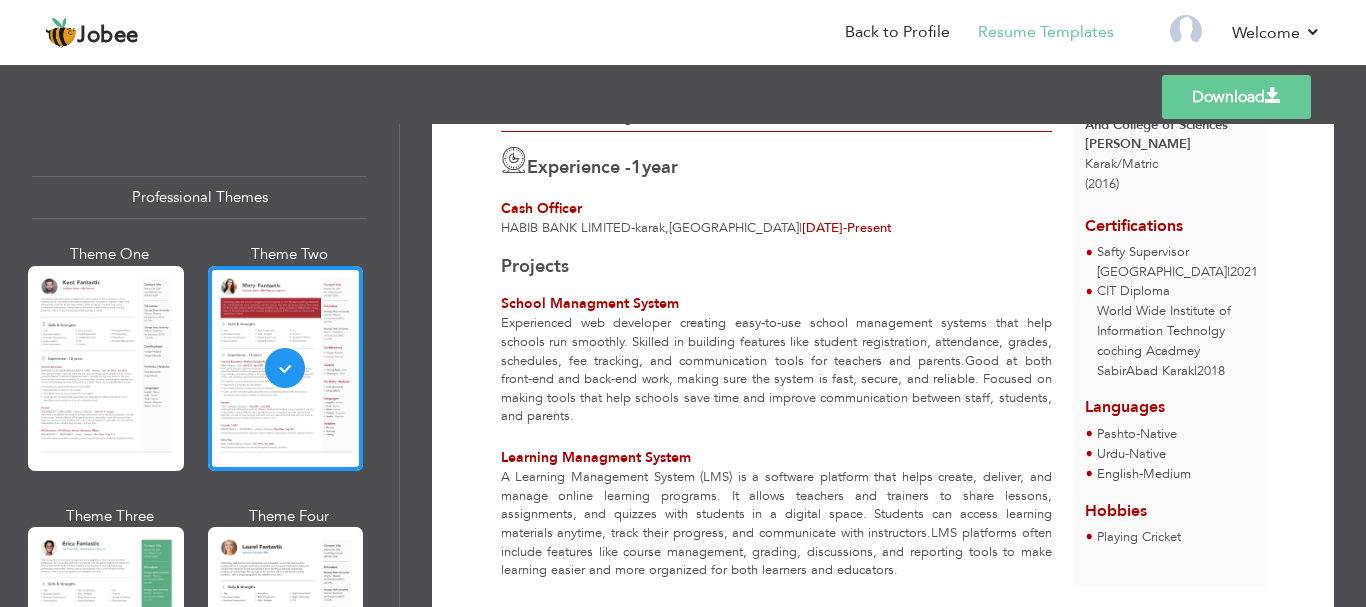 scroll, scrollTop: 538, scrollLeft: 0, axis: vertical 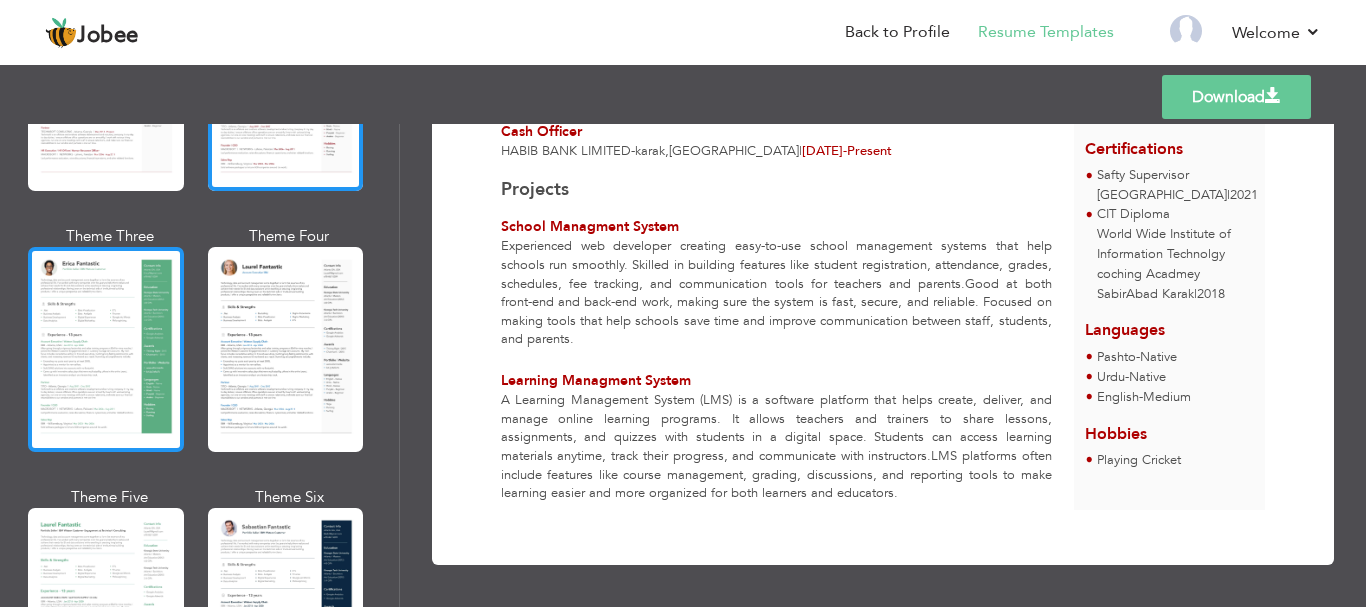 click at bounding box center [106, 349] 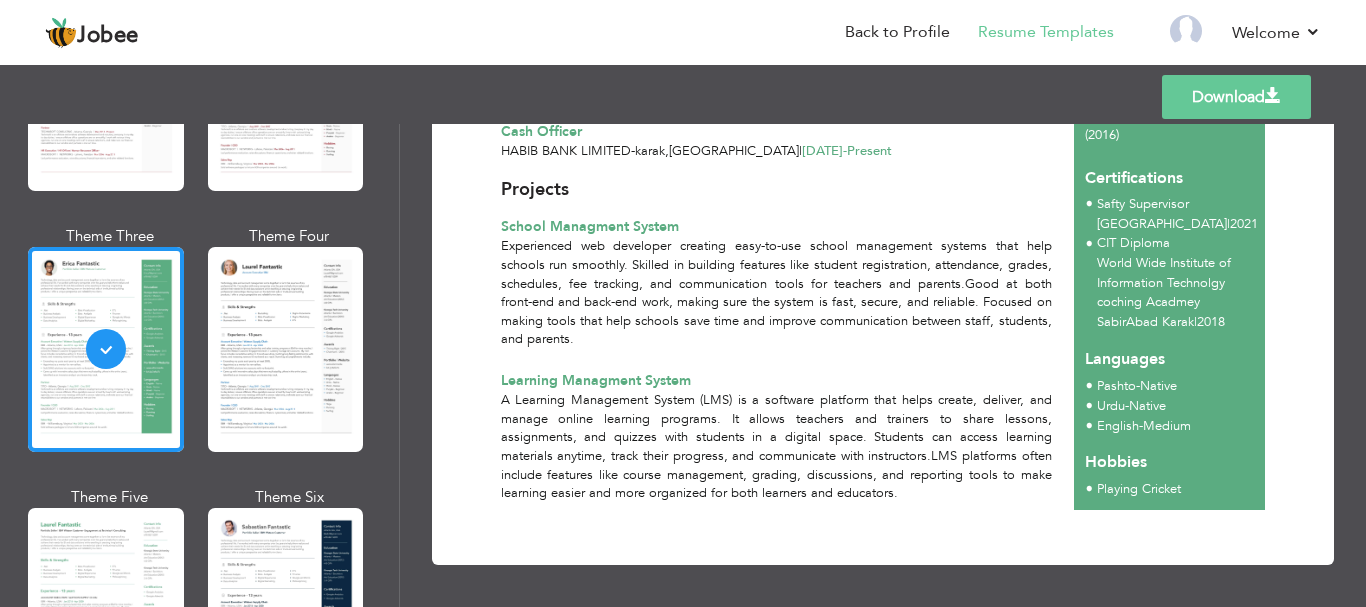 scroll, scrollTop: 553, scrollLeft: 0, axis: vertical 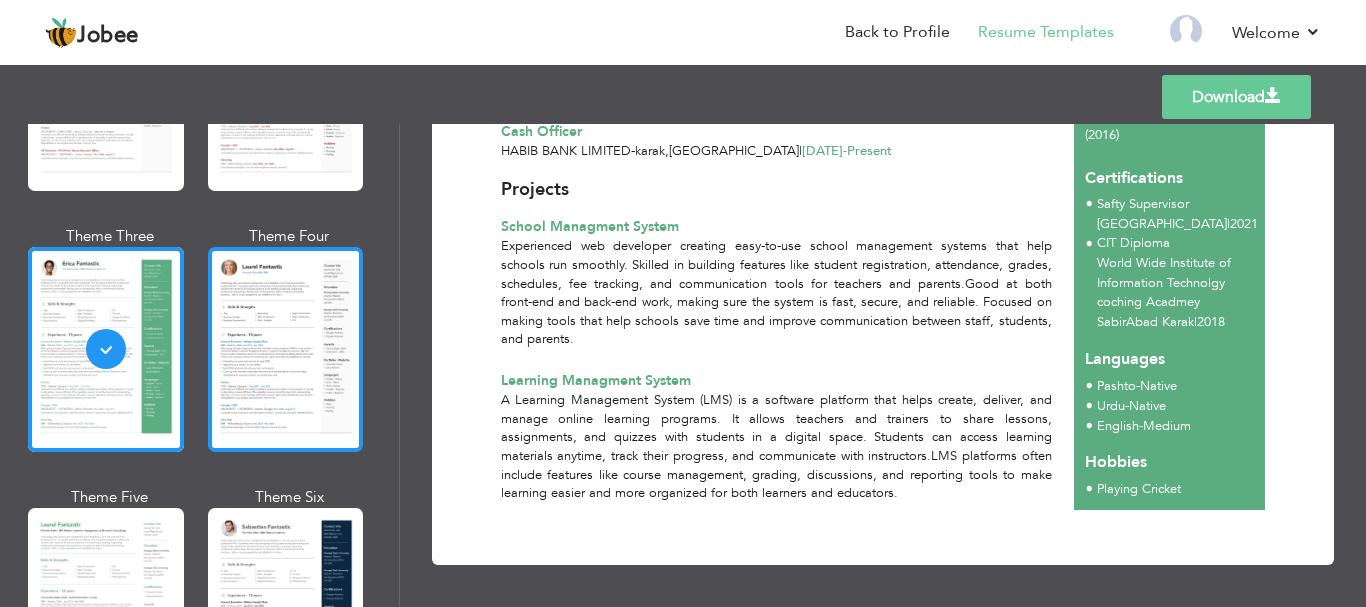 click at bounding box center [286, 349] 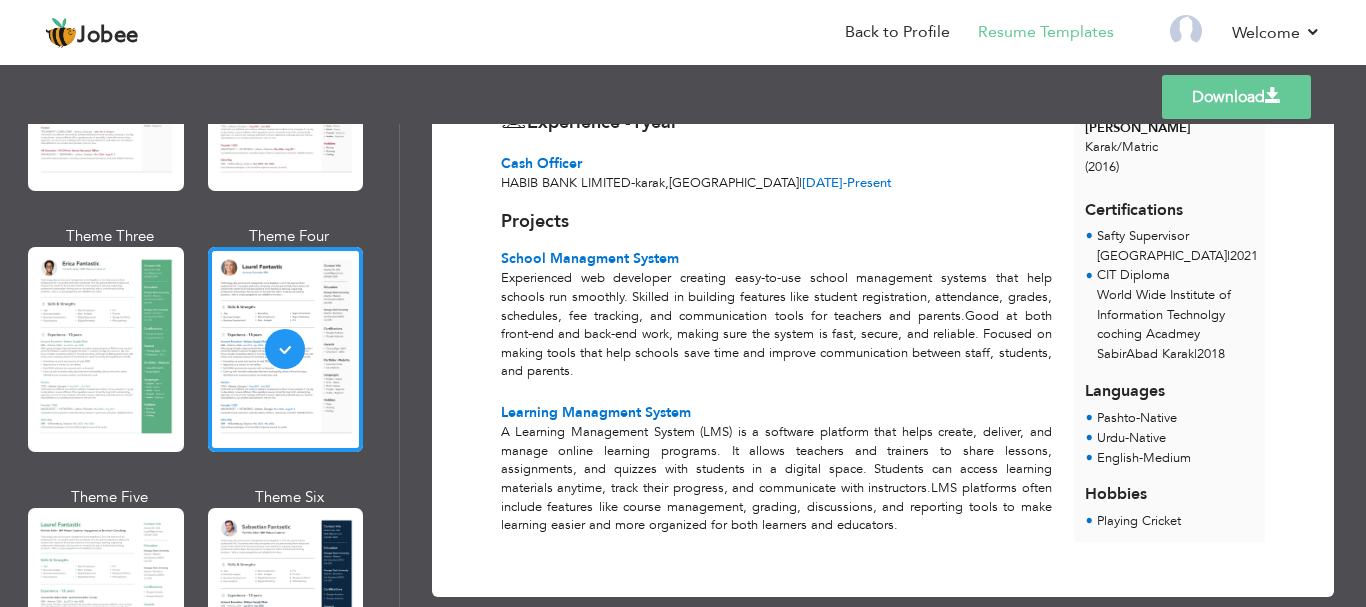 scroll, scrollTop: 0, scrollLeft: 0, axis: both 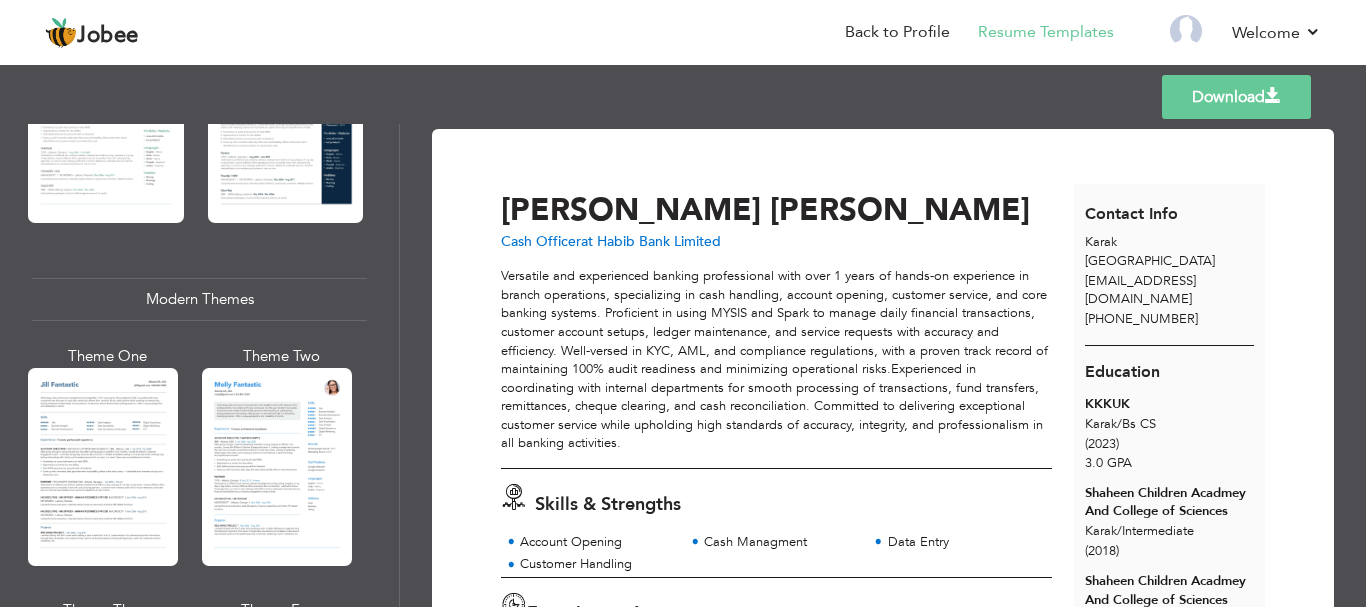 click at bounding box center (277, 467) 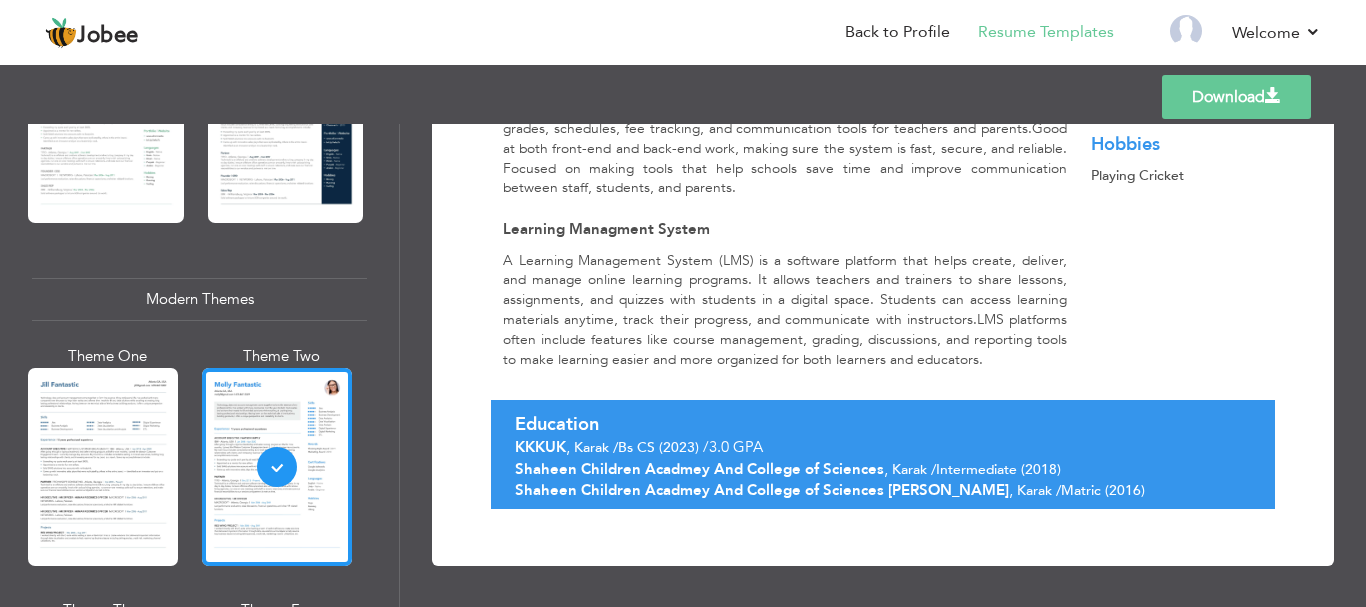 scroll, scrollTop: 0, scrollLeft: 0, axis: both 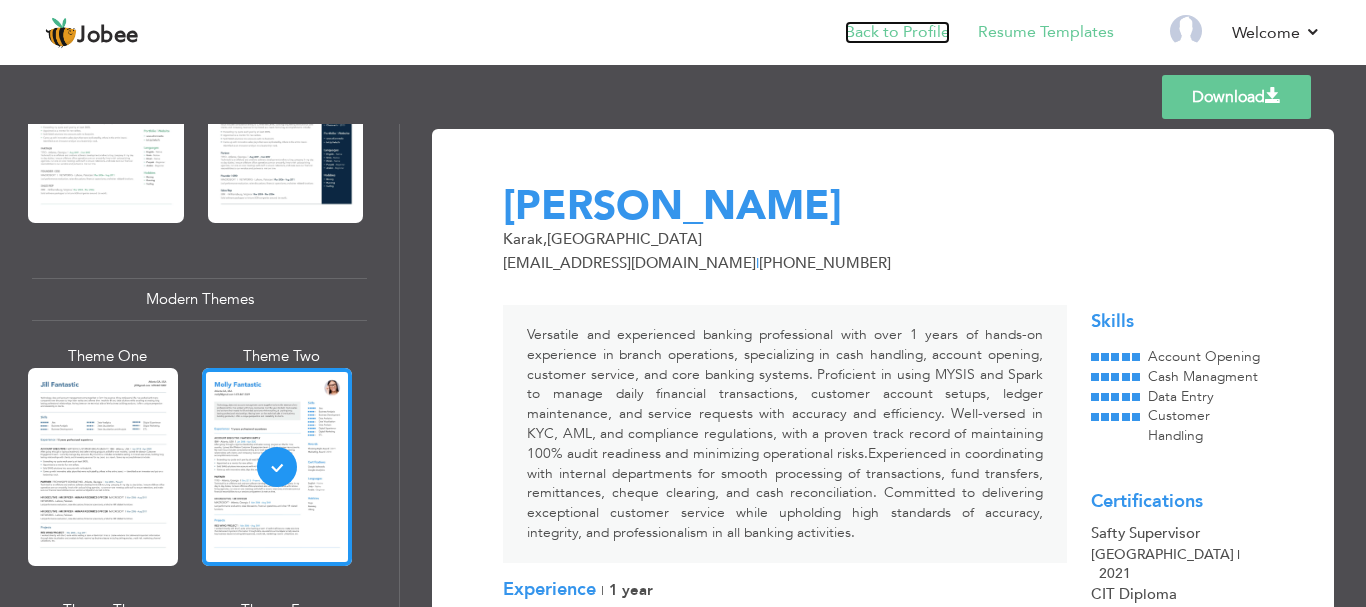 click on "Back to Profile" at bounding box center [897, 32] 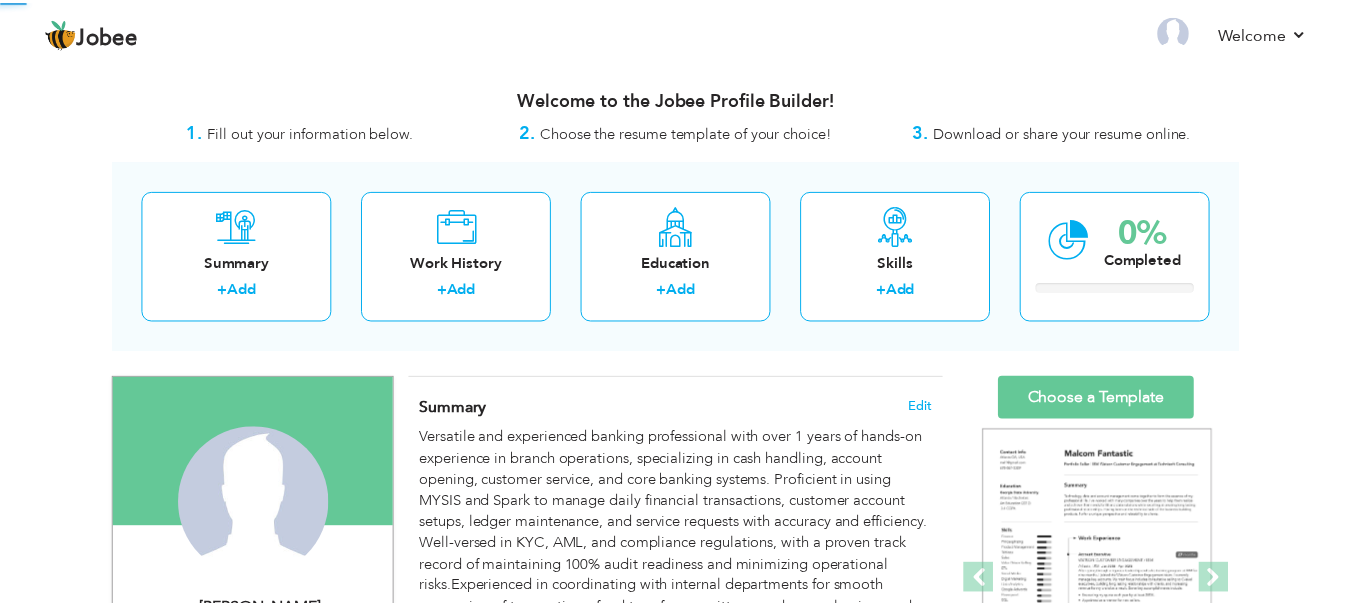 scroll, scrollTop: 0, scrollLeft: 0, axis: both 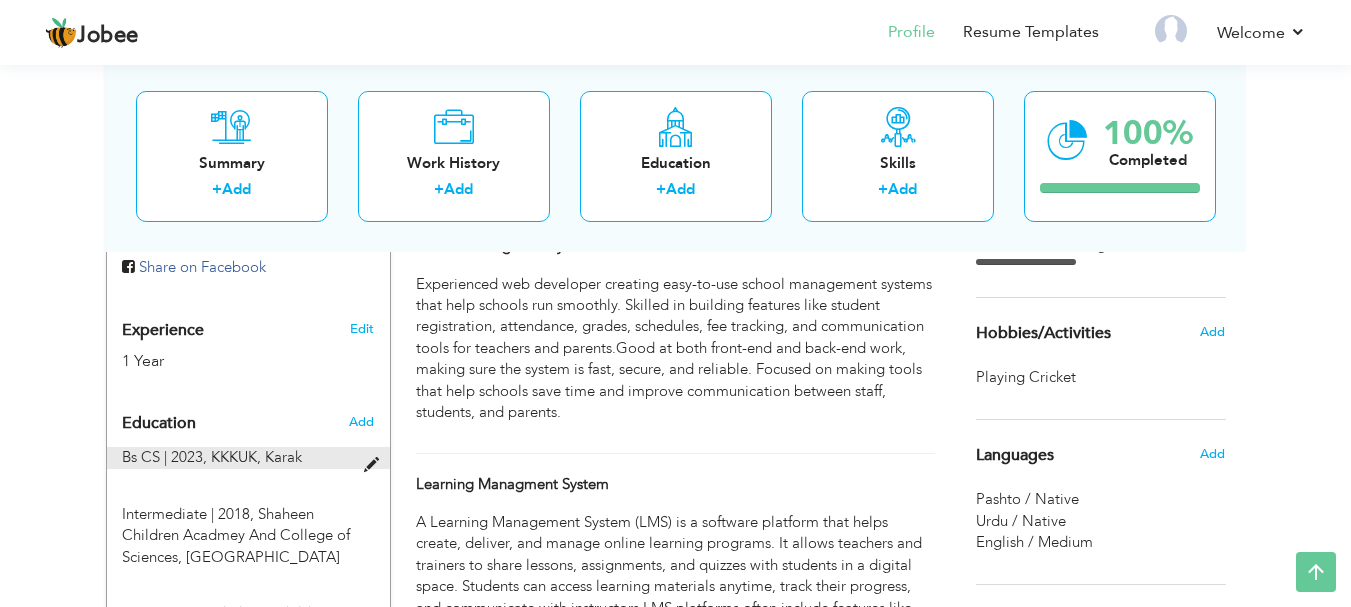 click at bounding box center (376, 465) 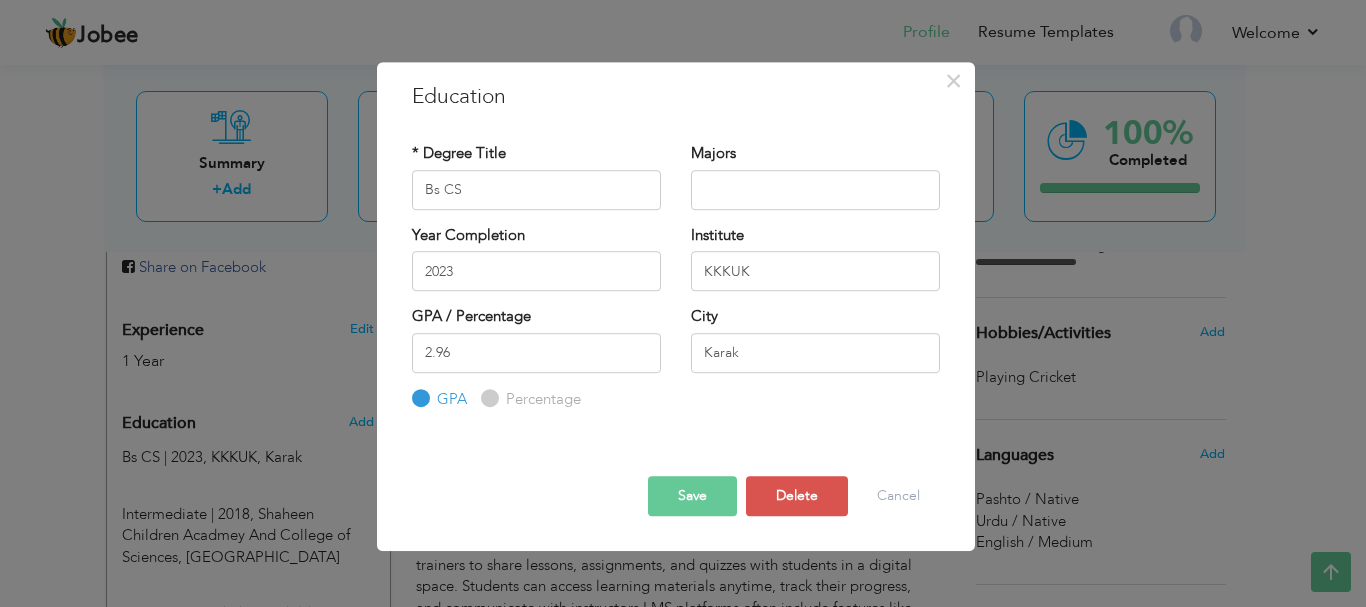 click on "Save" at bounding box center (692, 496) 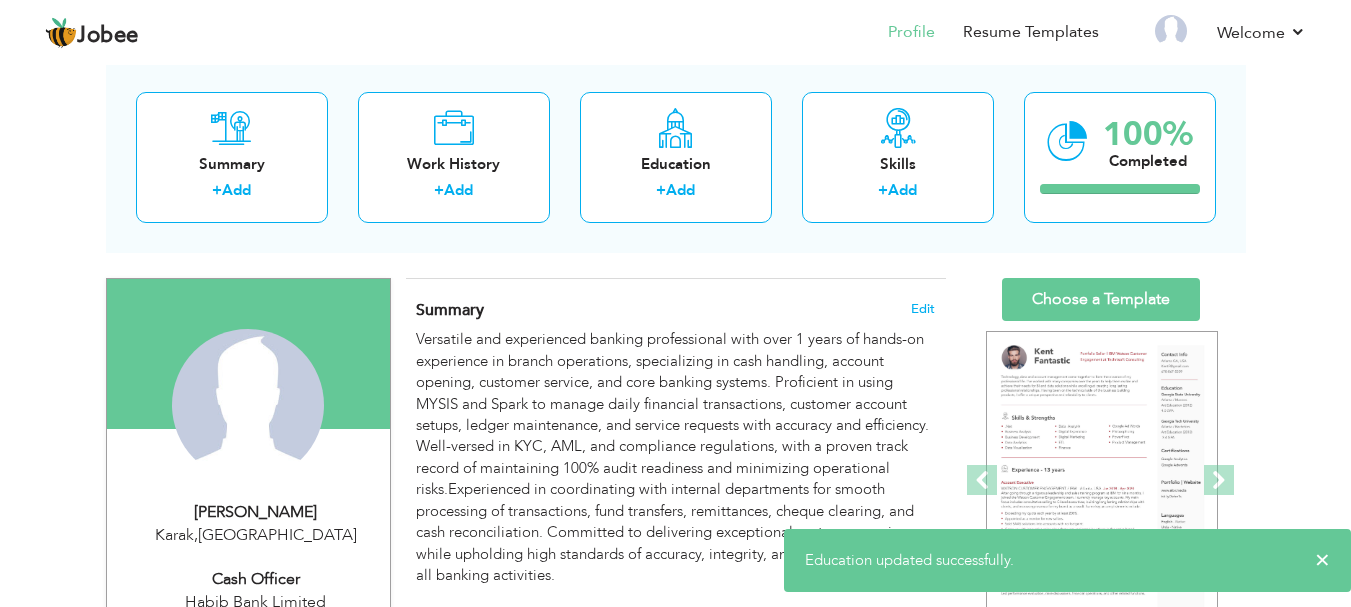 scroll, scrollTop: 0, scrollLeft: 0, axis: both 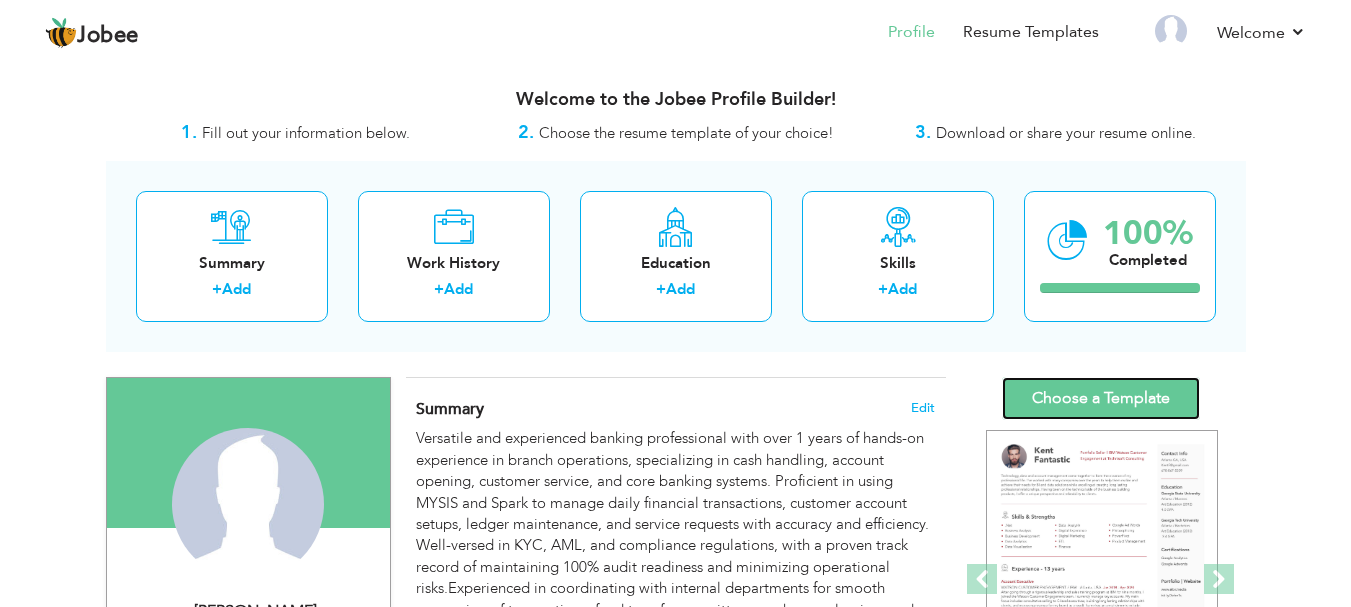 click on "Choose a Template" at bounding box center (1101, 398) 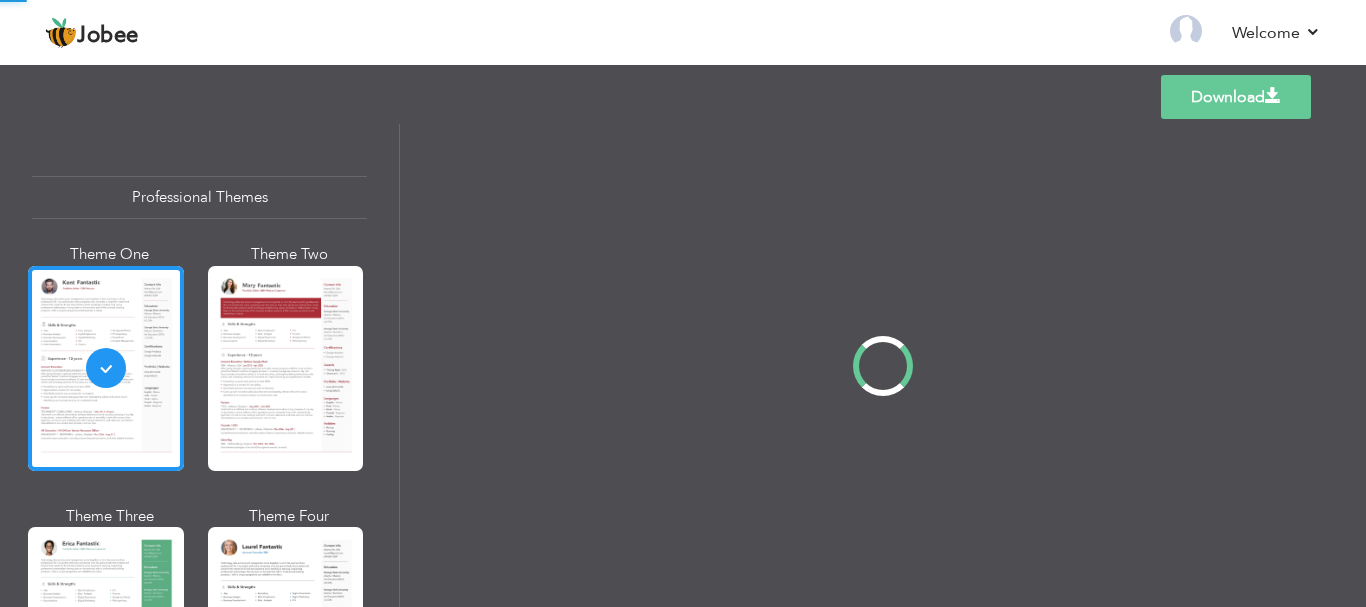 scroll, scrollTop: 0, scrollLeft: 0, axis: both 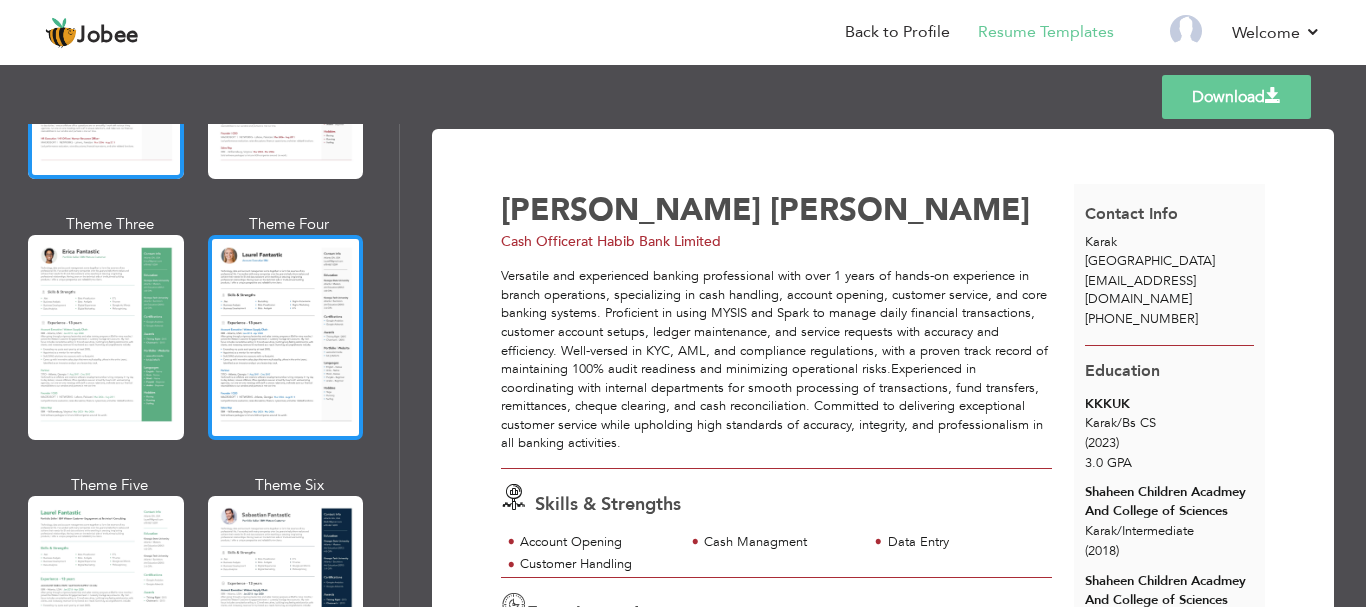 click at bounding box center (286, 337) 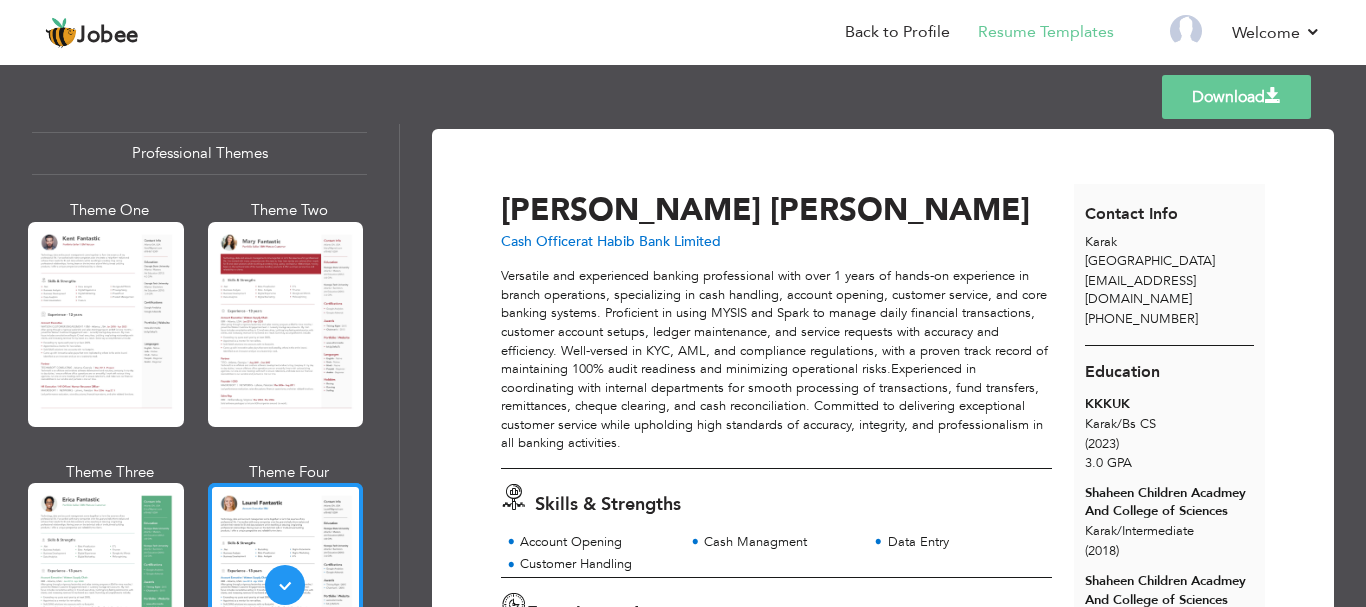 scroll, scrollTop: 0, scrollLeft: 0, axis: both 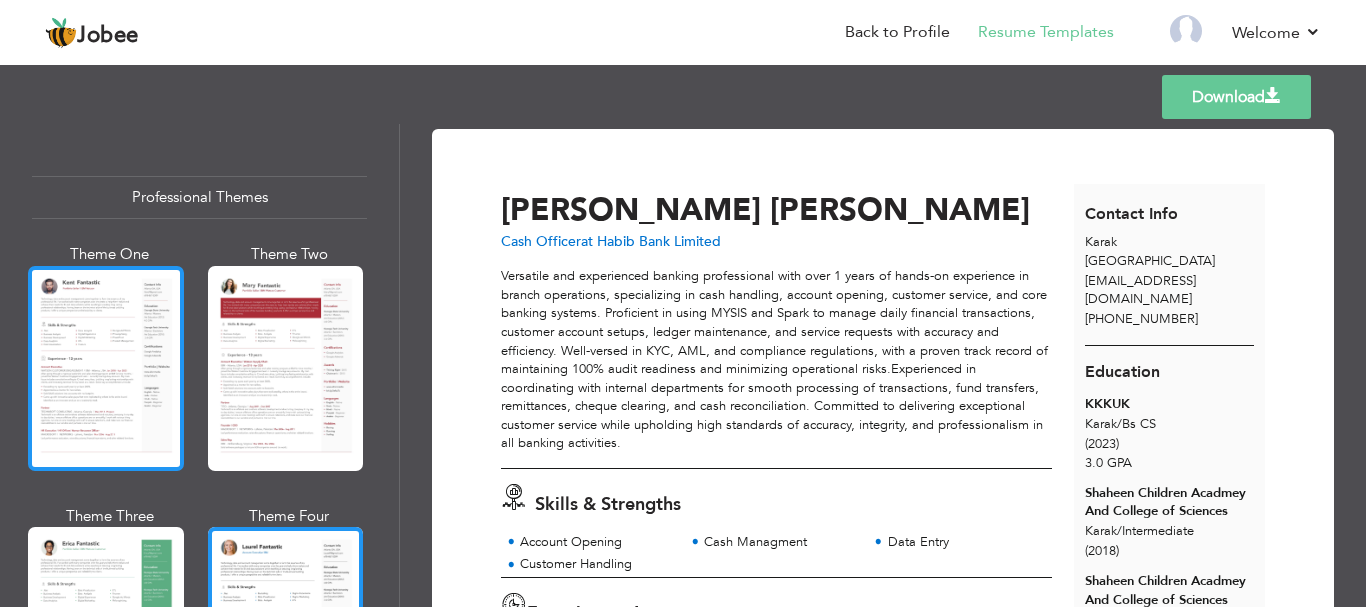 click at bounding box center (106, 368) 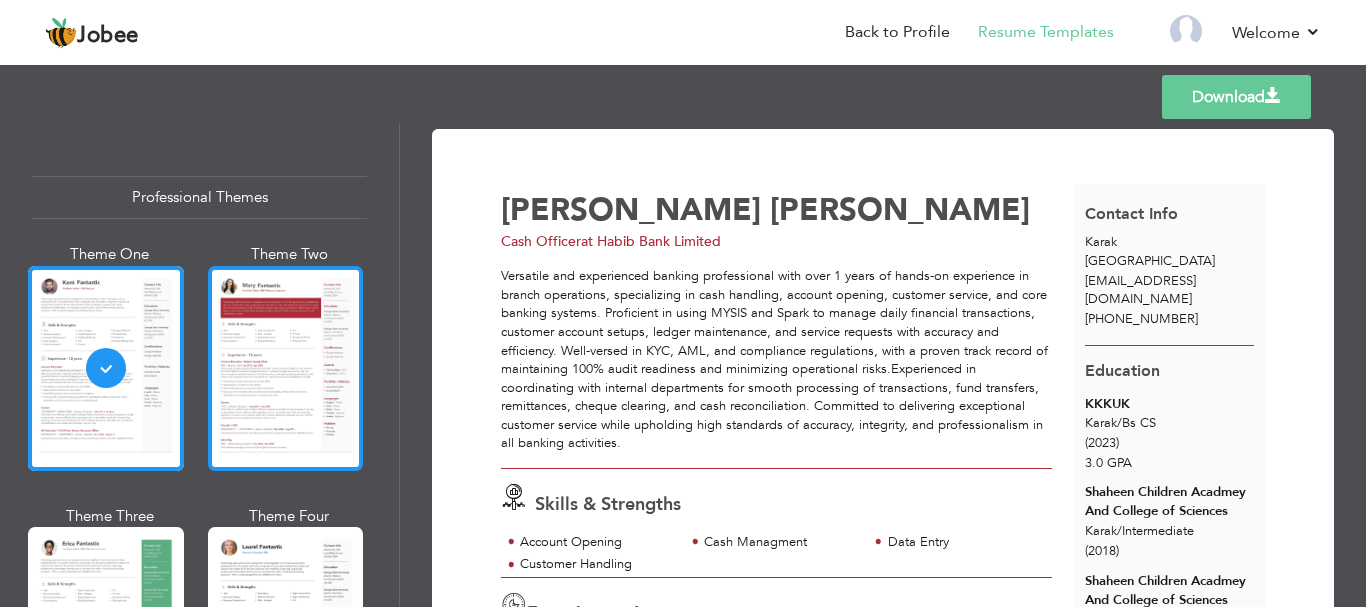 click at bounding box center [286, 368] 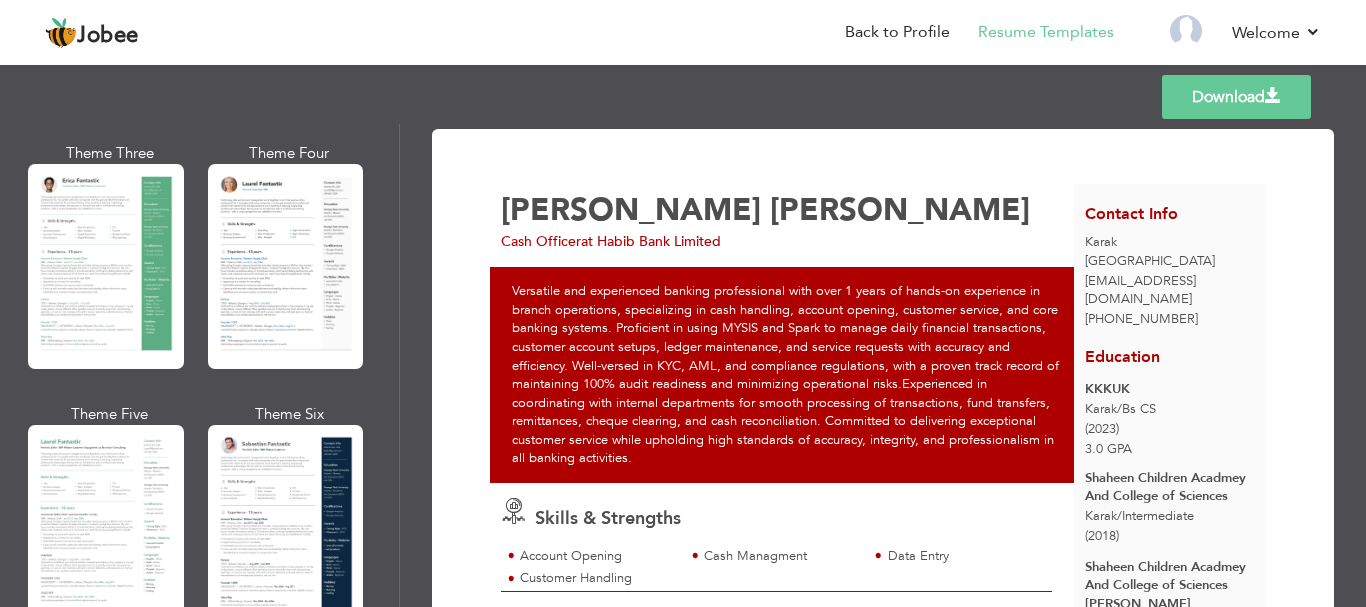 scroll, scrollTop: 366, scrollLeft: 0, axis: vertical 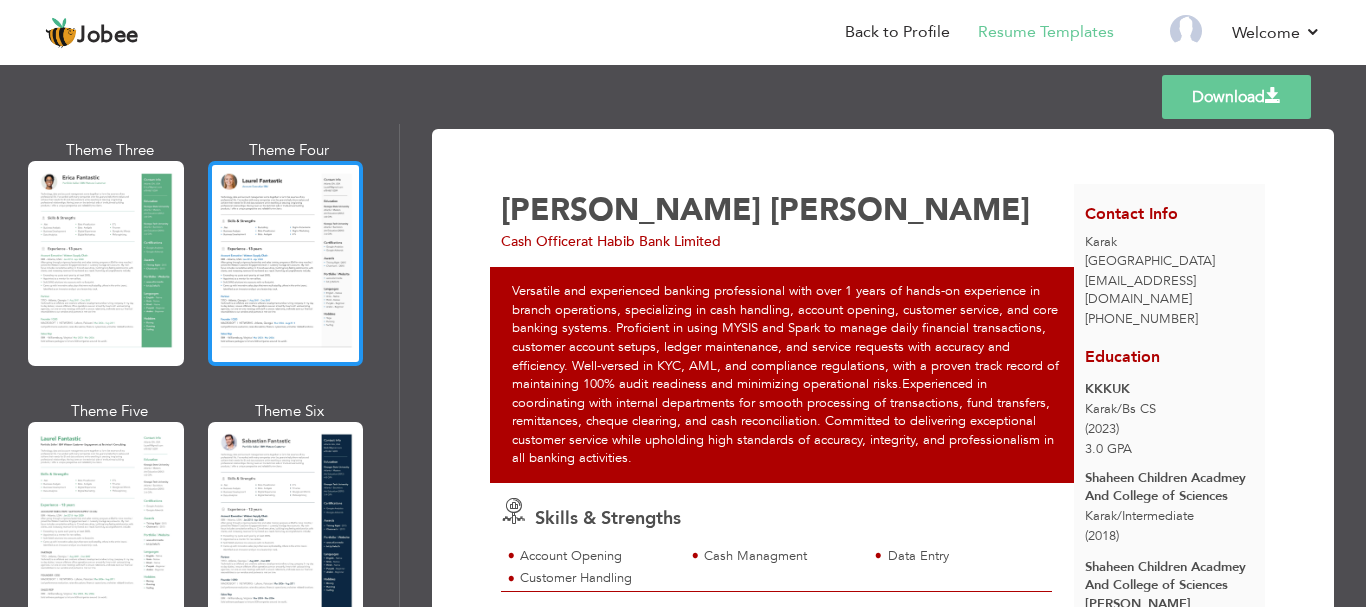 click at bounding box center [286, 263] 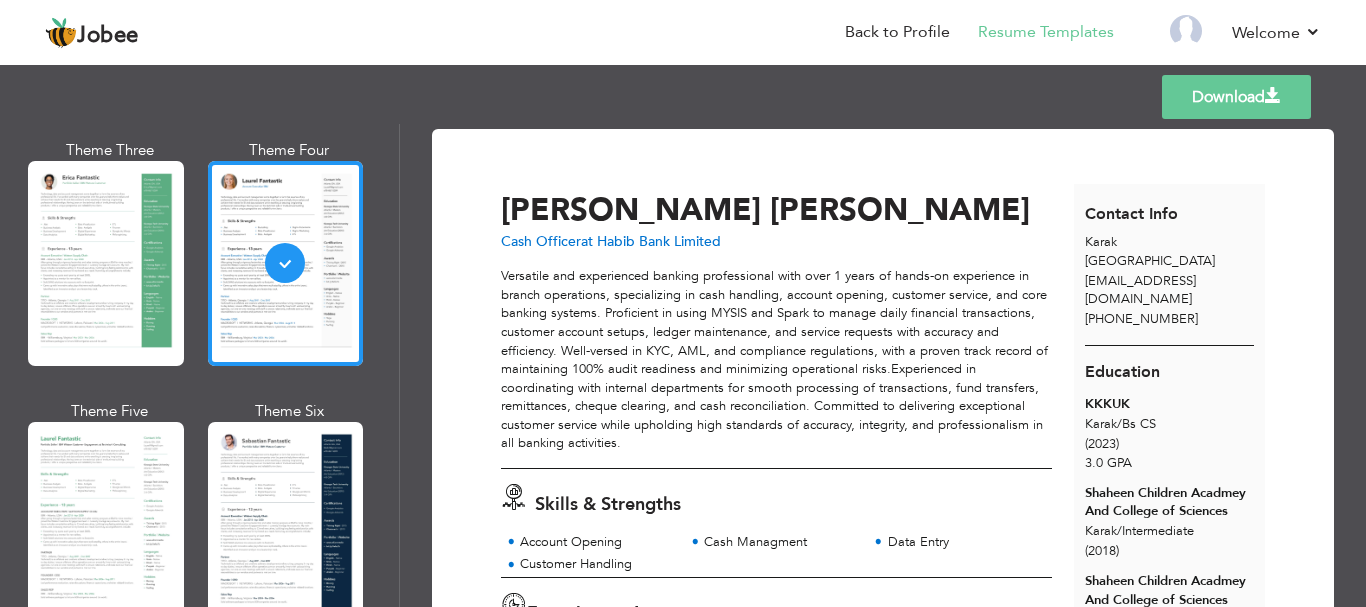 click on "Download" at bounding box center [1236, 97] 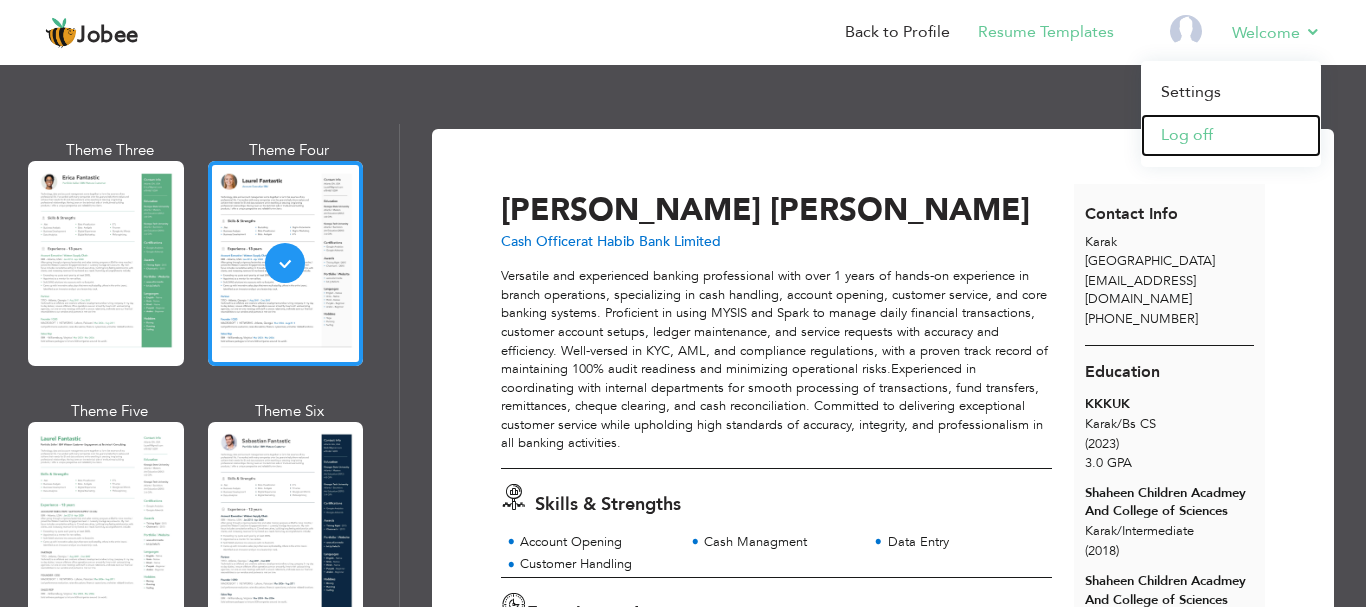 click on "Log off" at bounding box center (1231, 135) 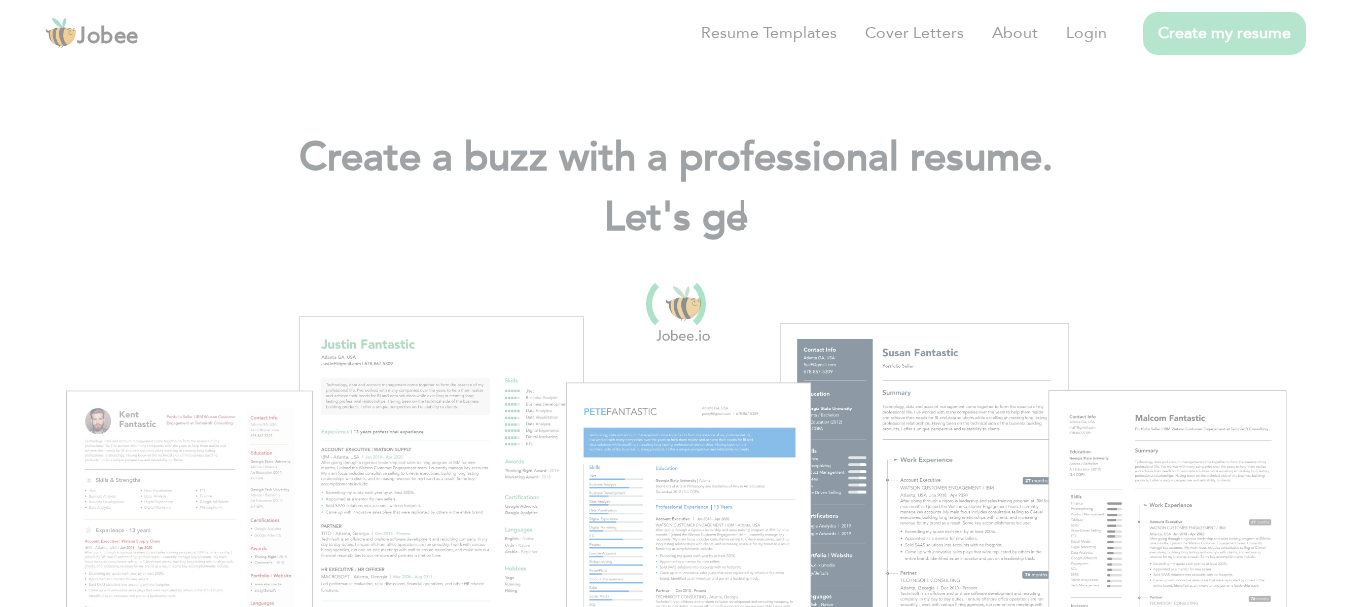 scroll, scrollTop: 0, scrollLeft: 0, axis: both 